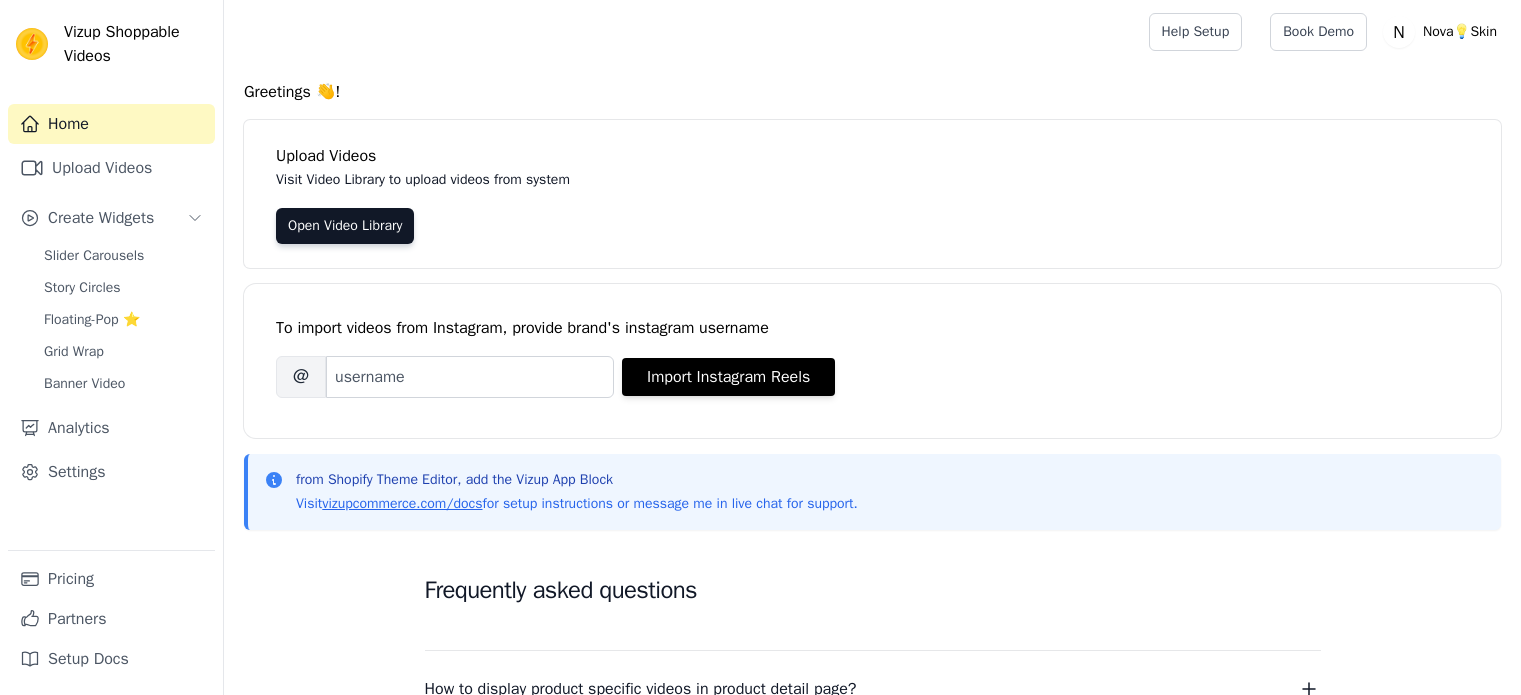 scroll, scrollTop: 0, scrollLeft: 0, axis: both 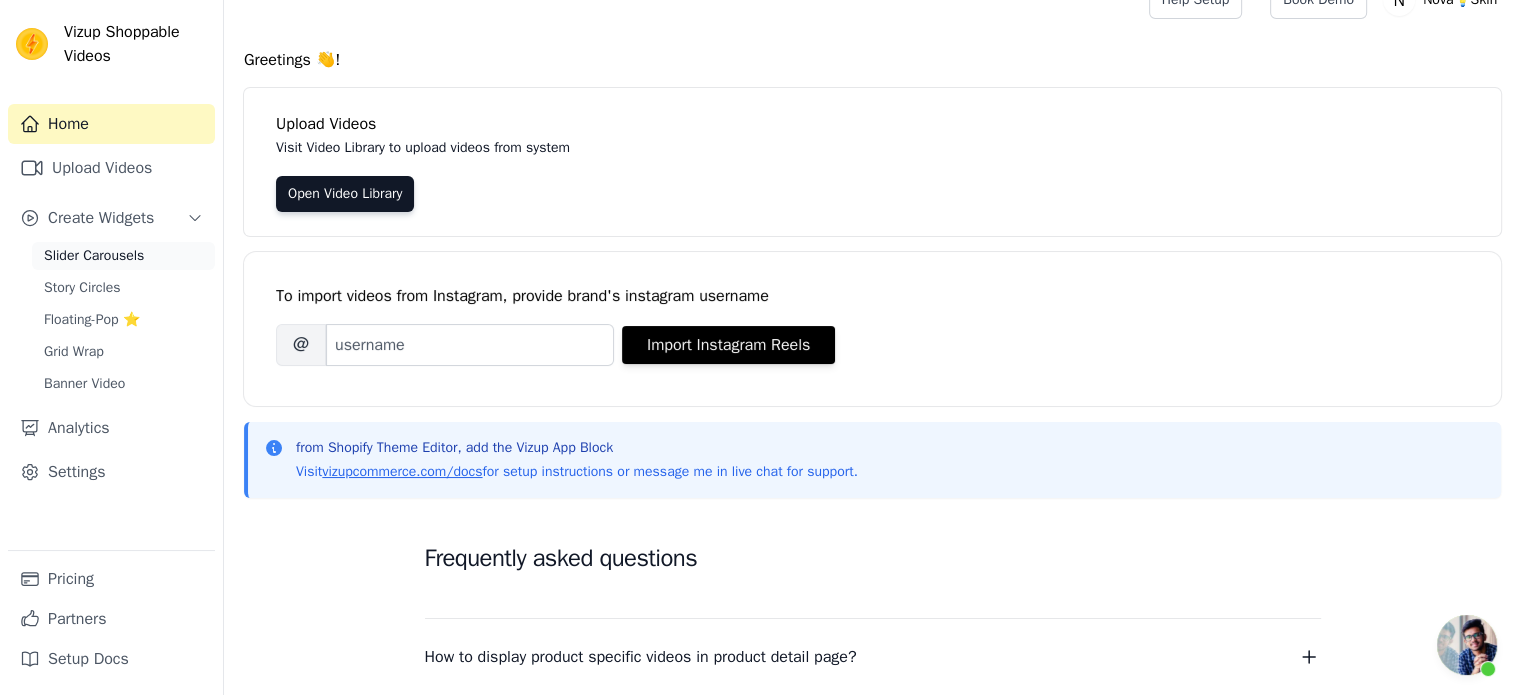 click on "Slider Carousels" at bounding box center (94, 256) 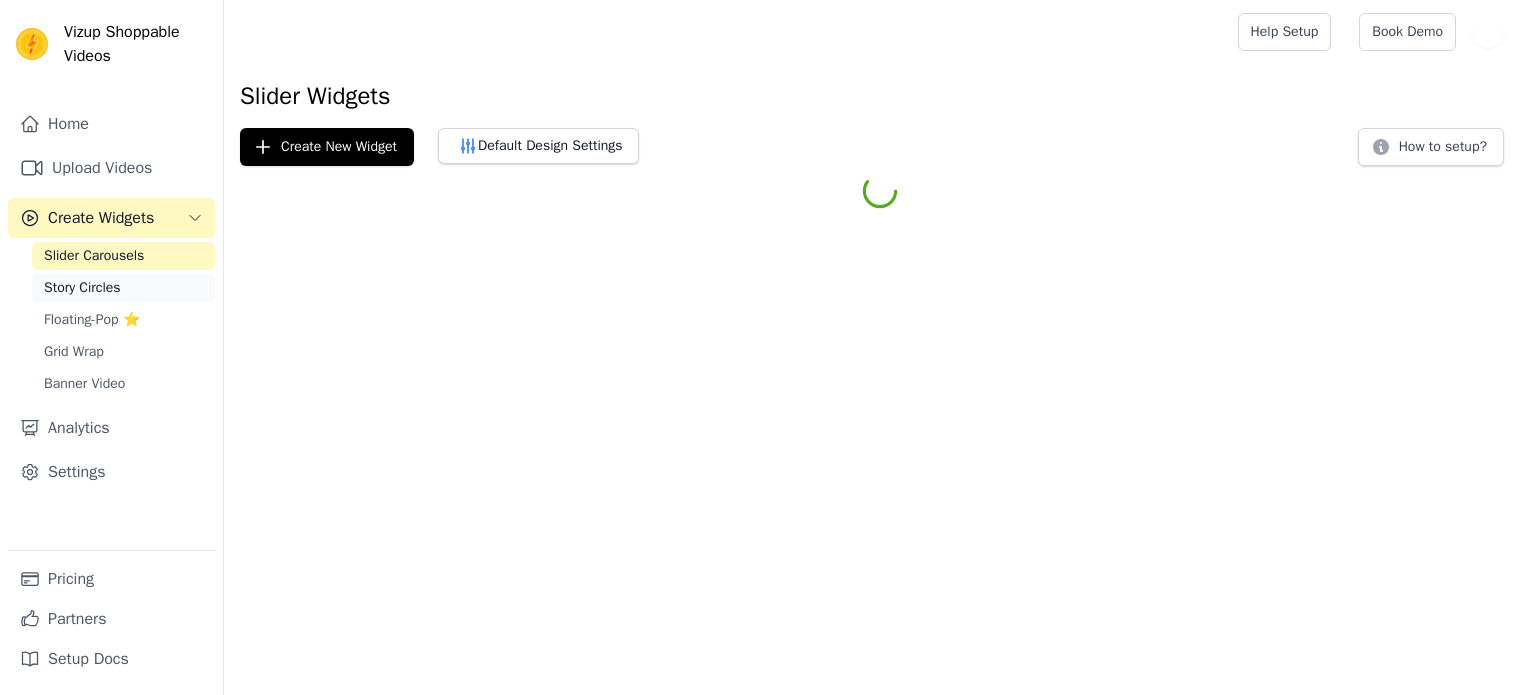 scroll, scrollTop: 0, scrollLeft: 0, axis: both 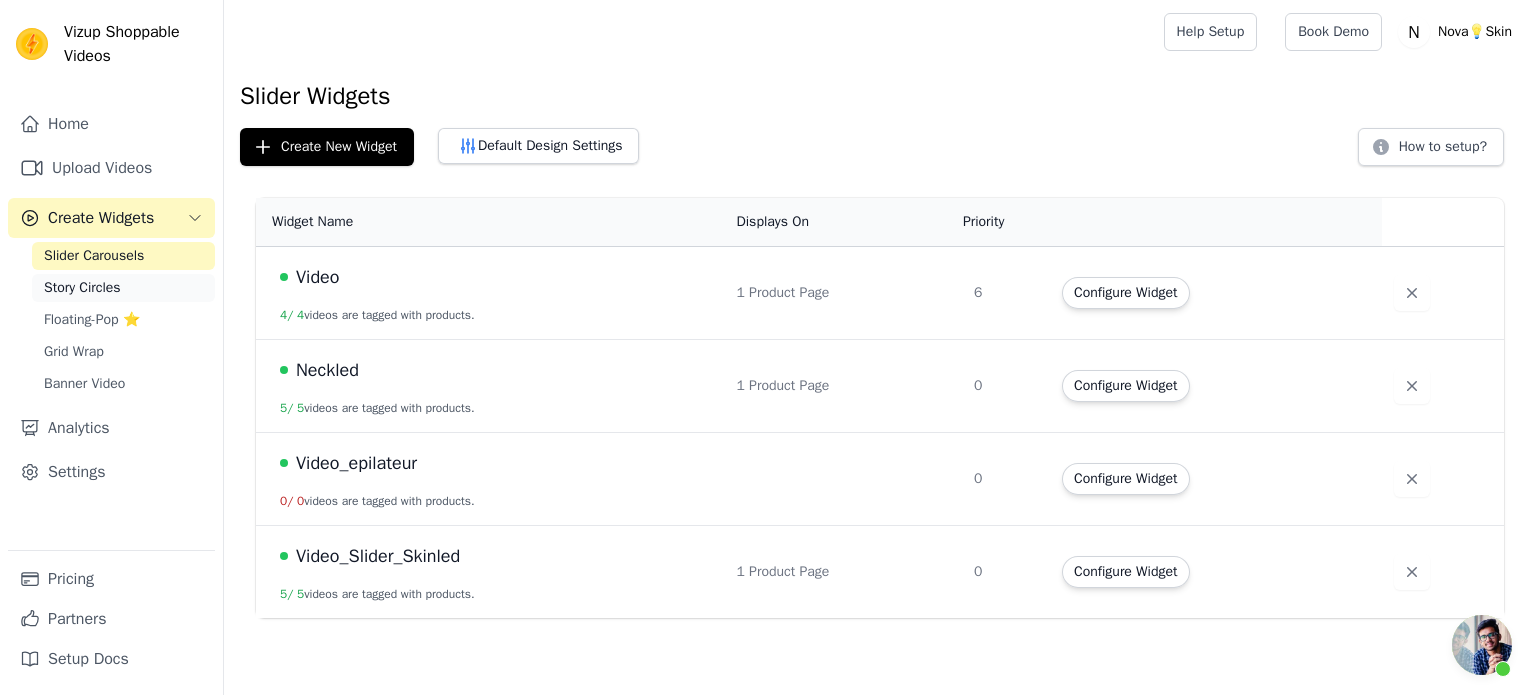 click on "Story Circles" at bounding box center [82, 288] 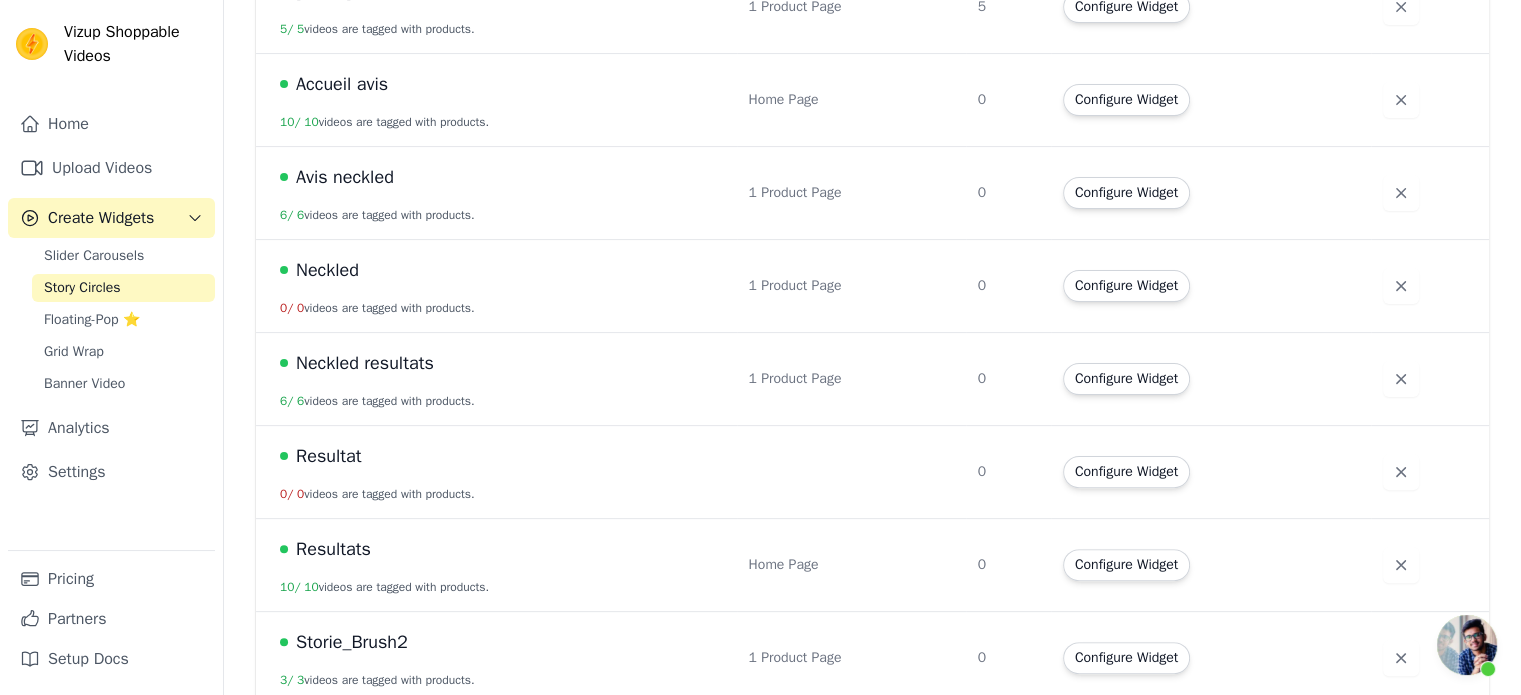 scroll, scrollTop: 486, scrollLeft: 0, axis: vertical 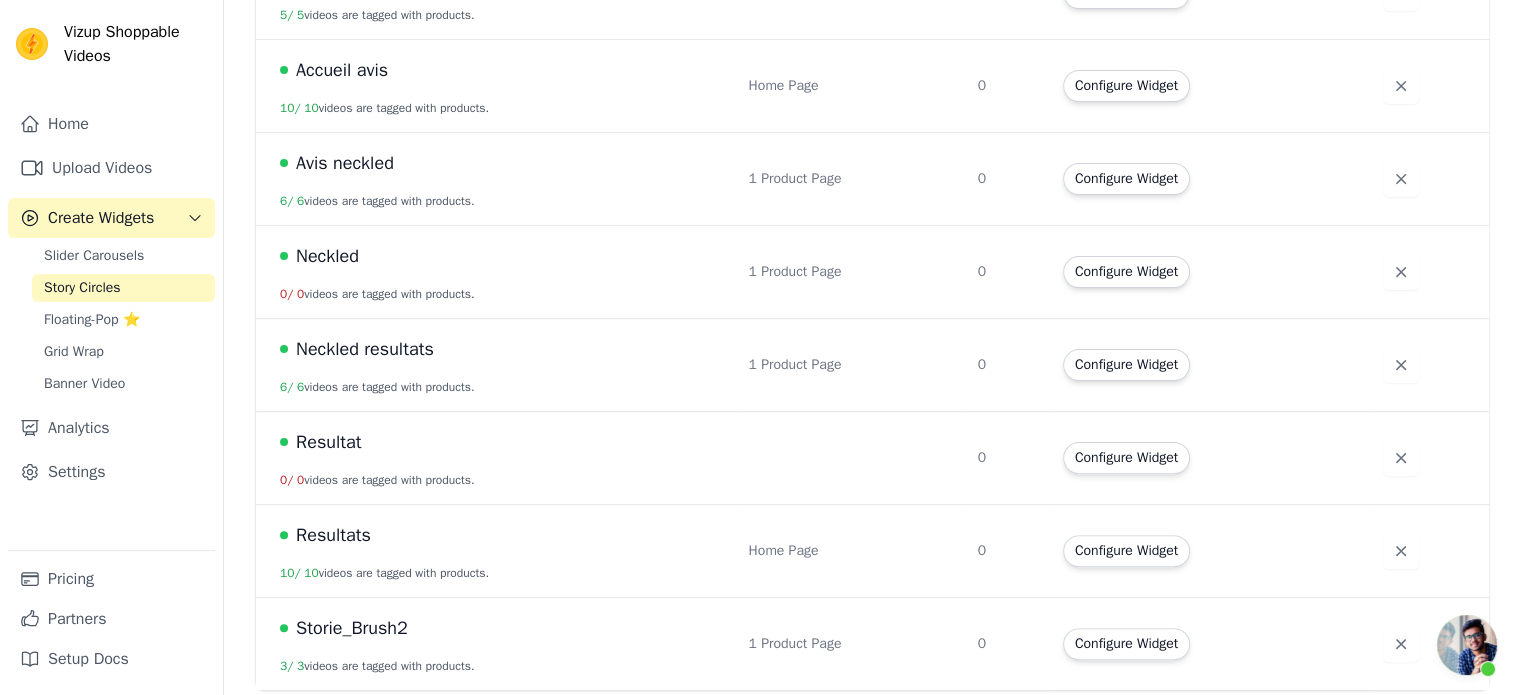 click on "Home Page" at bounding box center (851, 551) 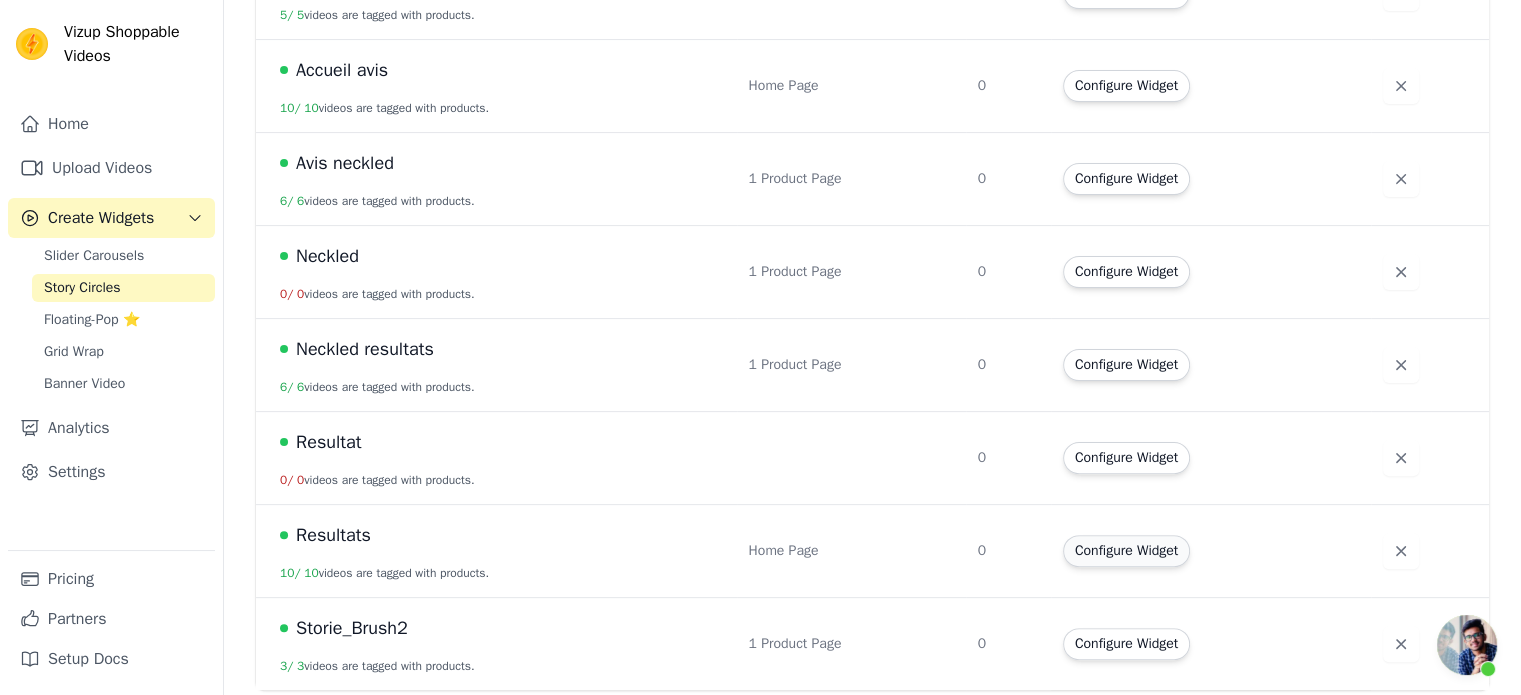 click on "Configure Widget" at bounding box center [1126, 551] 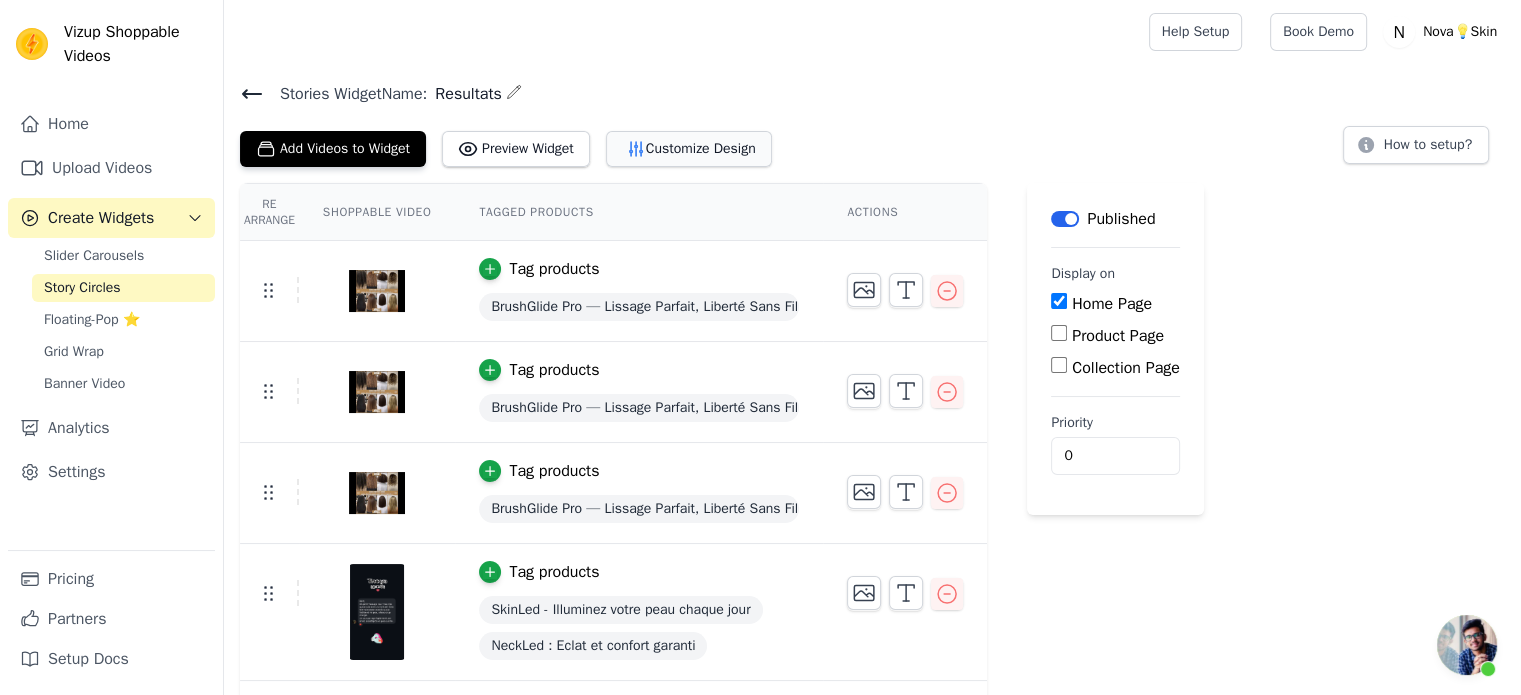 click on "Customize Design" at bounding box center (689, 149) 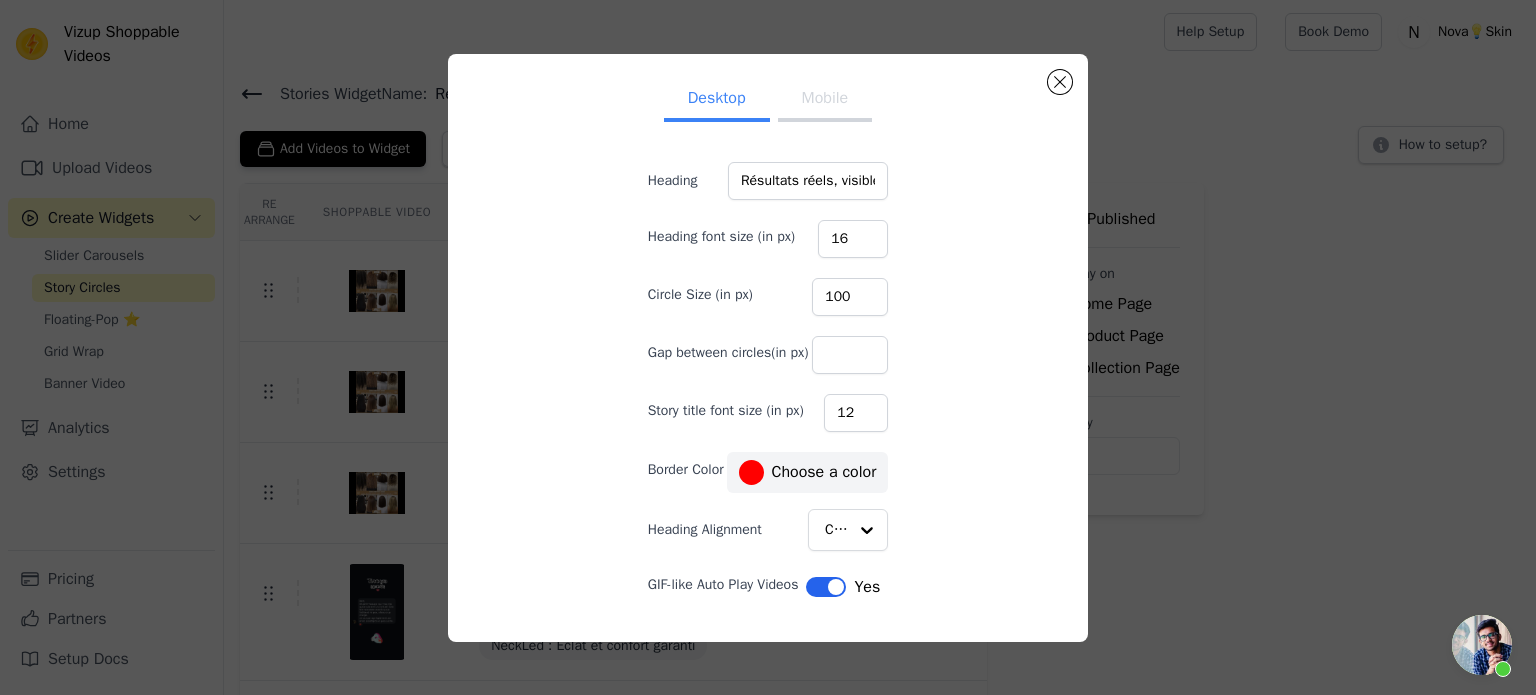 click on "Heading   Résultats réels, visibles et approuvés par nos clients   Heading font size (in px)   16   Circle Size (in px)   100   Gap between circles(in px)     Story title font size (in px)   12   Border Color   #ff0000       Choose a color     Heading Alignment         Center               GIF-like Auto Play Videos   Label     Yes   Cancel     Save" at bounding box center (768, 411) 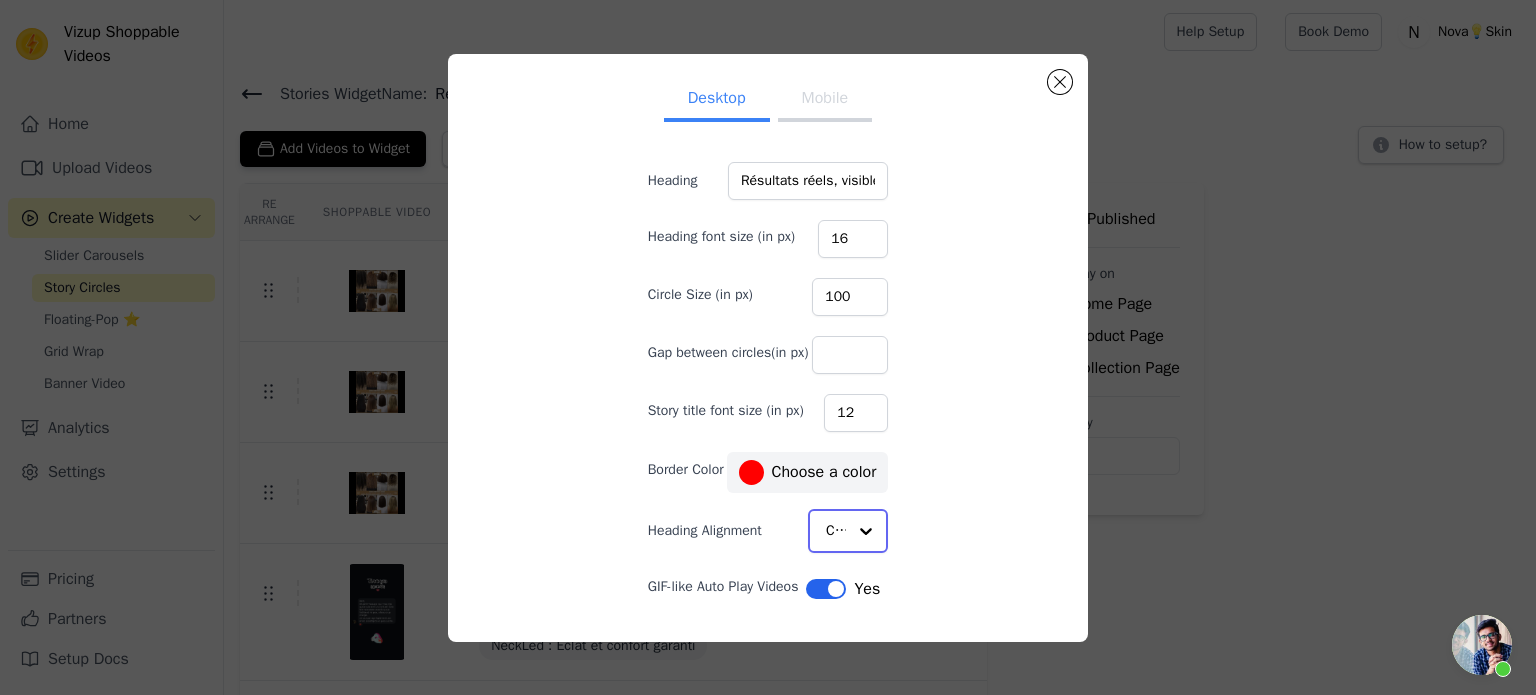 click at bounding box center (866, 531) 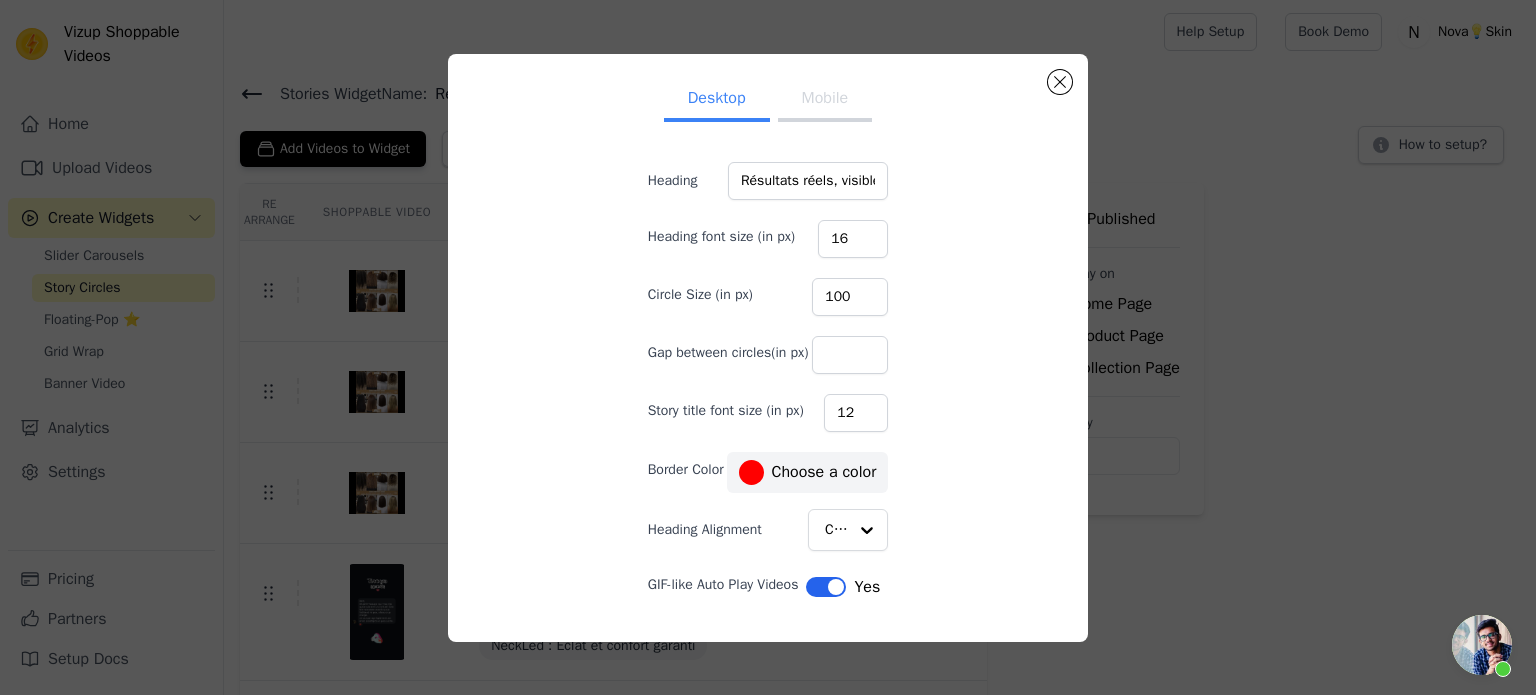 click on "Desktop Mobile   Heading   Résultats réels, visibles et approuvés par nos clients   Heading font size (in px)   16   Circle Size (in px)   100   Gap between circles(in px)     Story title font size (in px)   12   Border Color   #ff0000       Choose a color     Heading Alignment         Center               GIF-like Auto Play Videos   Label     Yes   Cancel     Save                               #ff0000   1   hex   change to    rgb" at bounding box center [768, 348] 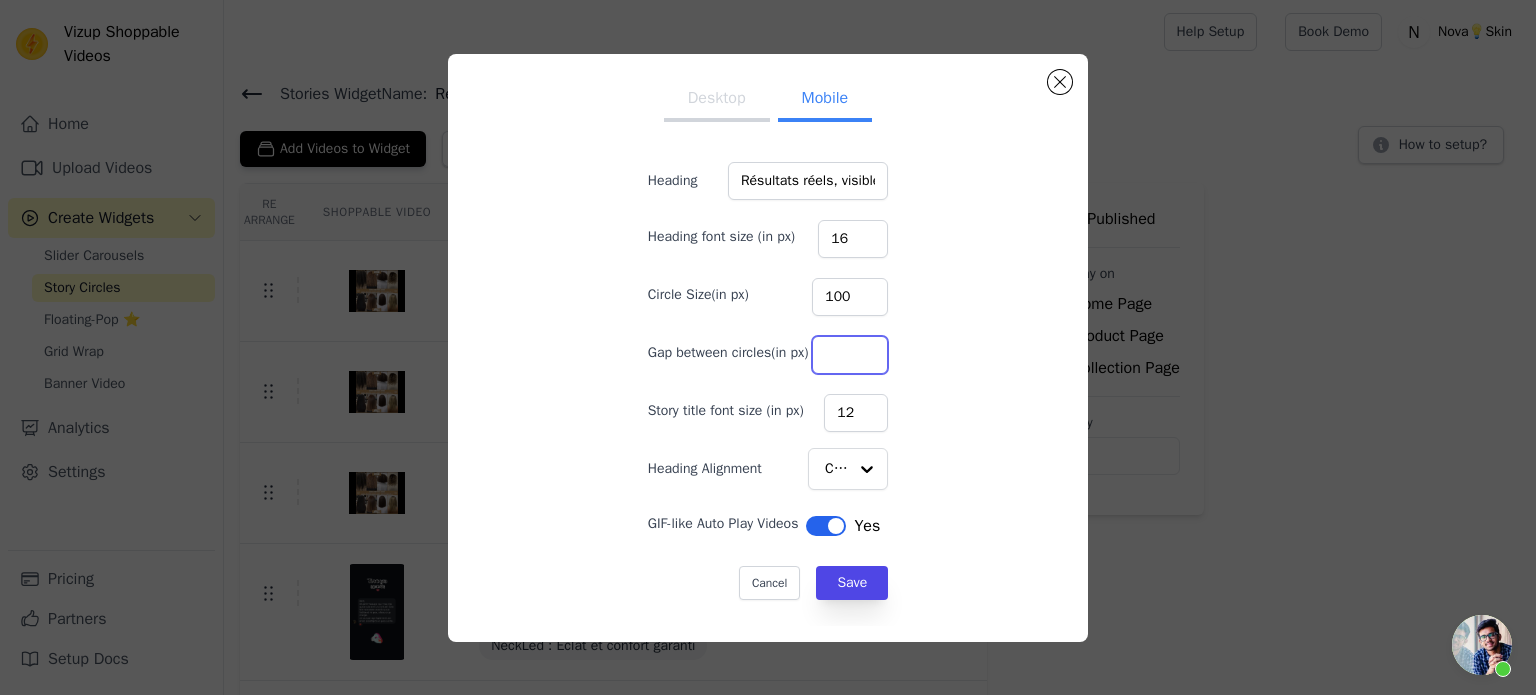 click on "Gap between circles(in px)" at bounding box center (850, 355) 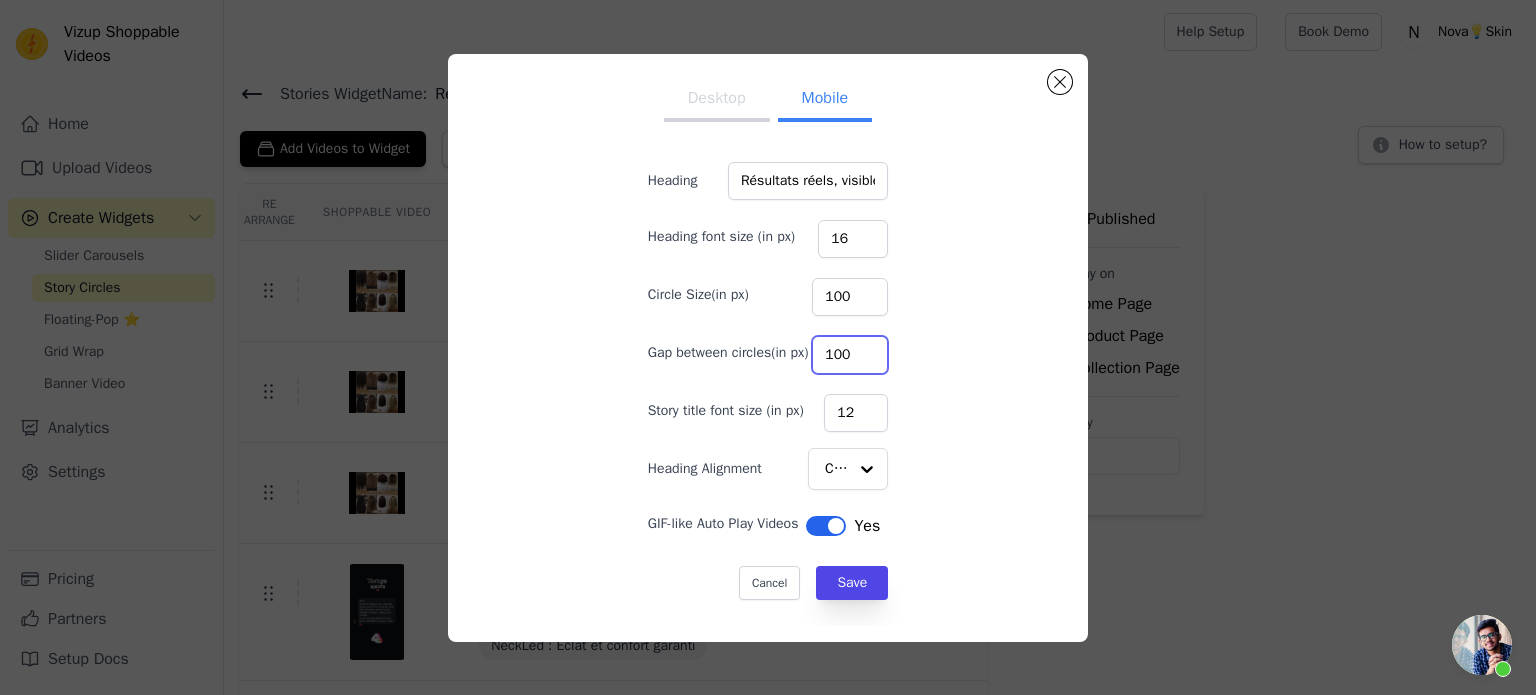 click on "100" at bounding box center [850, 355] 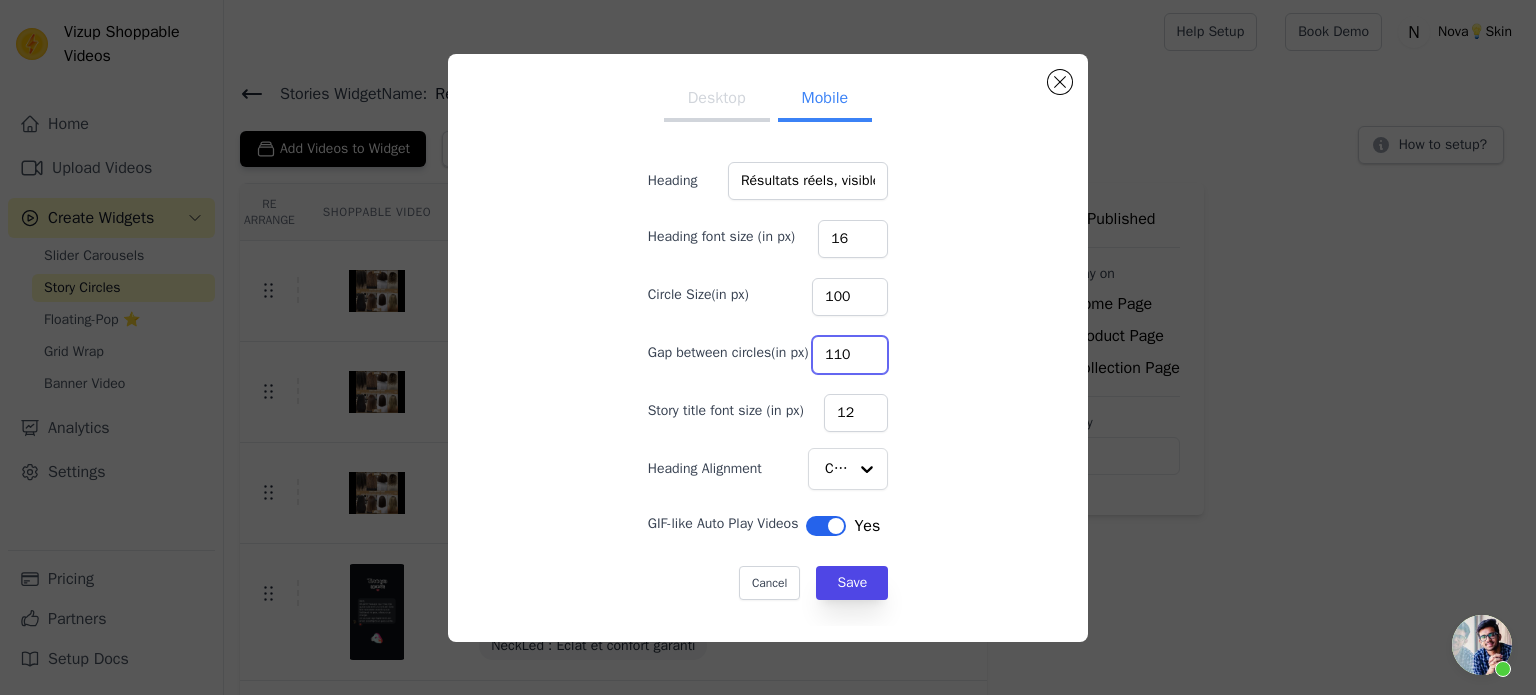 click on "110" at bounding box center [850, 355] 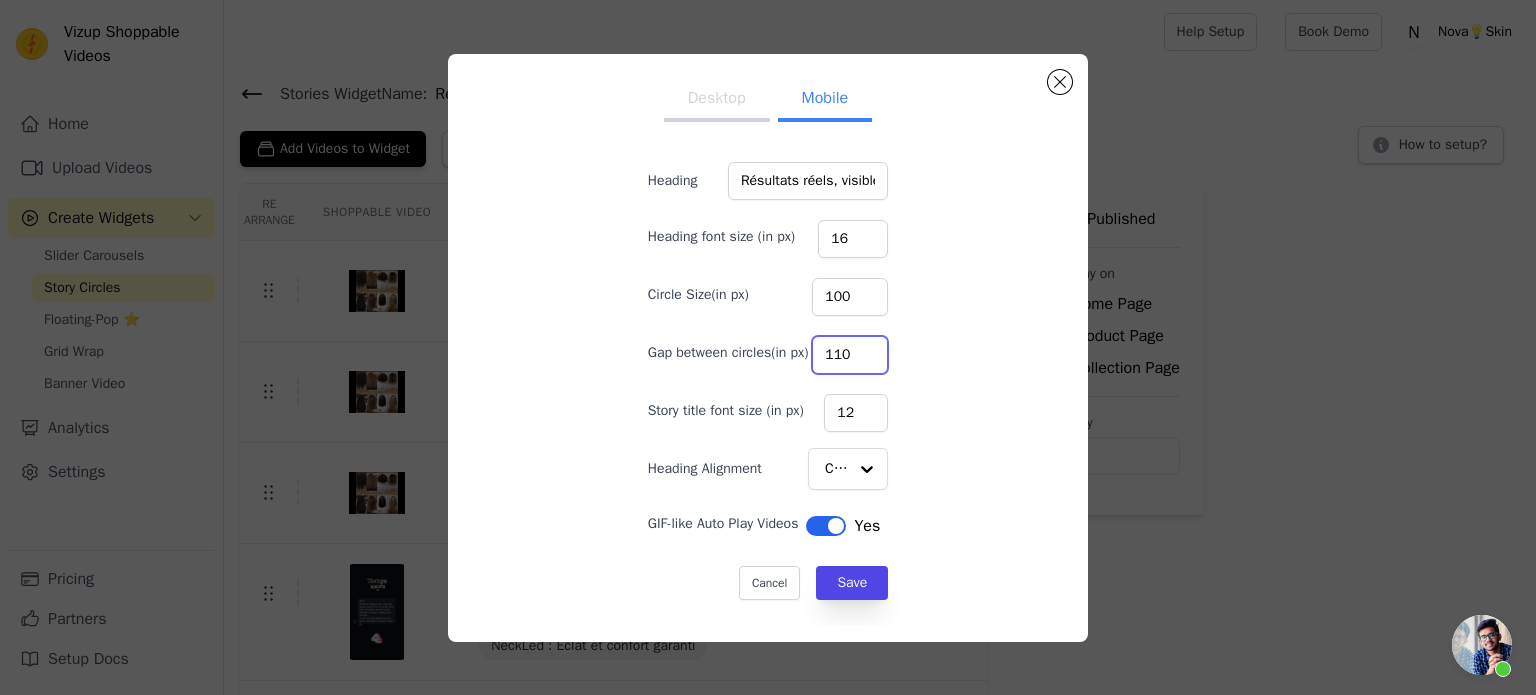drag, startPoint x: 852, startPoint y: 359, endPoint x: 769, endPoint y: 357, distance: 83.02409 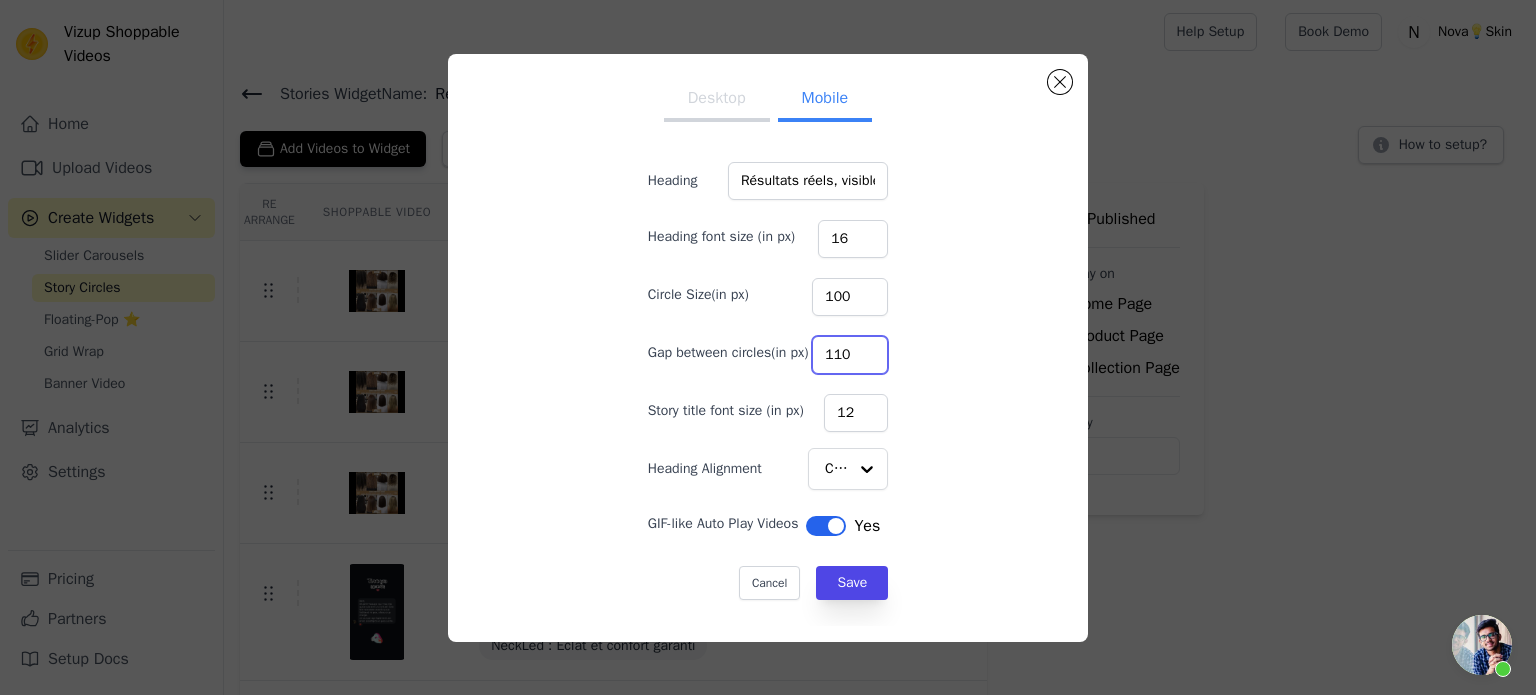 click on "Gap between circles(in px)   110" at bounding box center (768, 353) 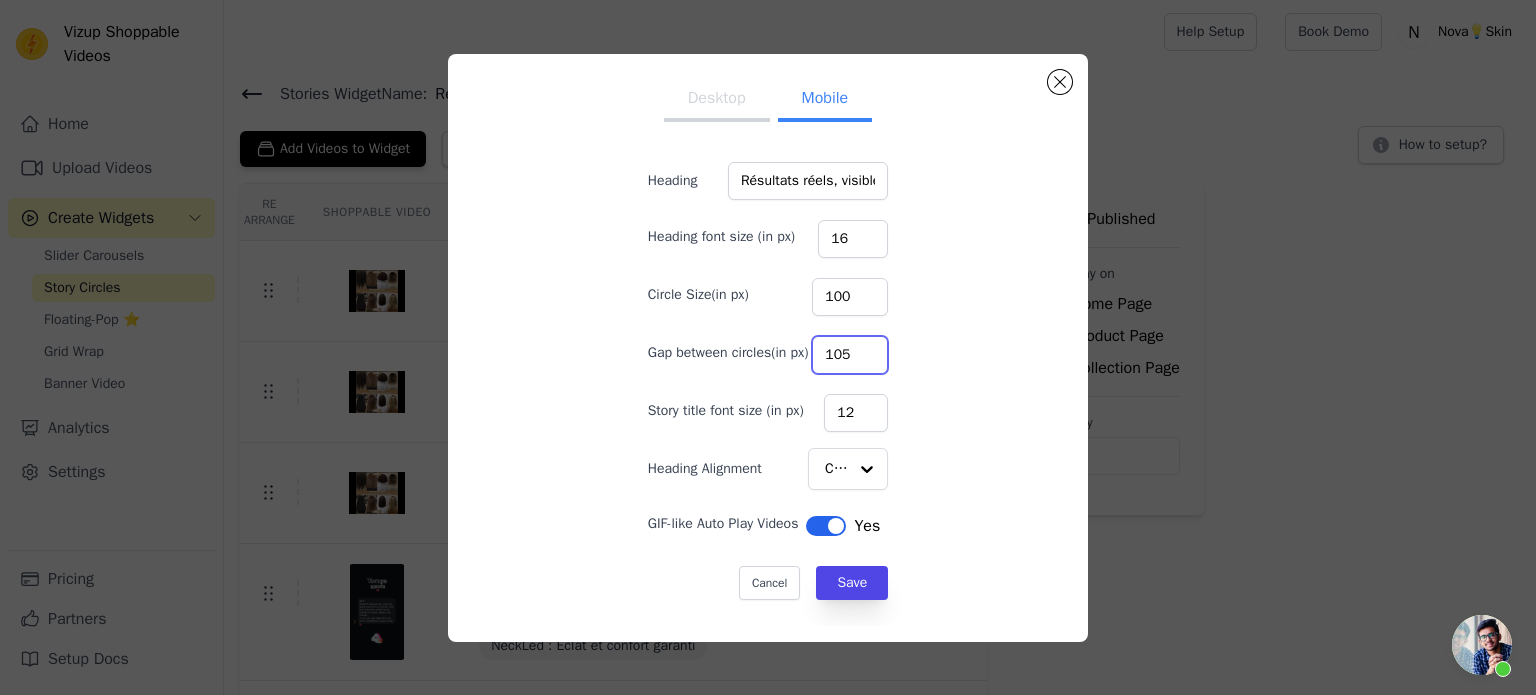 type on "105" 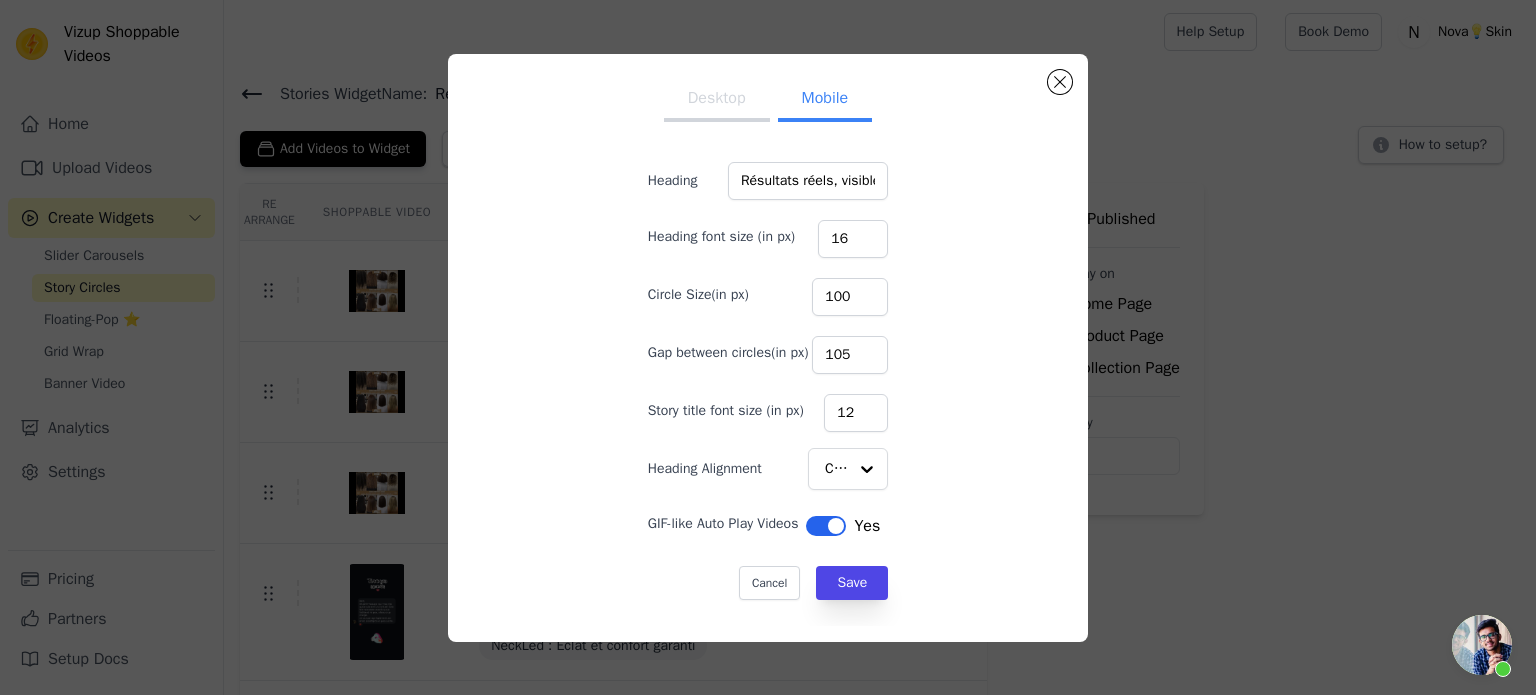 click on "Desktop Mobile   Heading   Résultats réels, visibles et approuvés par nos clients   Heading font size (in px)   16   Circle Size(in px)   100   Gap between circles(in px)   105   Story title font size (in px)   12   Heading Alignment         Center               GIF-like Auto Play Videos   Label     Yes   Cancel     Save" at bounding box center [768, 348] 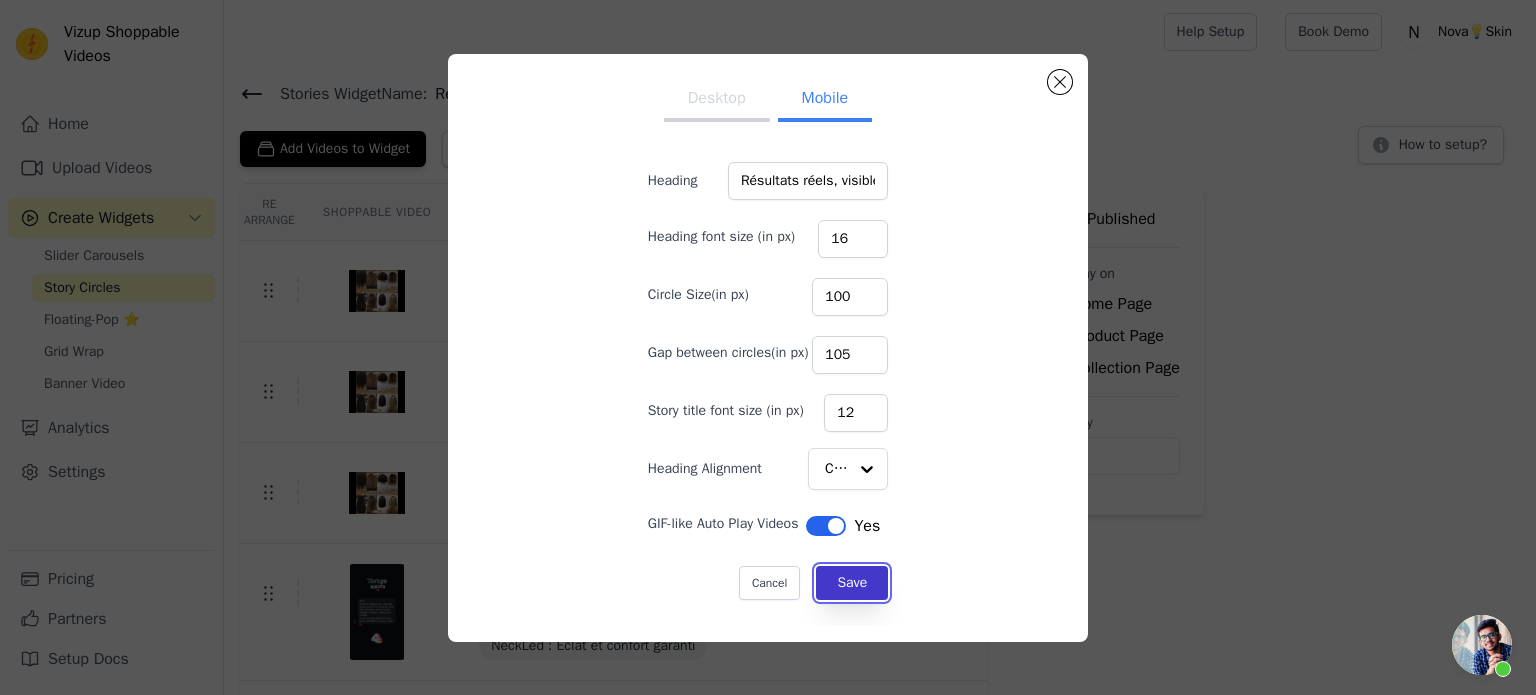 click on "Save" at bounding box center [852, 583] 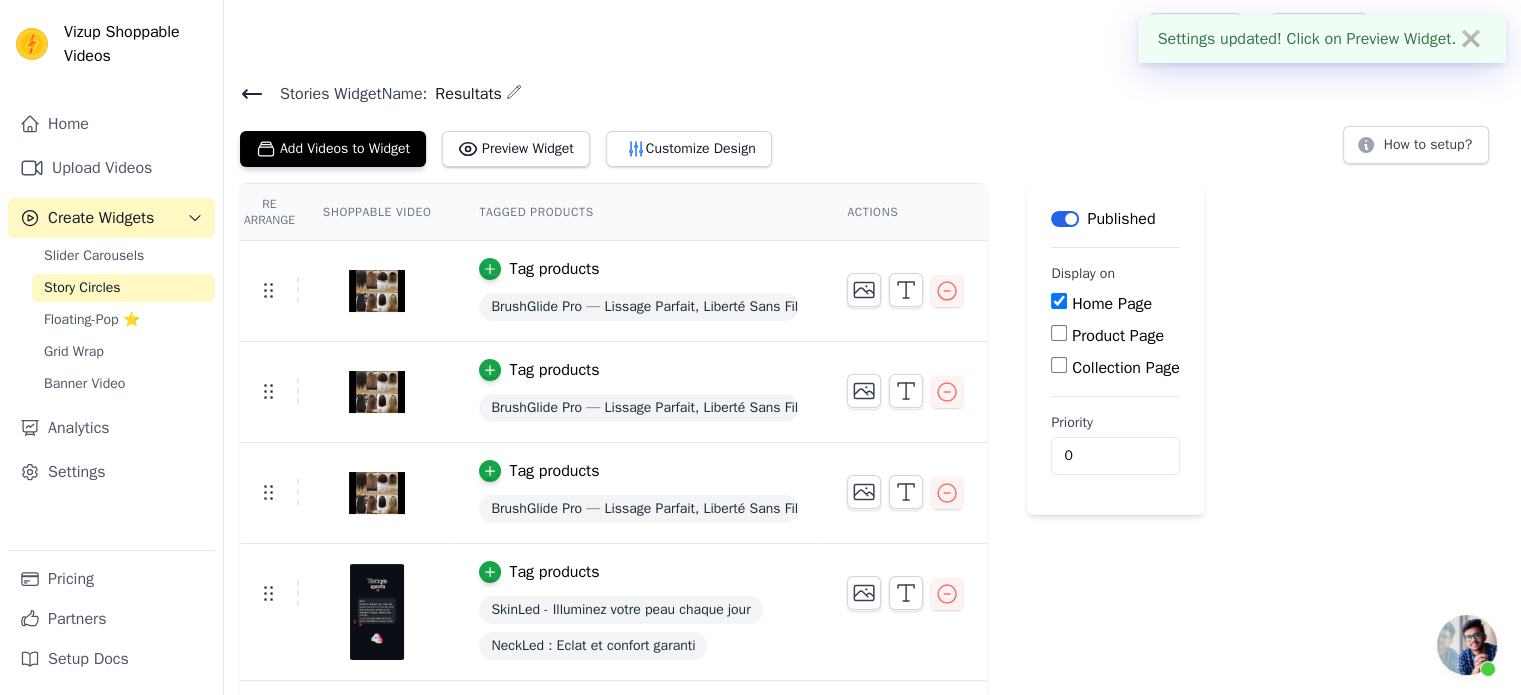click 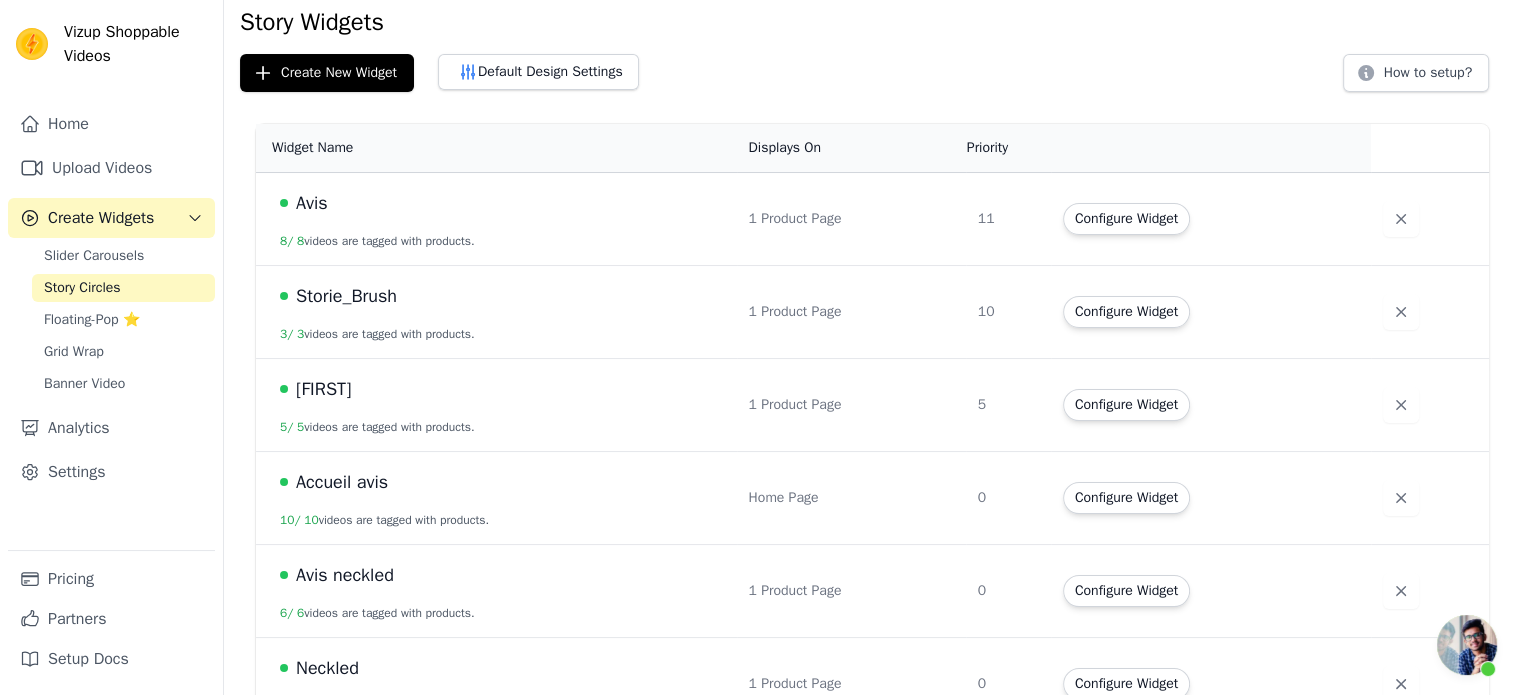 scroll, scrollTop: 78, scrollLeft: 0, axis: vertical 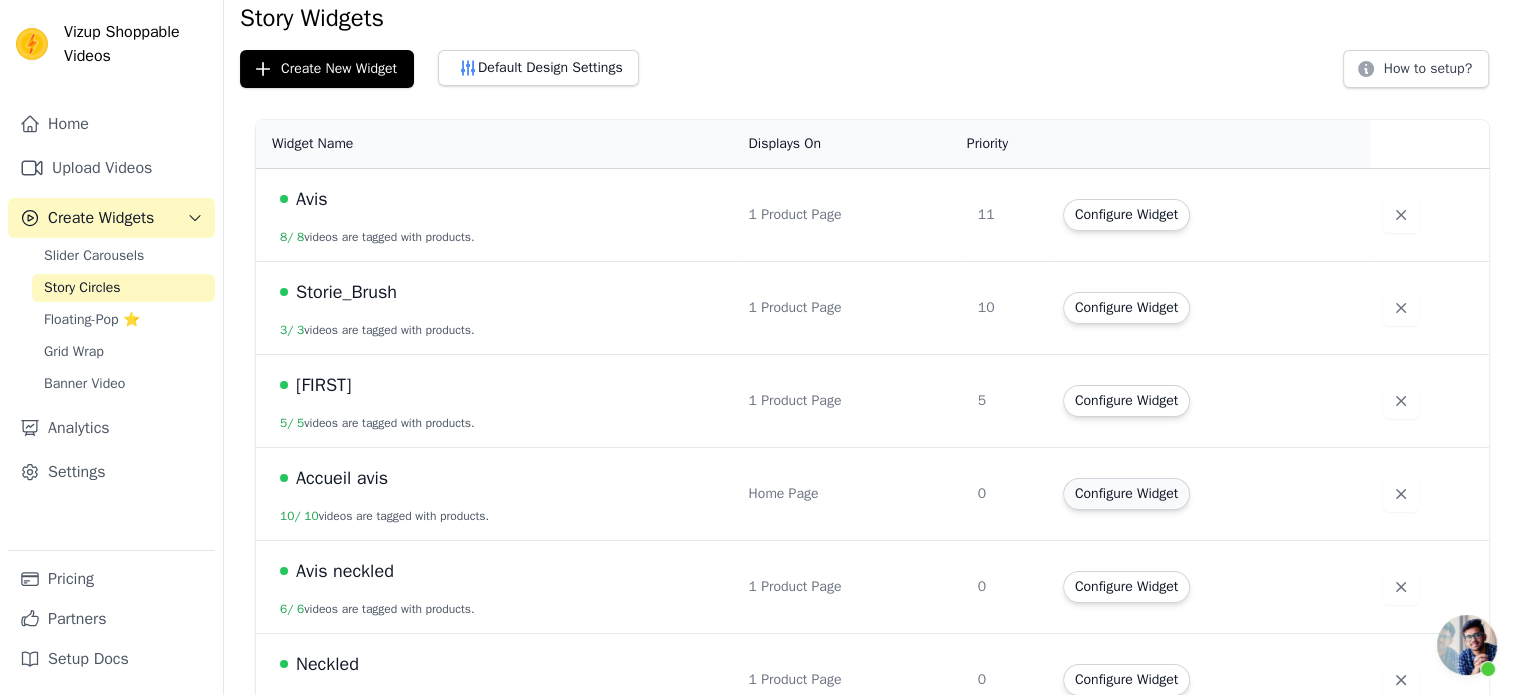 click on "Configure Widget" at bounding box center (1126, 494) 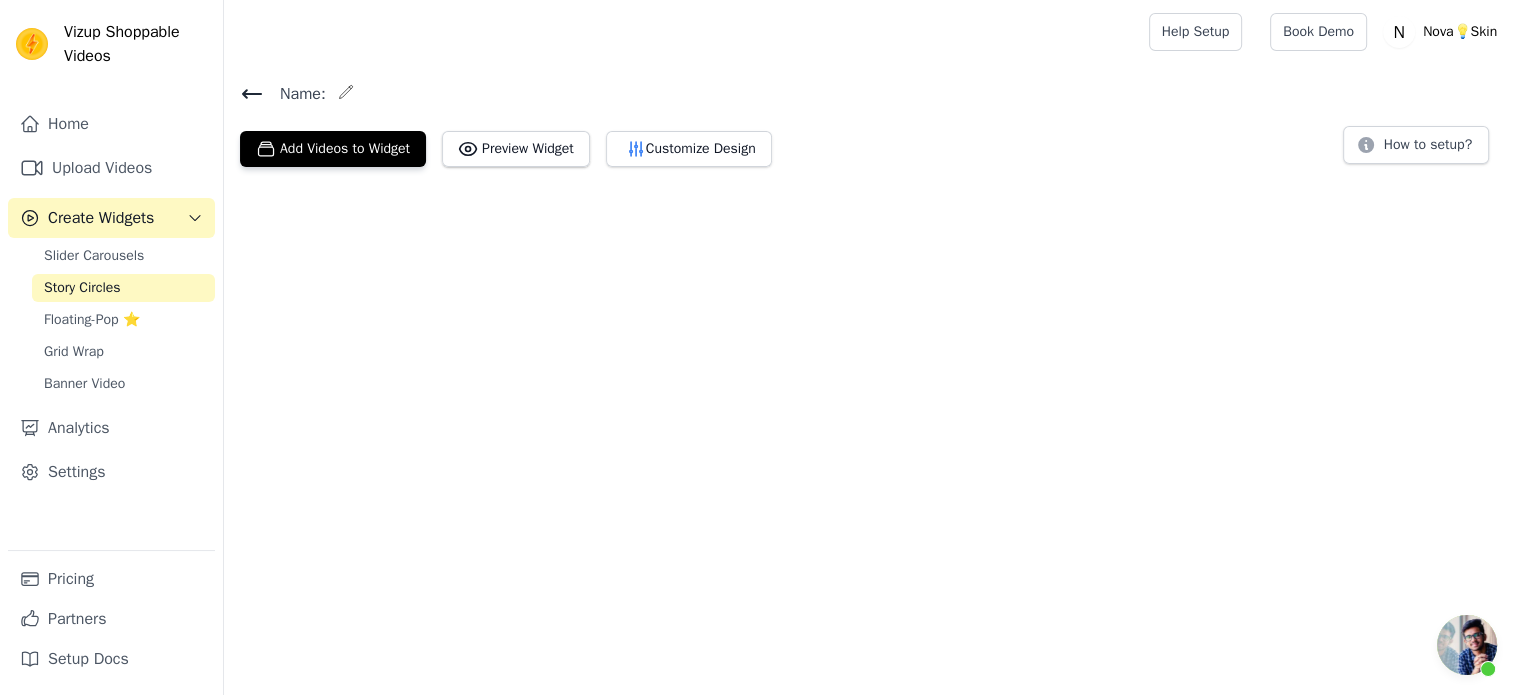 scroll, scrollTop: 0, scrollLeft: 0, axis: both 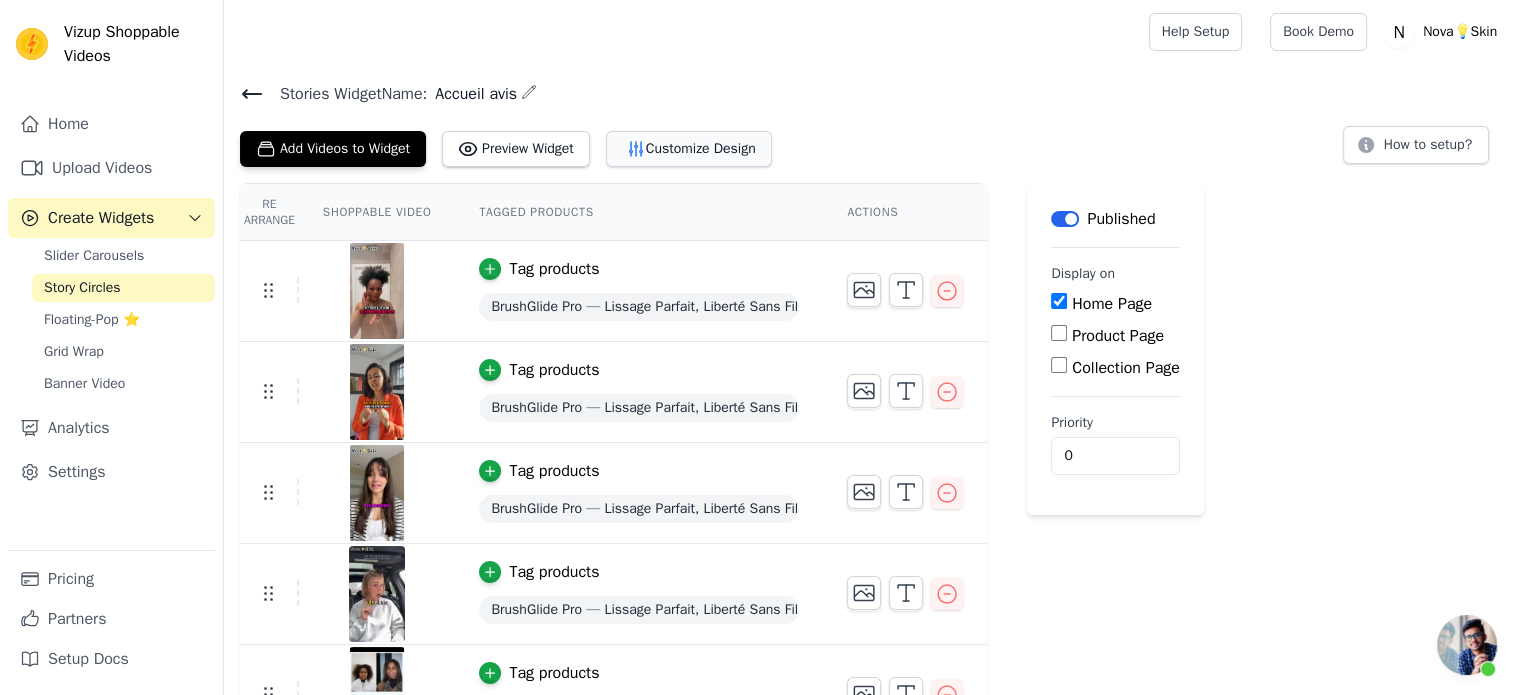 click on "Customize Design" at bounding box center (689, 149) 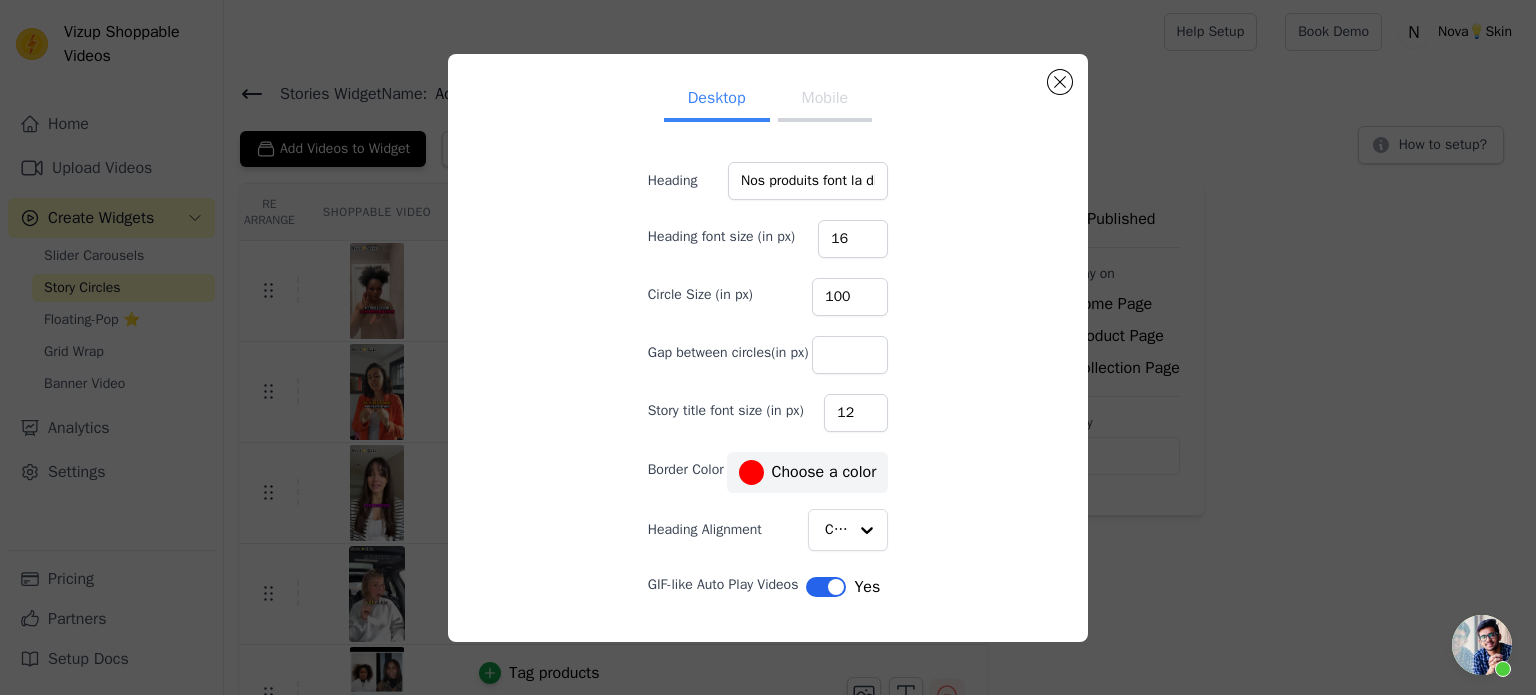 click on "Mobile" at bounding box center (825, 100) 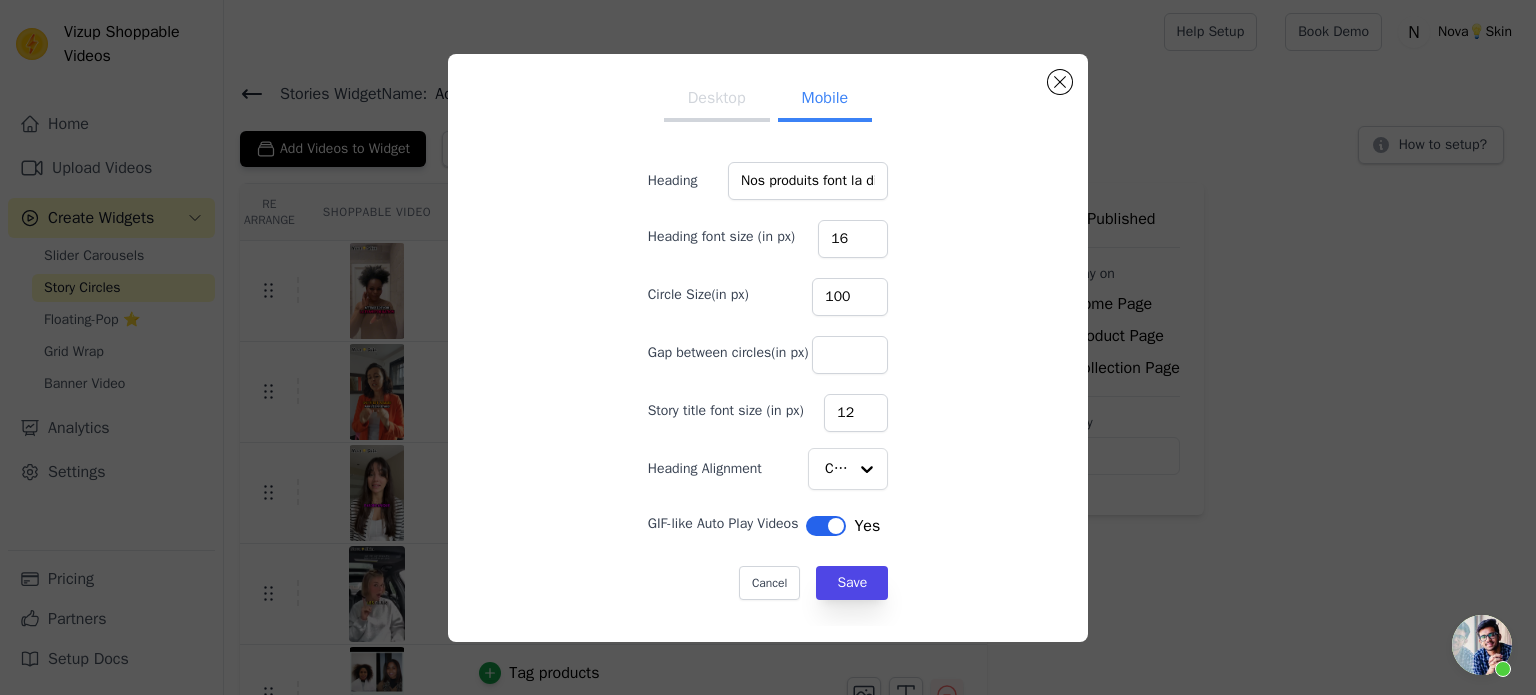 click on "Desktop" at bounding box center (717, 100) 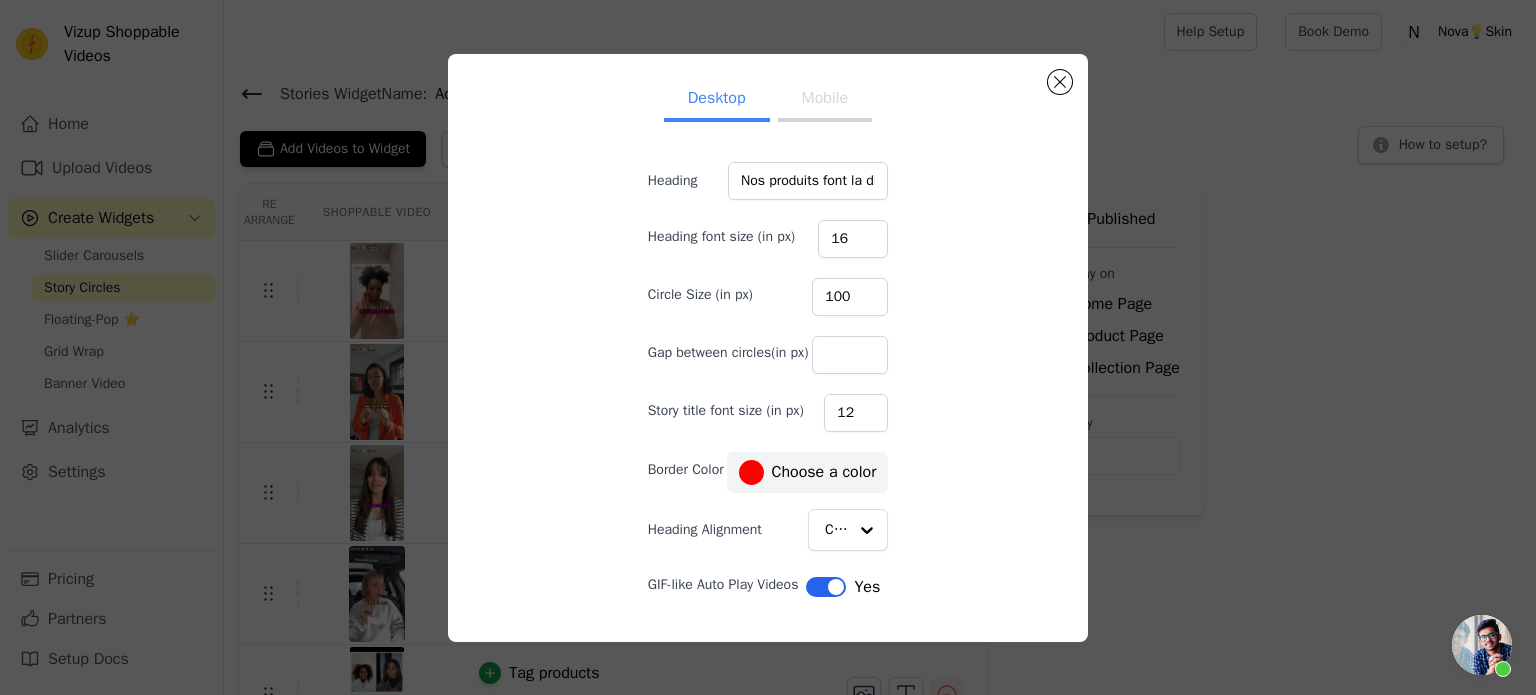 click on "Mobile" at bounding box center (825, 100) 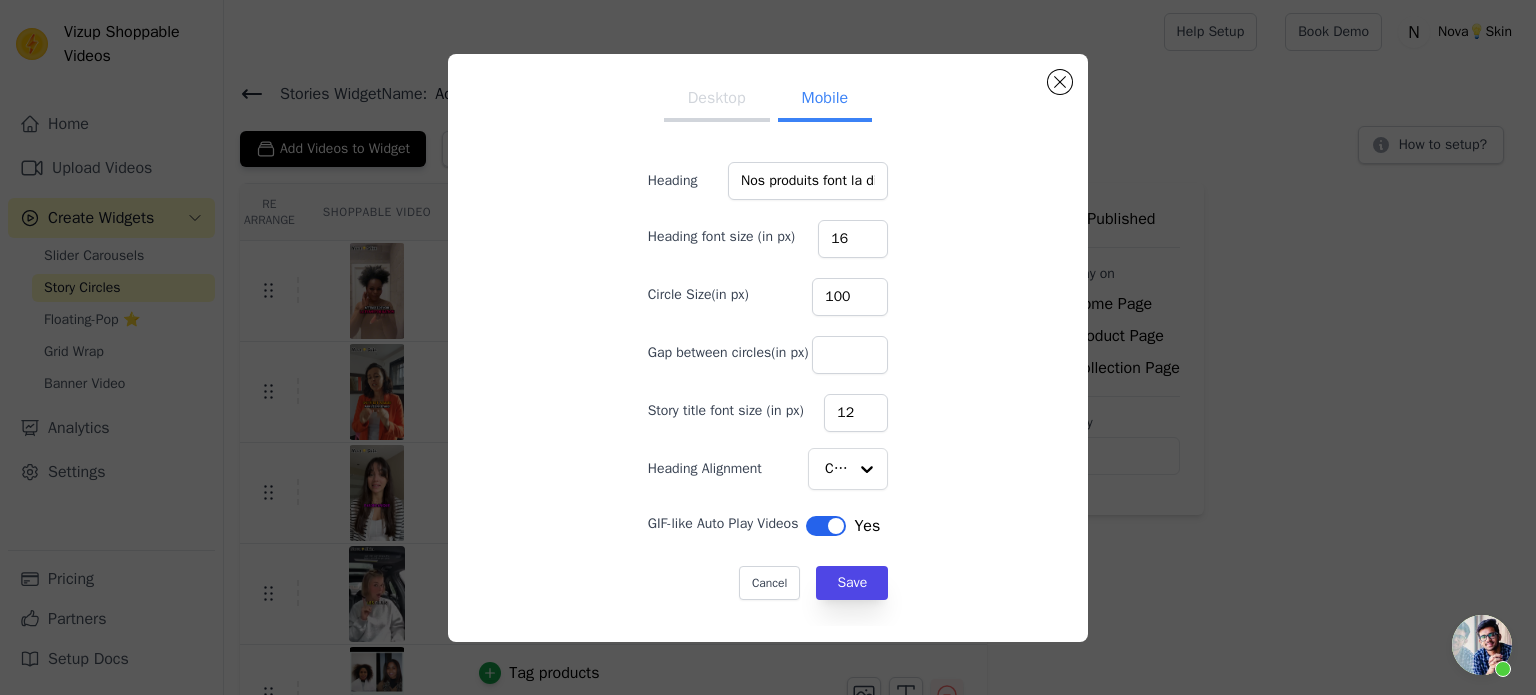 click on "Desktop" at bounding box center (717, 100) 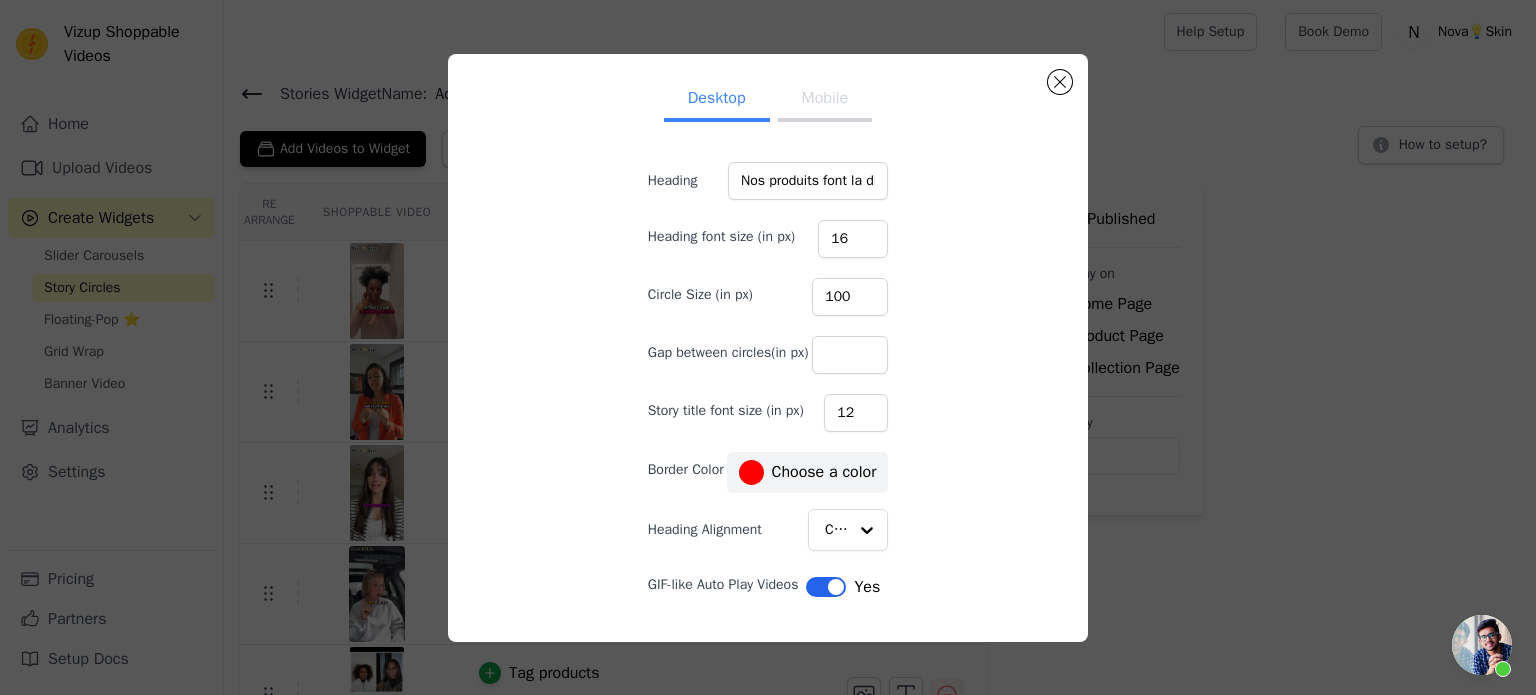 click on "Mobile" at bounding box center (825, 100) 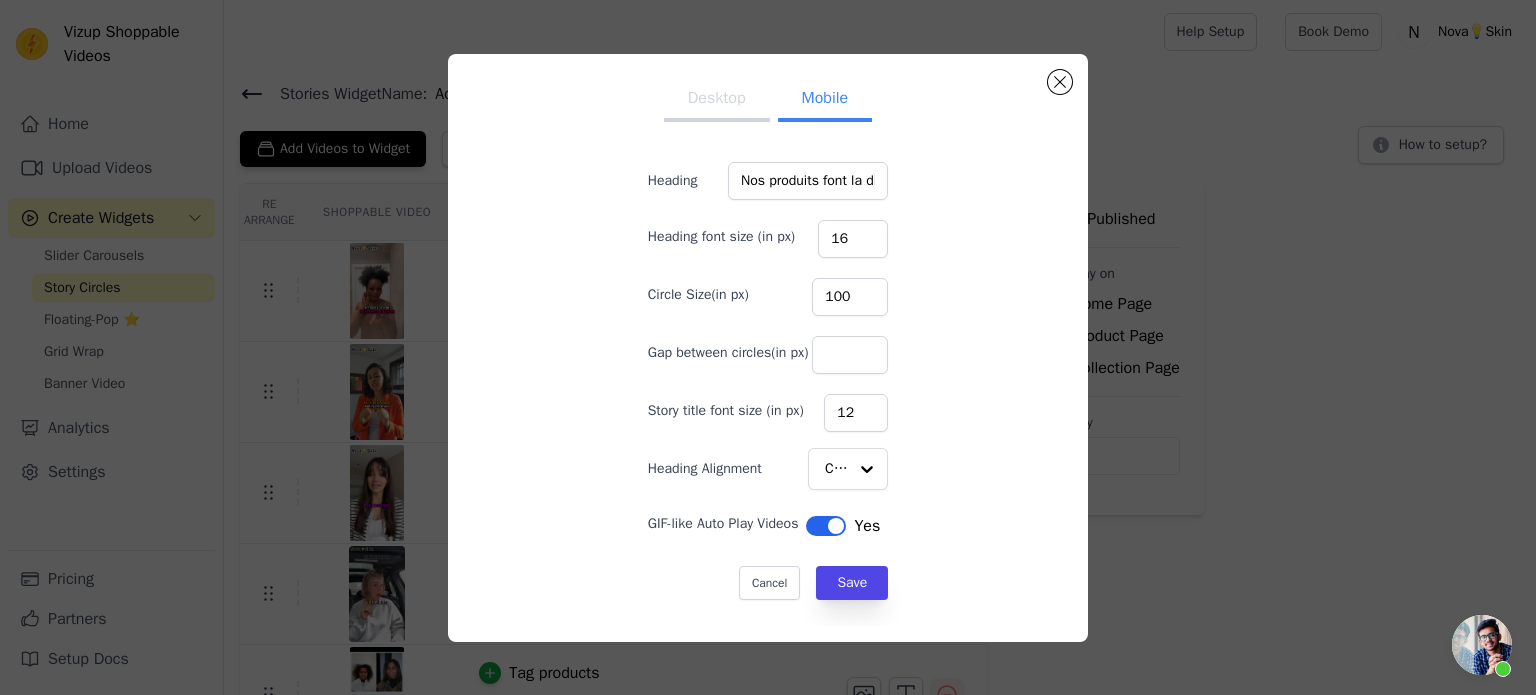 click on "Desktop" at bounding box center [717, 100] 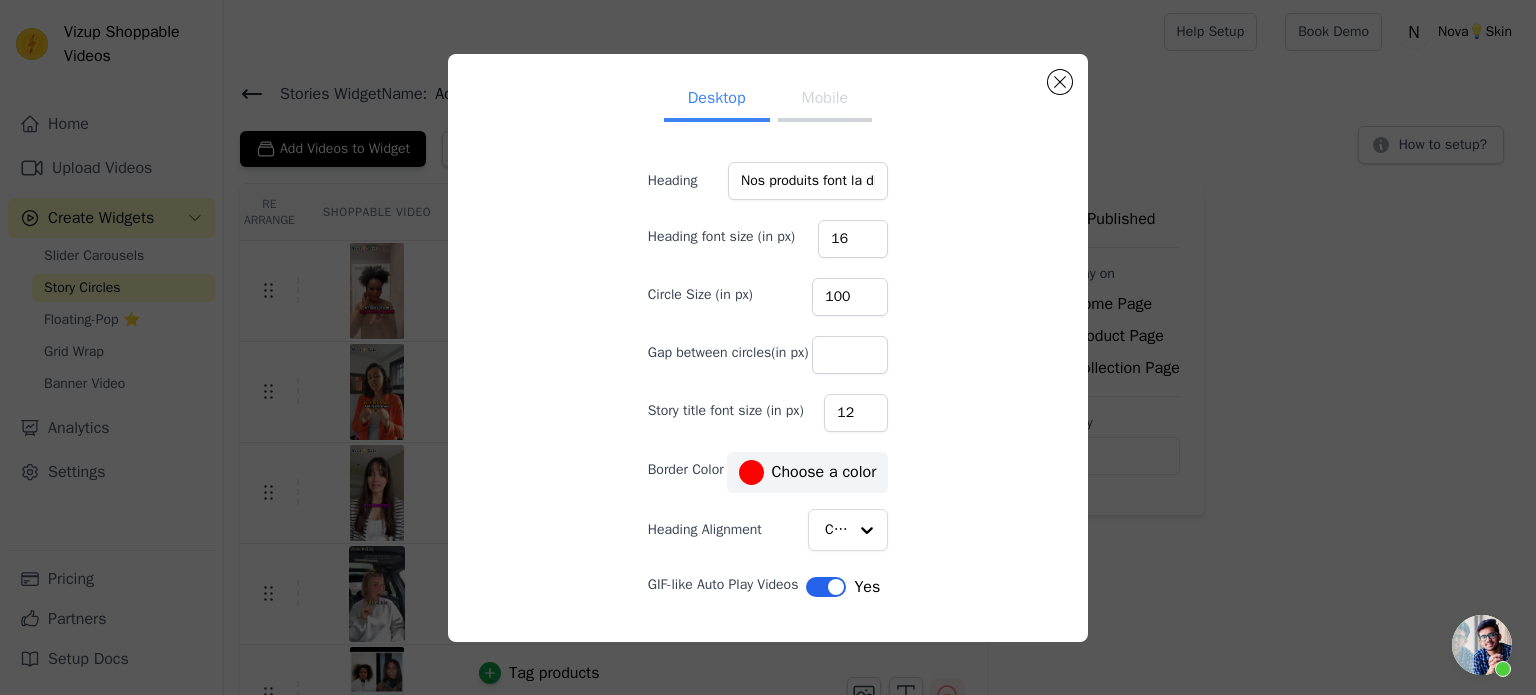 click on "Mobile" at bounding box center (825, 100) 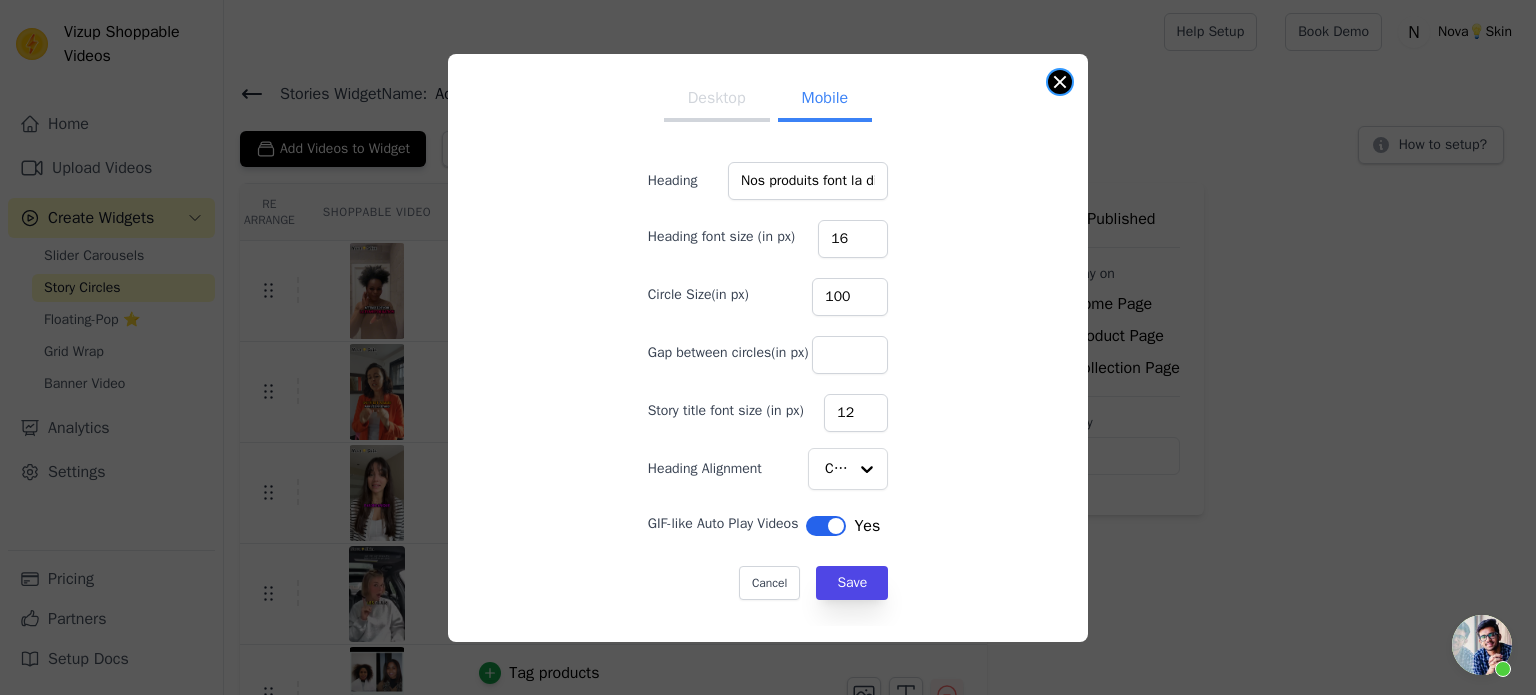 click at bounding box center [1060, 82] 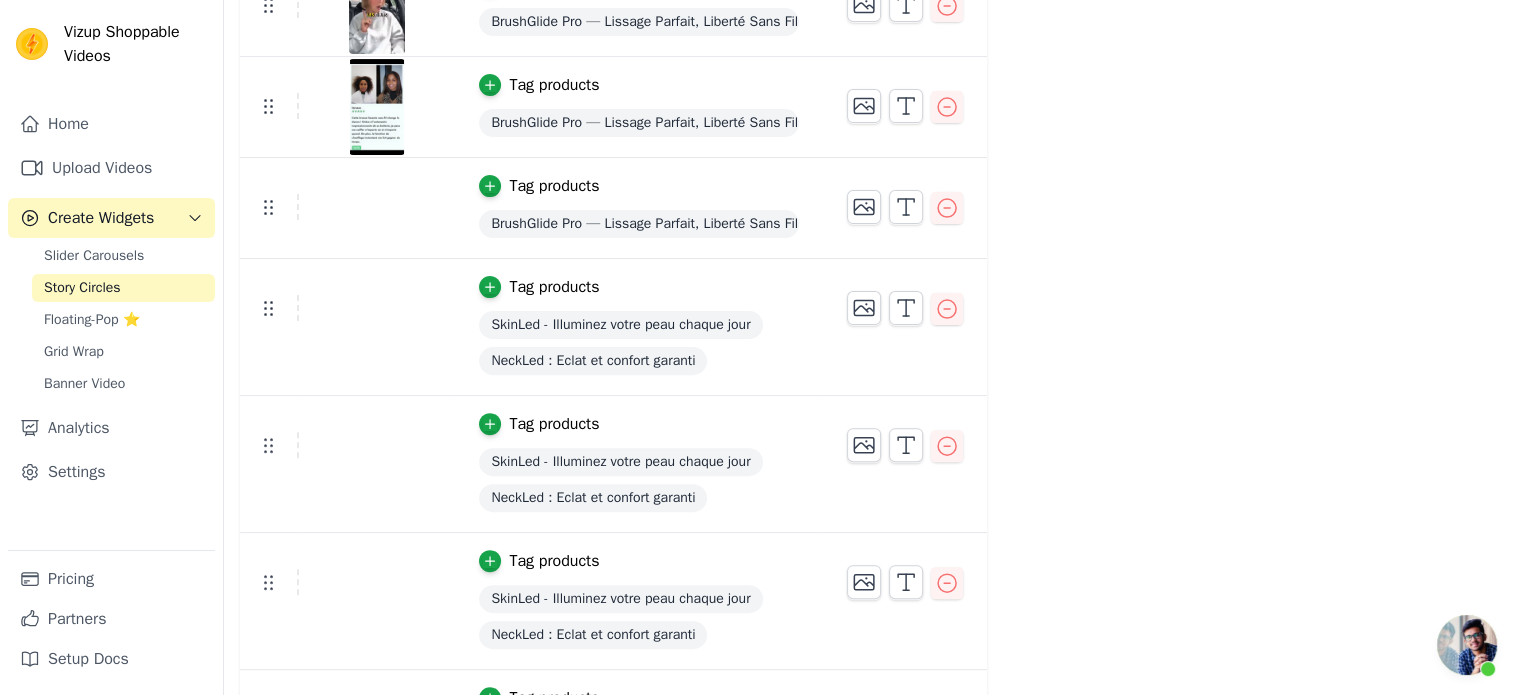 scroll, scrollTop: 0, scrollLeft: 0, axis: both 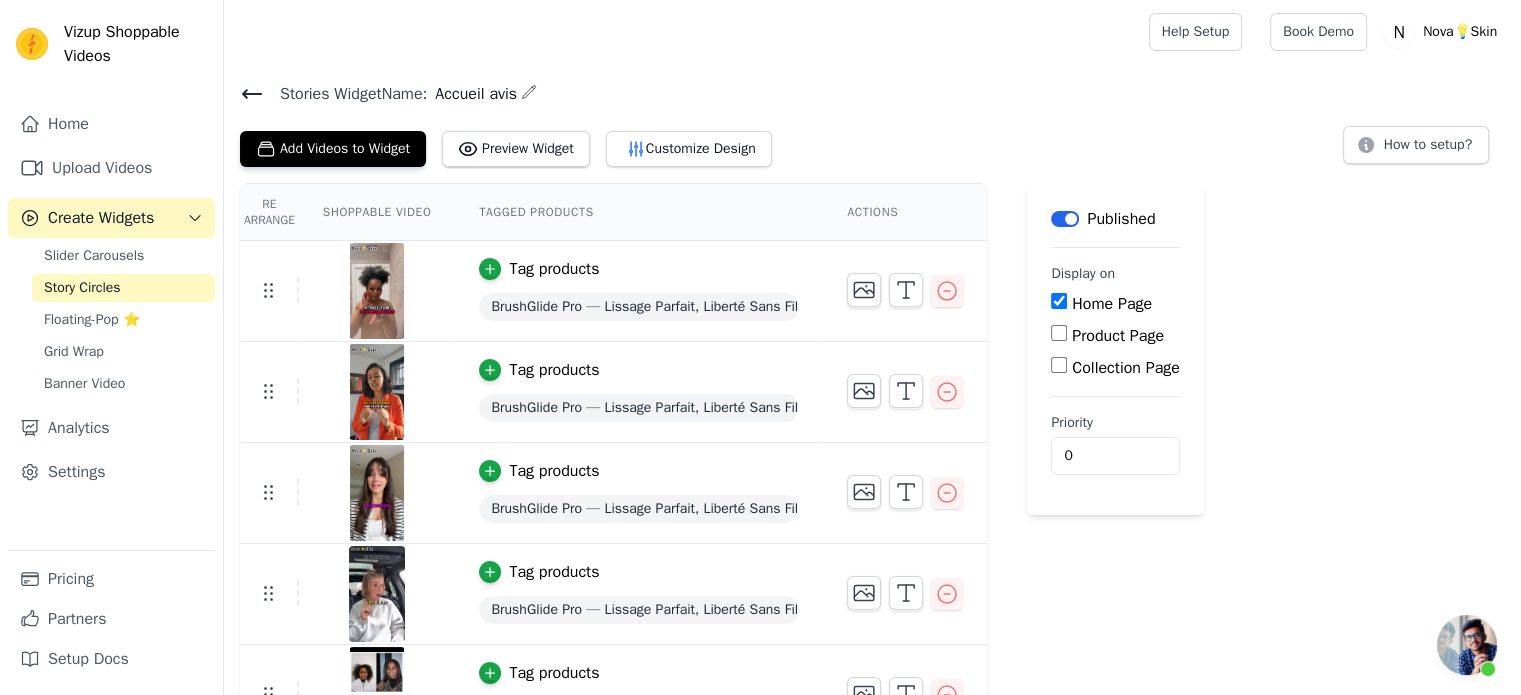 click 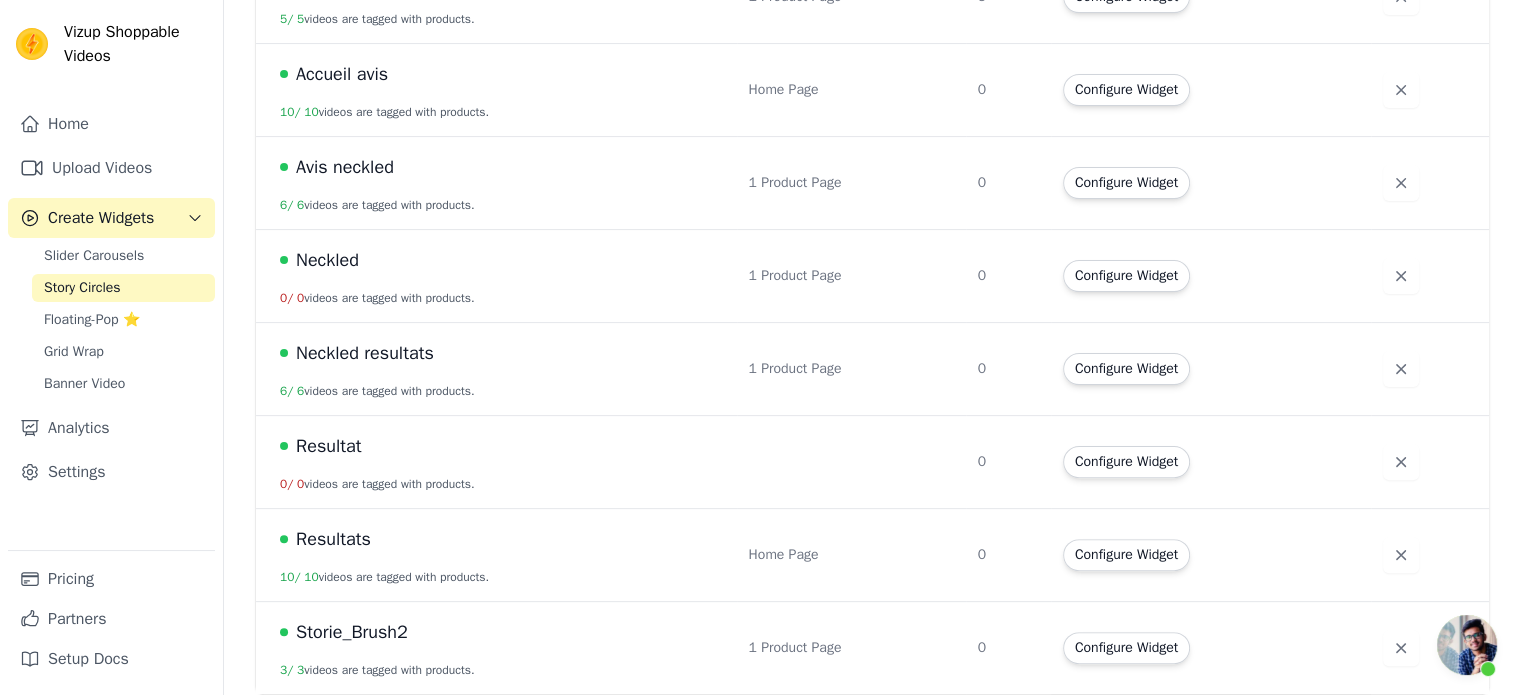 scroll, scrollTop: 484, scrollLeft: 0, axis: vertical 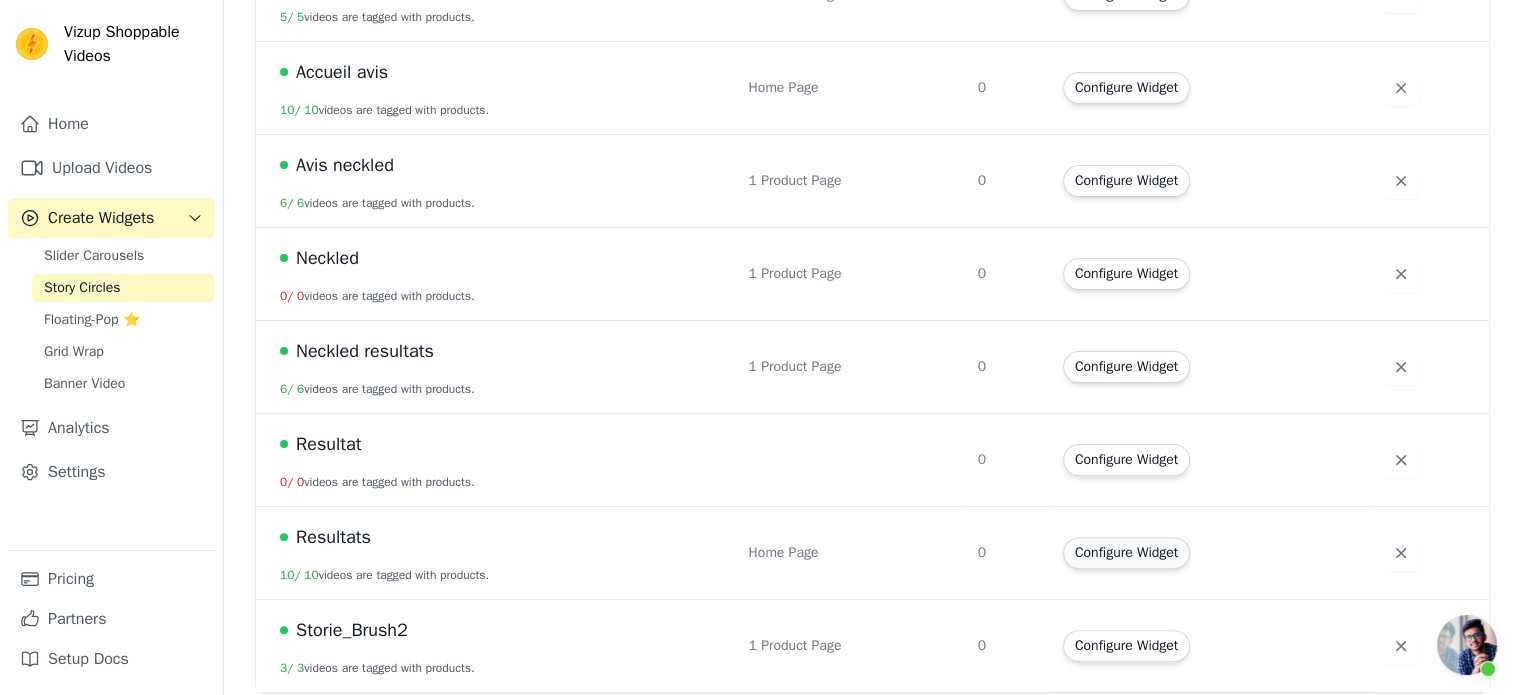 click on "Configure Widget" at bounding box center (1126, 553) 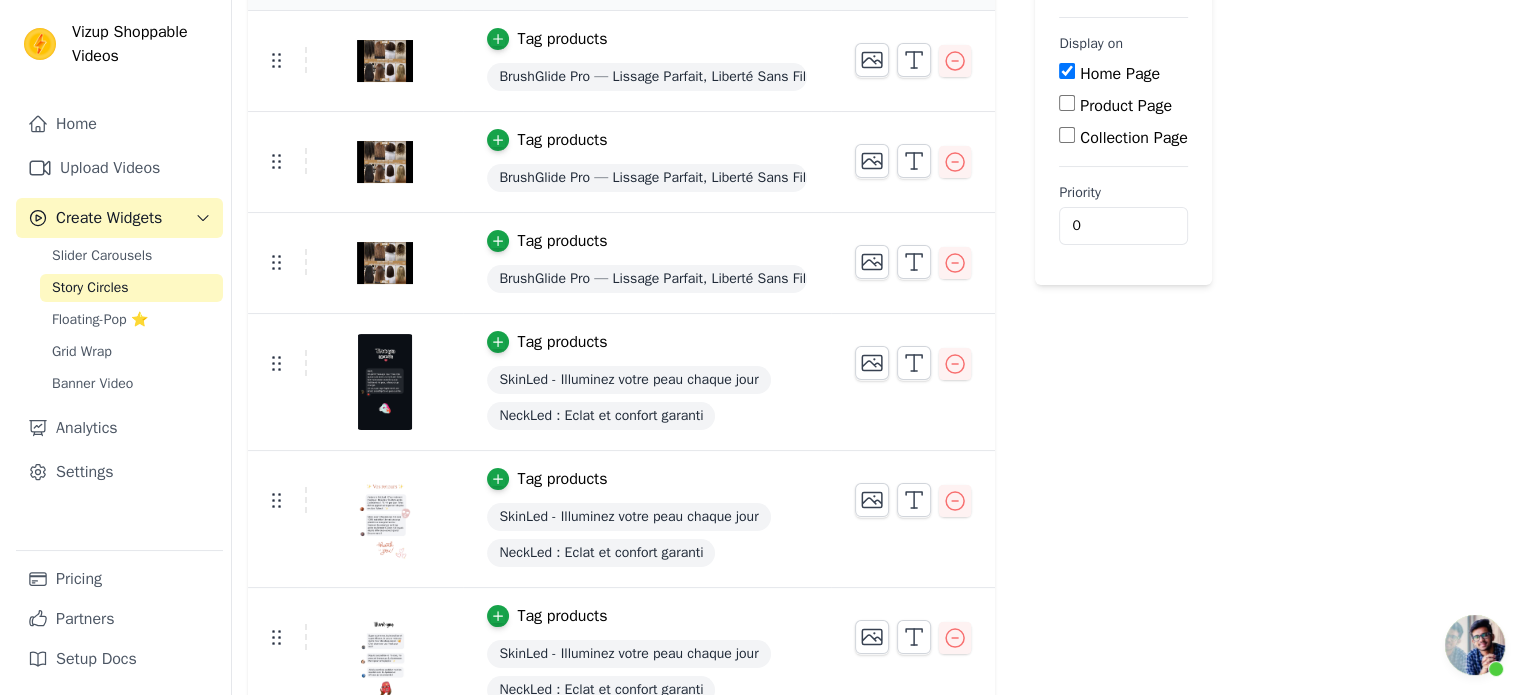 scroll, scrollTop: 0, scrollLeft: 0, axis: both 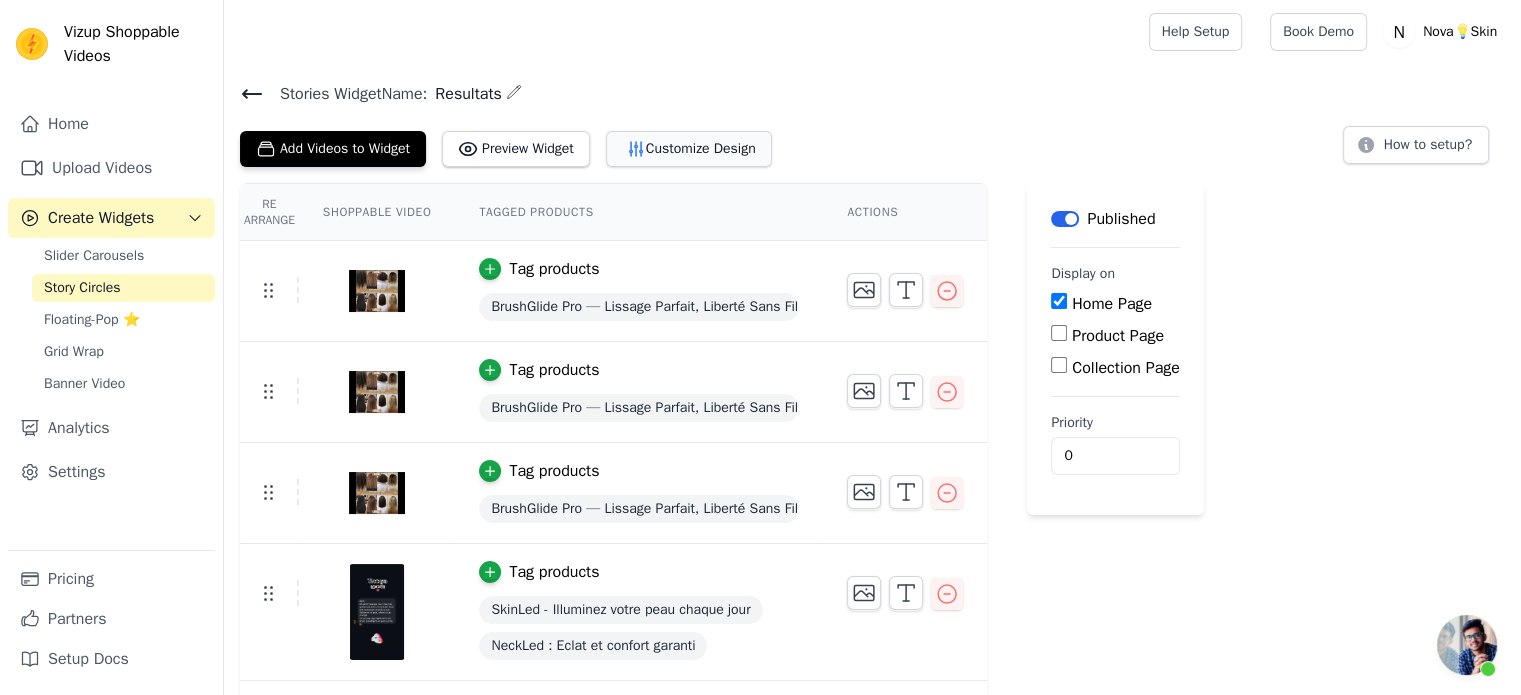 click on "Customize Design" at bounding box center [689, 149] 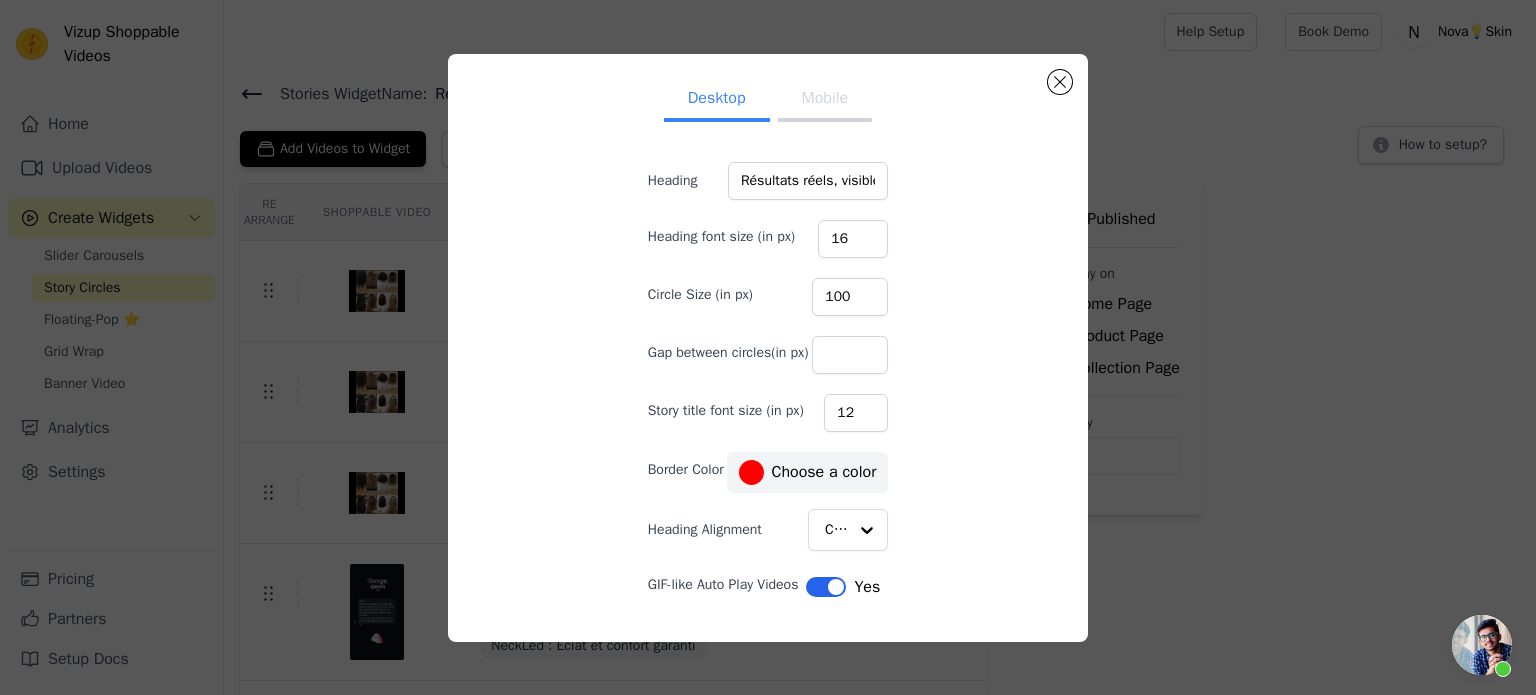 click on "Mobile" at bounding box center (825, 100) 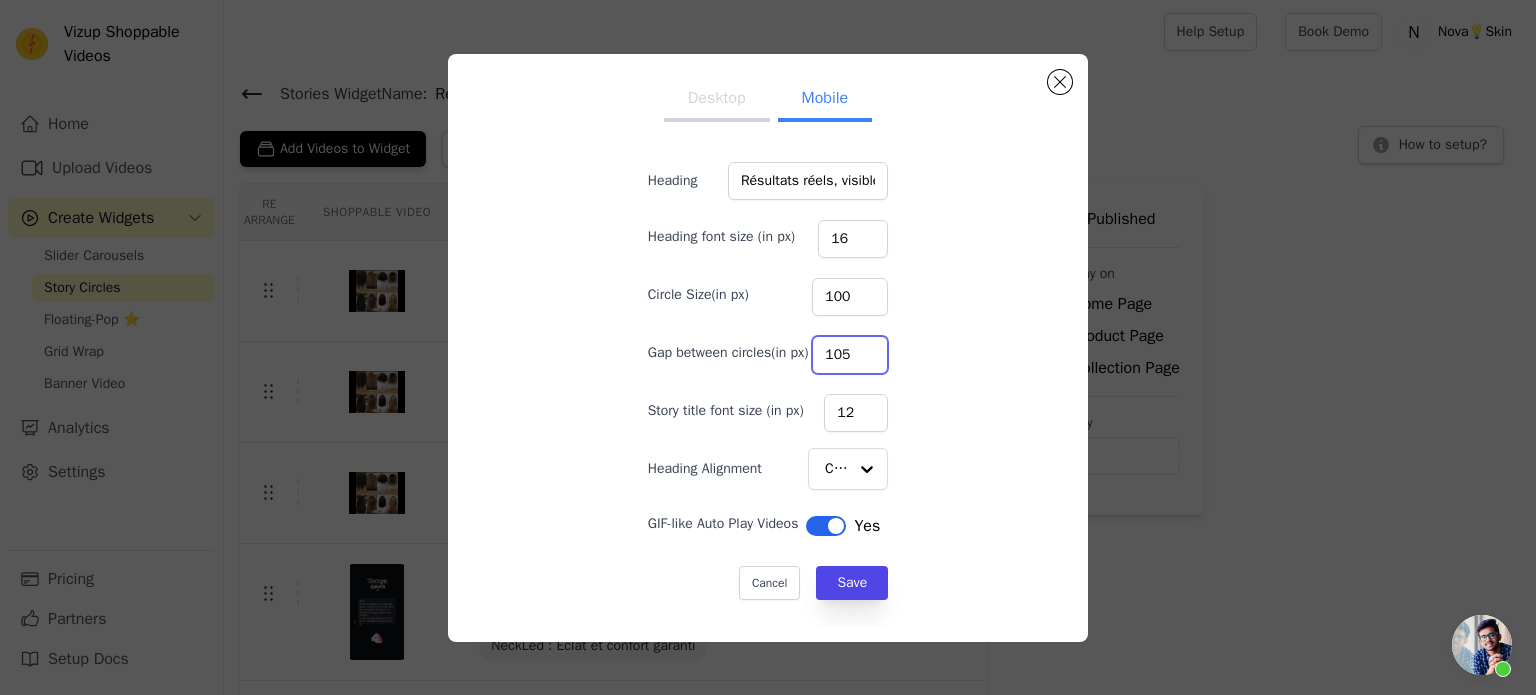 drag, startPoint x: 838, startPoint y: 349, endPoint x: 767, endPoint y: 347, distance: 71.02816 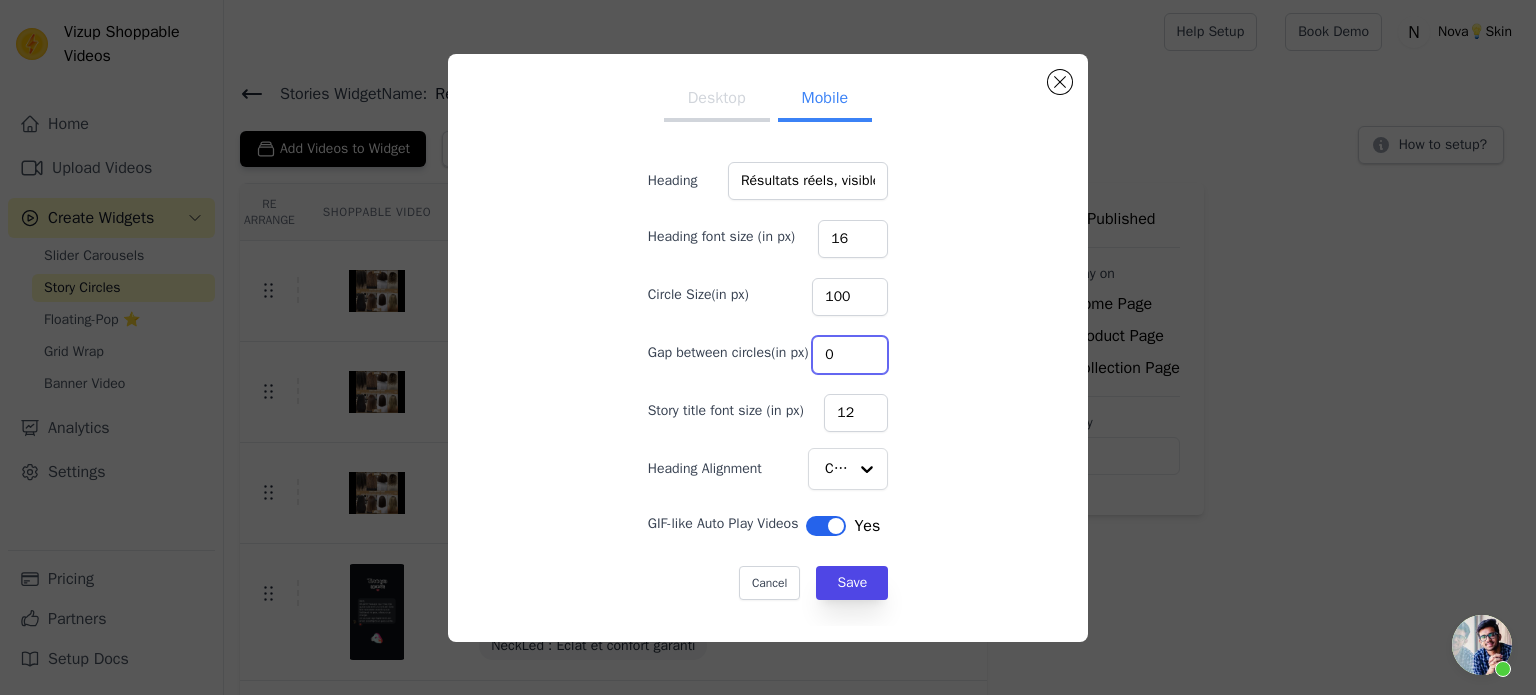 type on "0" 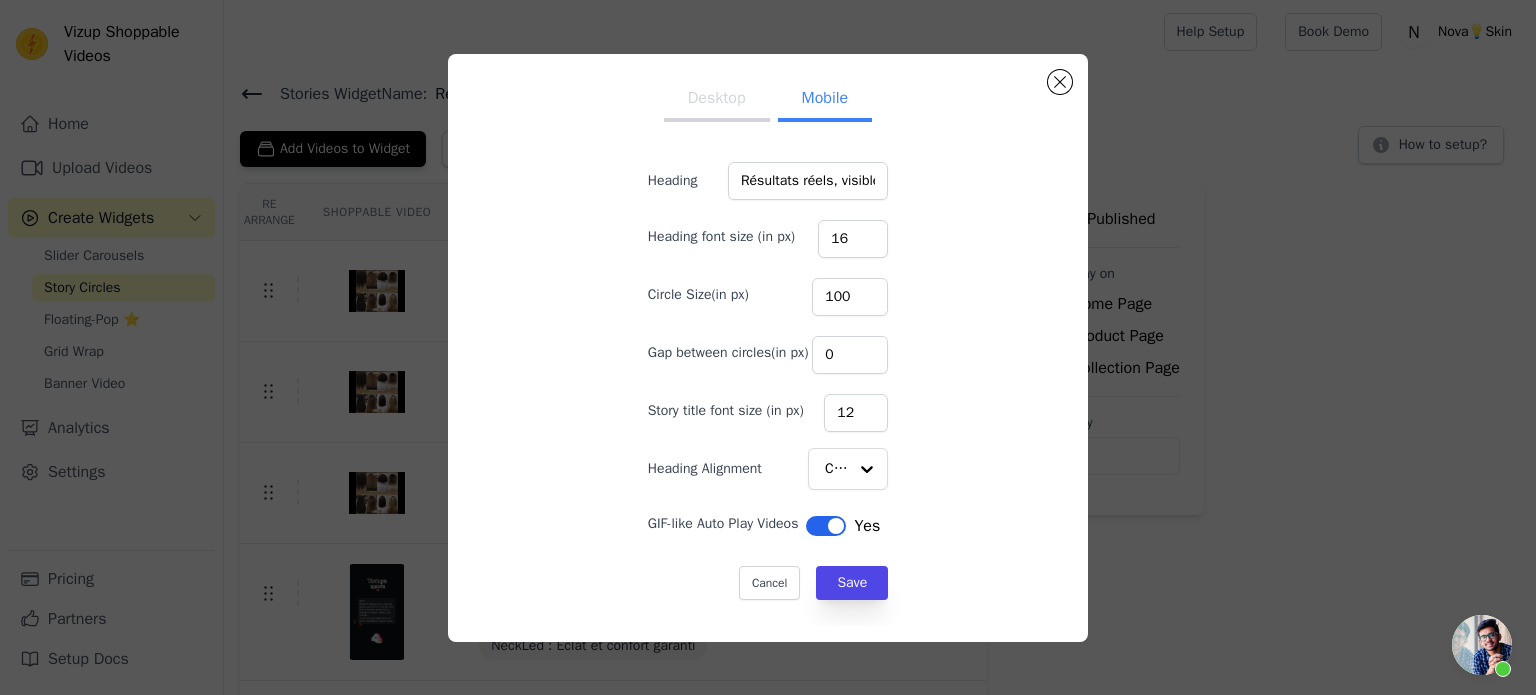 click on "Desktop Mobile   Heading   Résultats réels, visibles et approuvés par nos clients   Heading font size (in px)   16   Circle Size(in px)   100   Gap between circles(in px)   0   Story title font size (in px)   12   Heading Alignment         Center               GIF-like Auto Play Videos   Label     Yes   Cancel     Save" at bounding box center [768, 348] 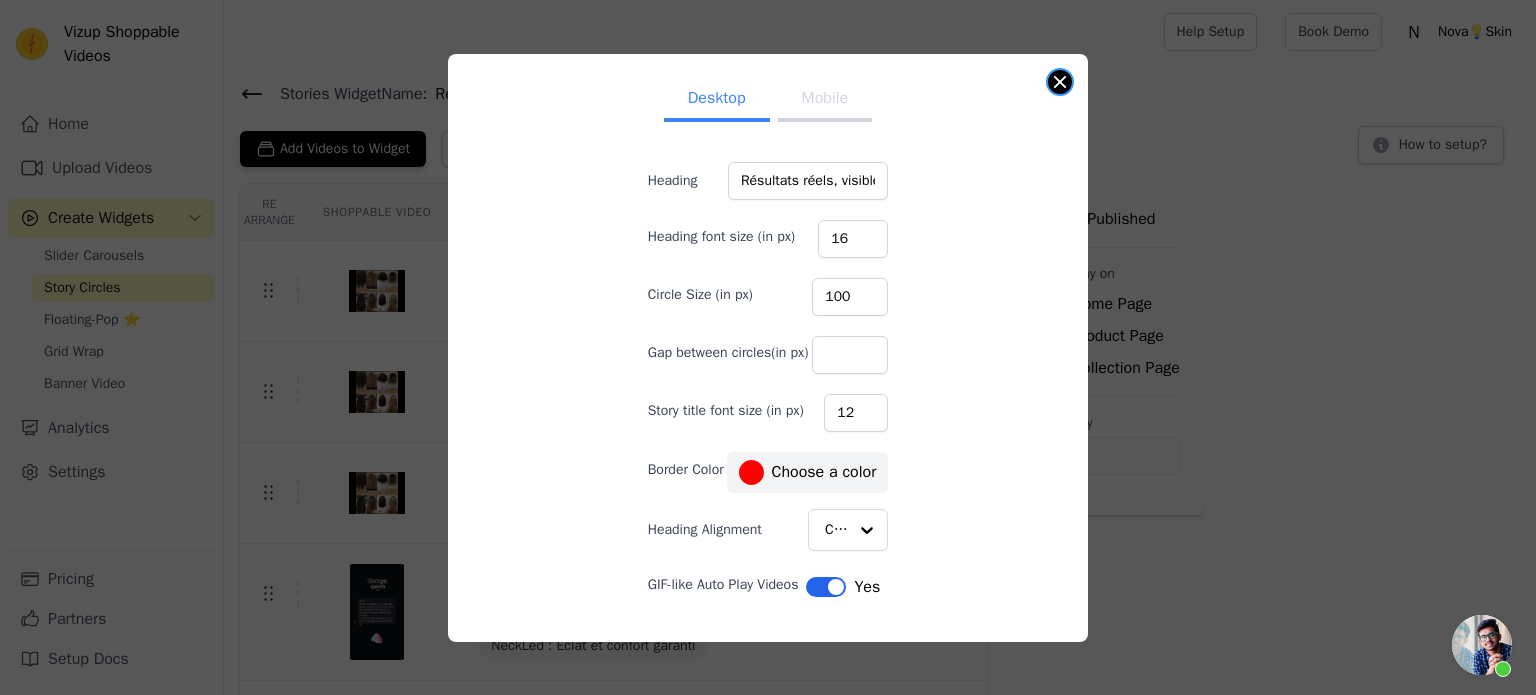 click at bounding box center (1060, 82) 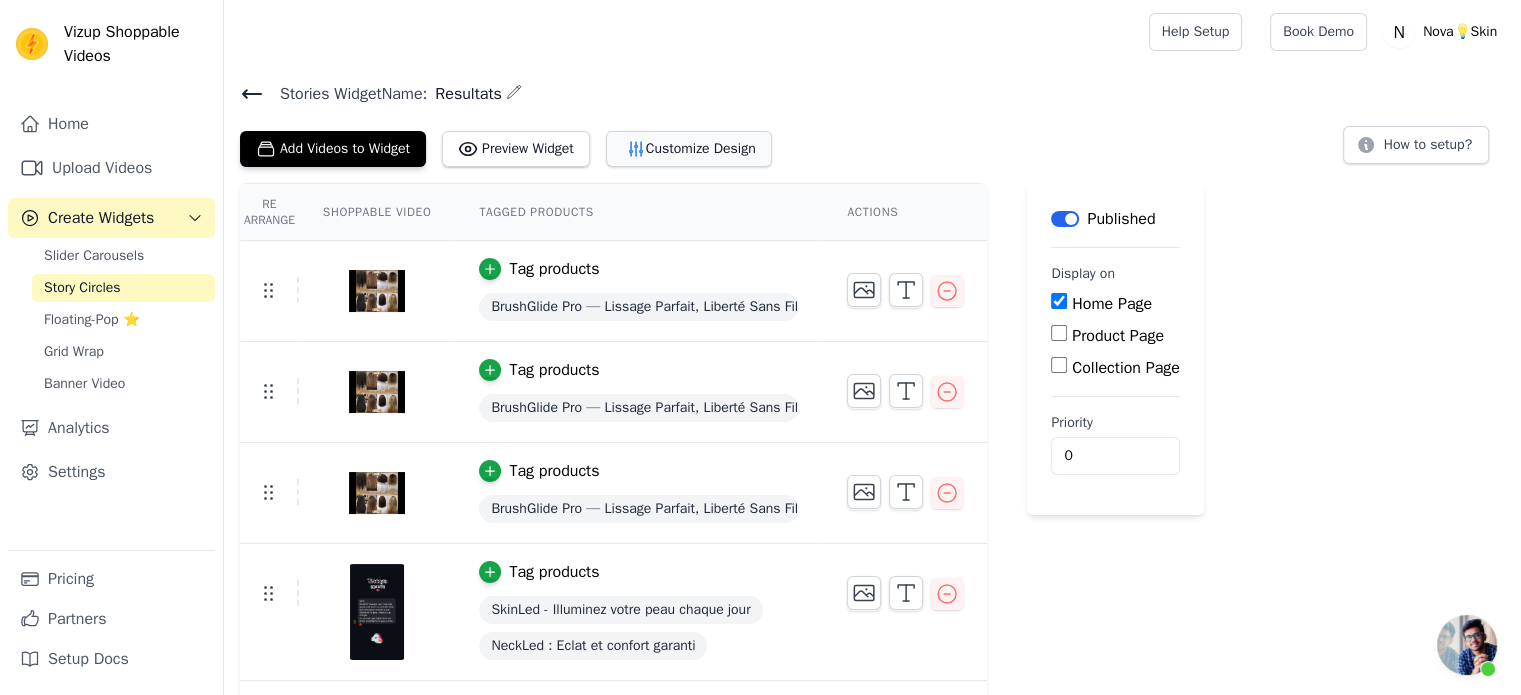 click on "Customize Design" at bounding box center [689, 149] 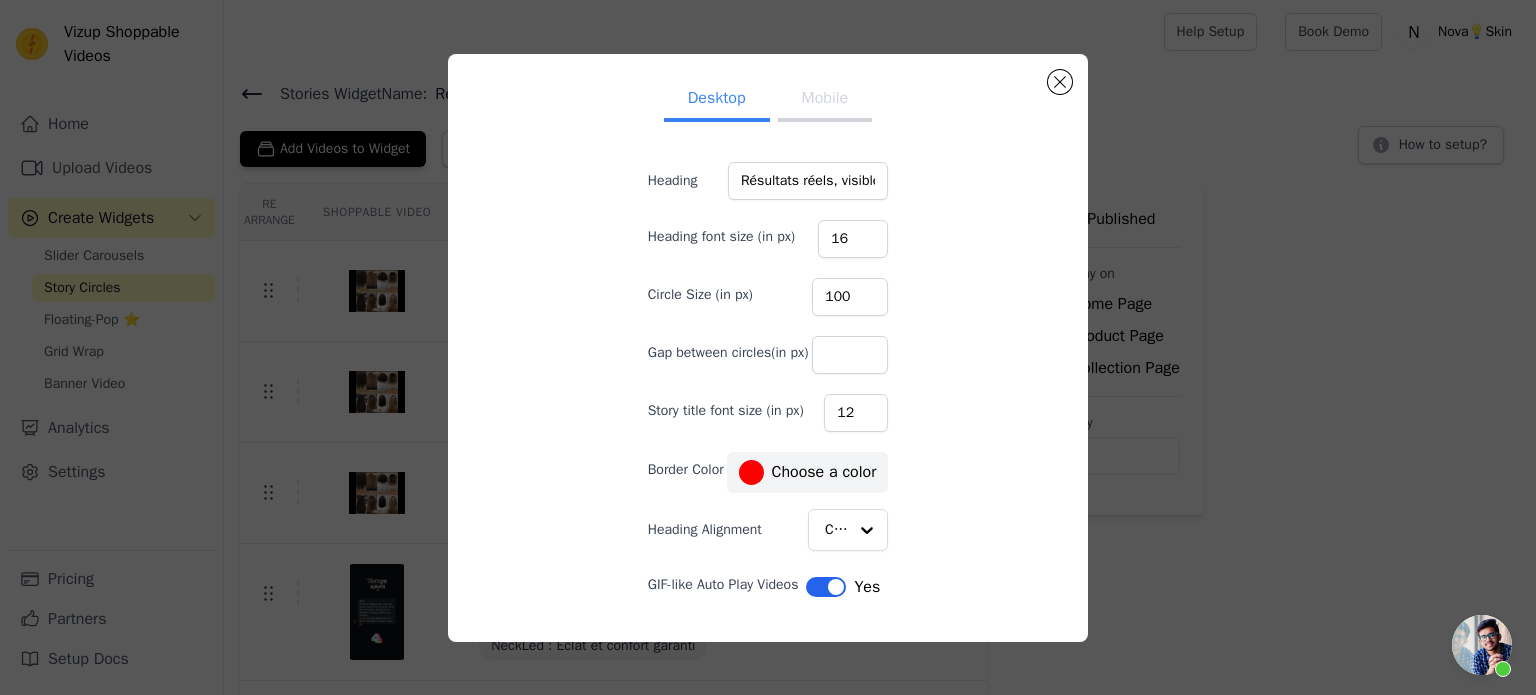 click on "Mobile" at bounding box center [825, 100] 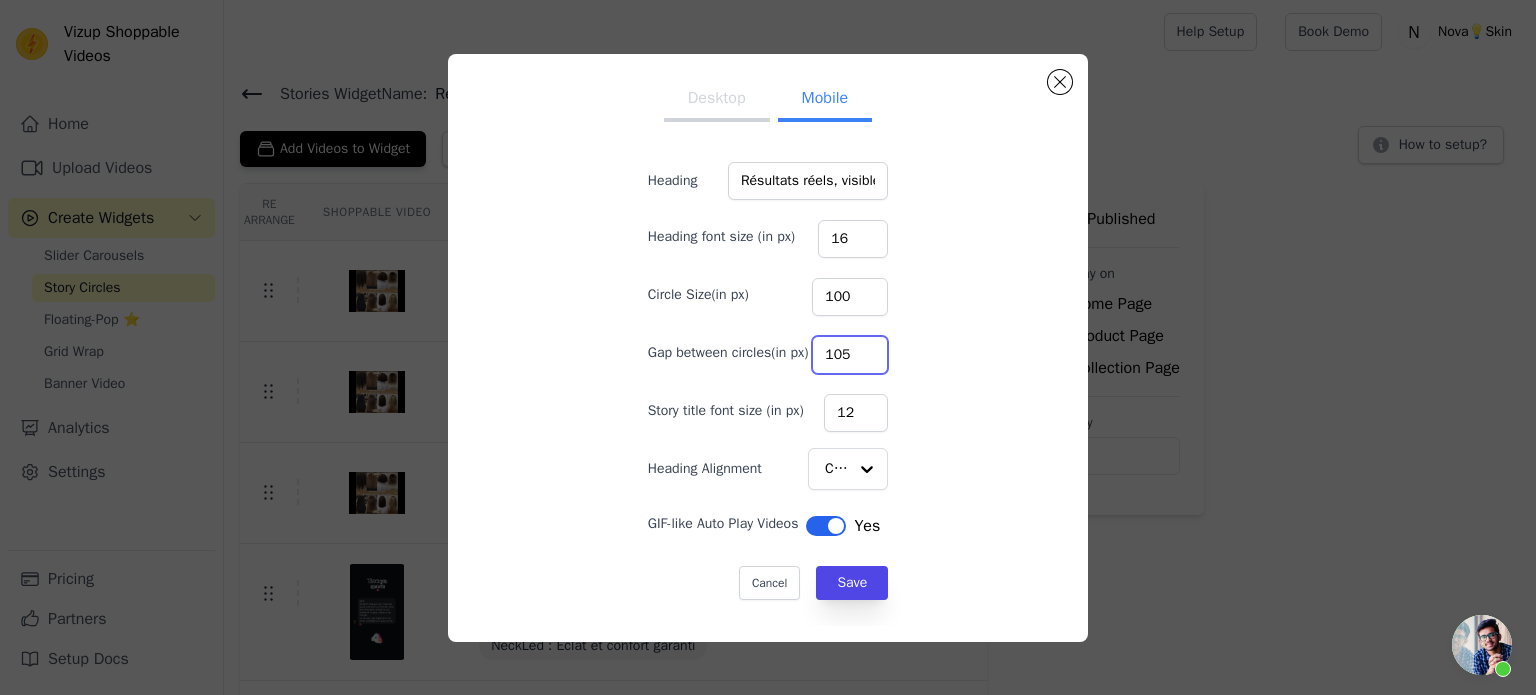 drag, startPoint x: 832, startPoint y: 347, endPoint x: 764, endPoint y: 356, distance: 68.593 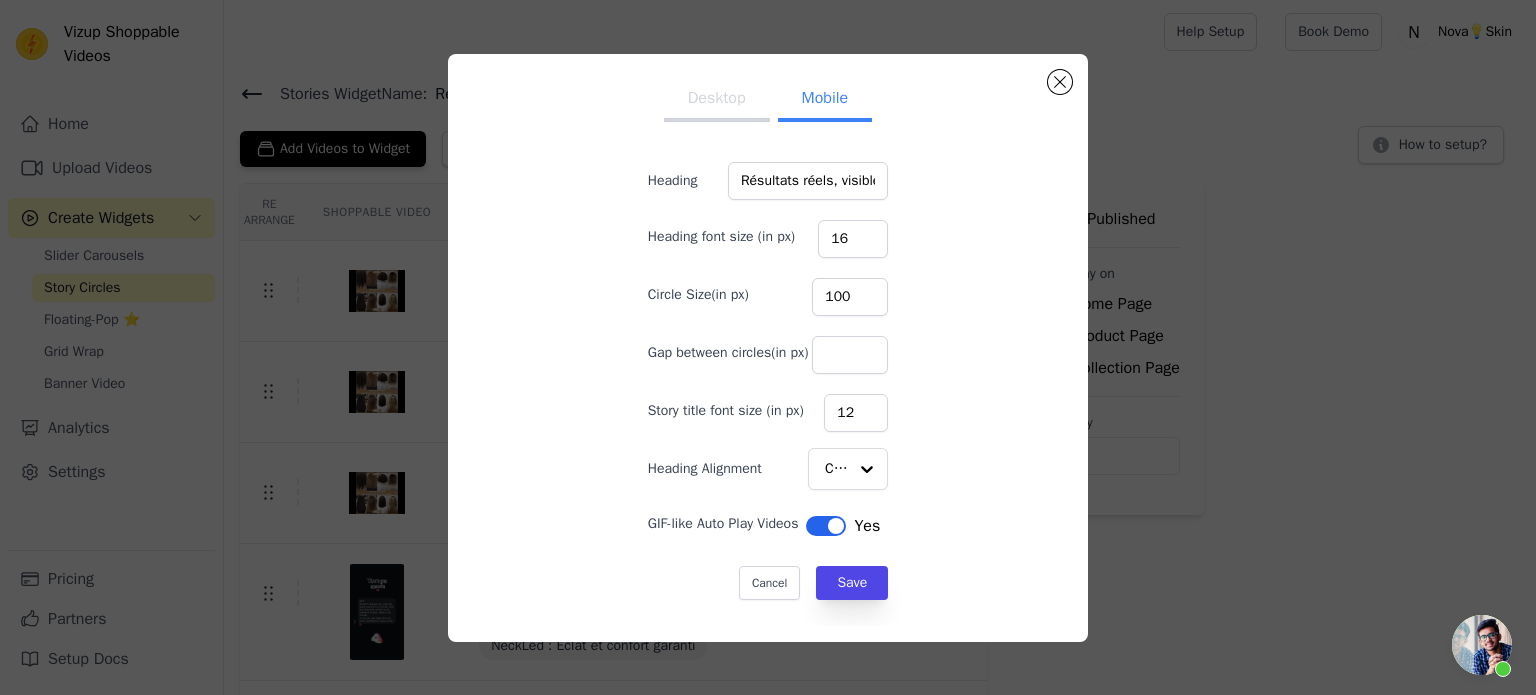 click on "Desktop Mobile   Heading   Résultats réels, visibles et approuvés par nos clients   Heading font size (in px)   16   Circle Size(in px)   100   Gap between circles(in px)     Story title font size (in px)   12   Heading Alignment         Center               GIF-like Auto Play Videos   Label     Yes   Cancel     Save" at bounding box center (768, 348) 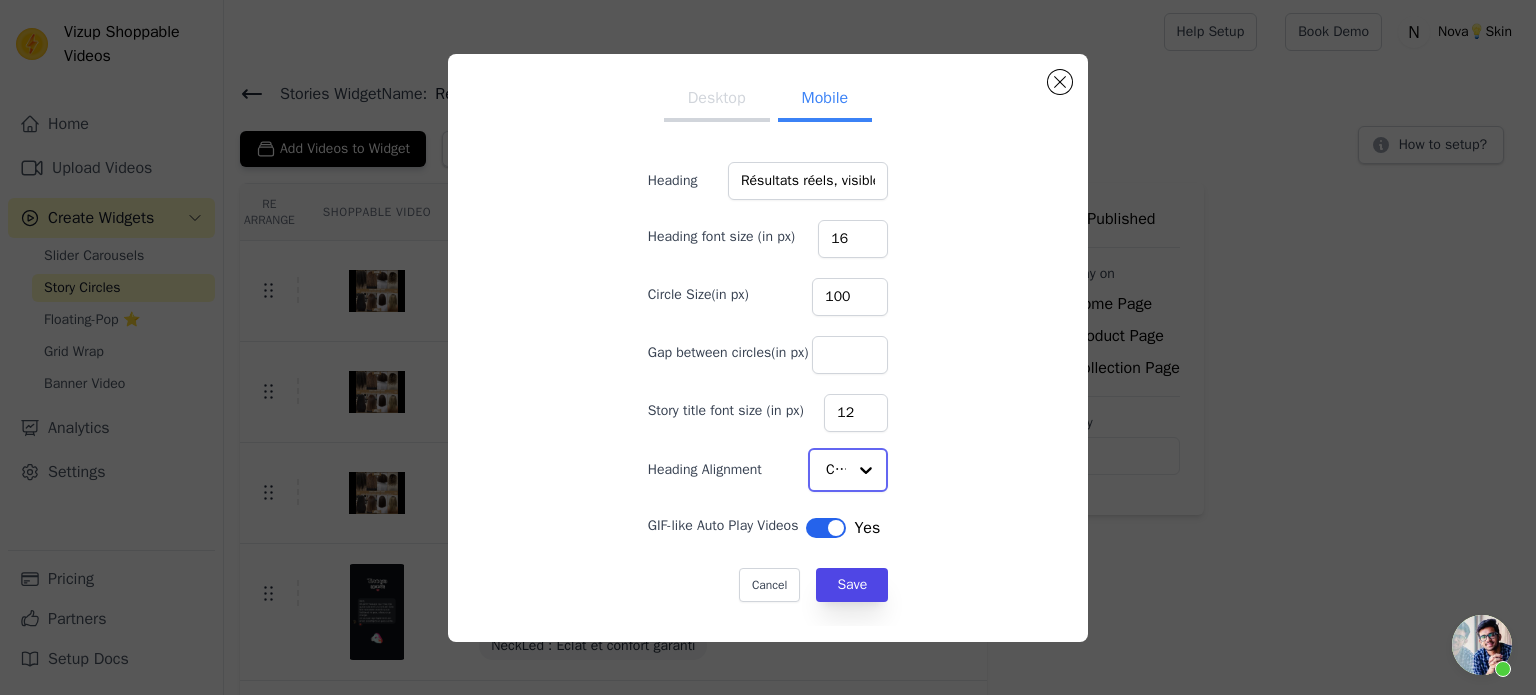 click at bounding box center [866, 470] 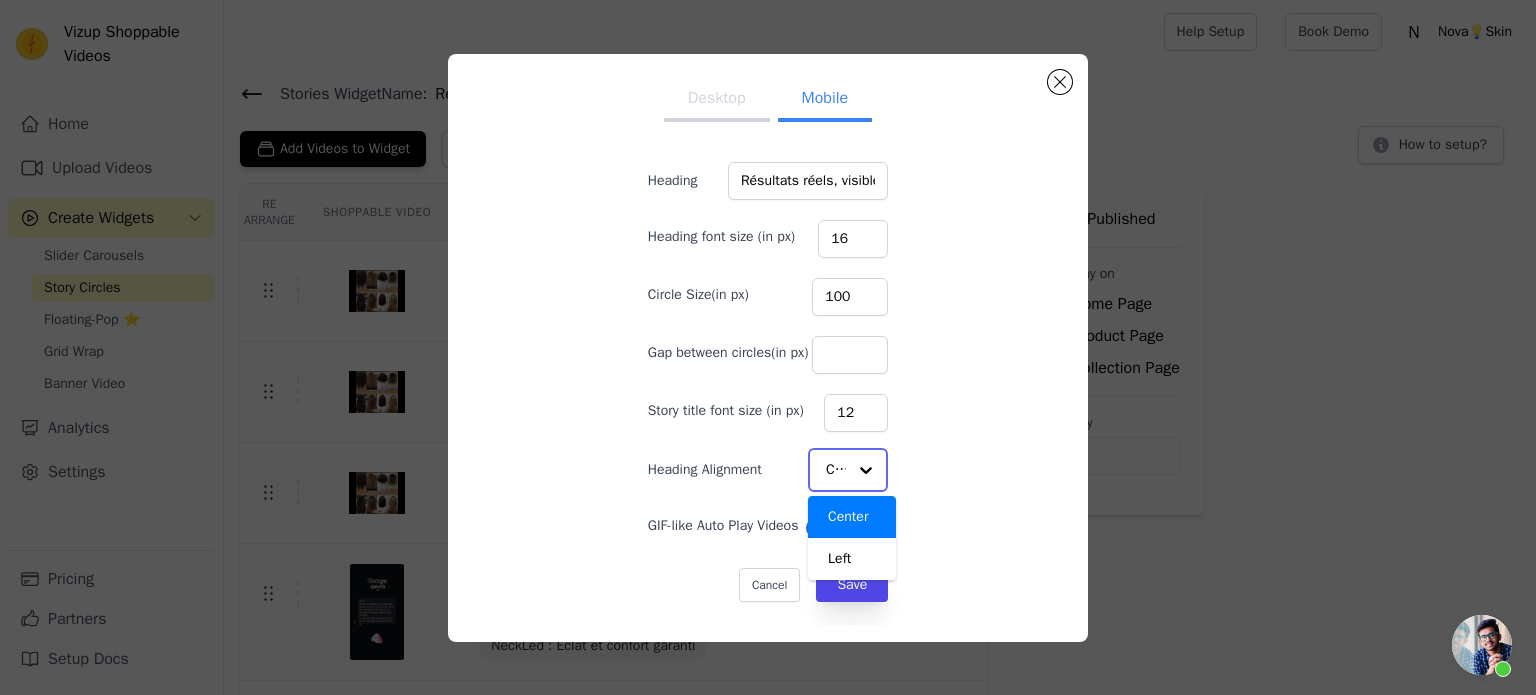 click at bounding box center [866, 470] 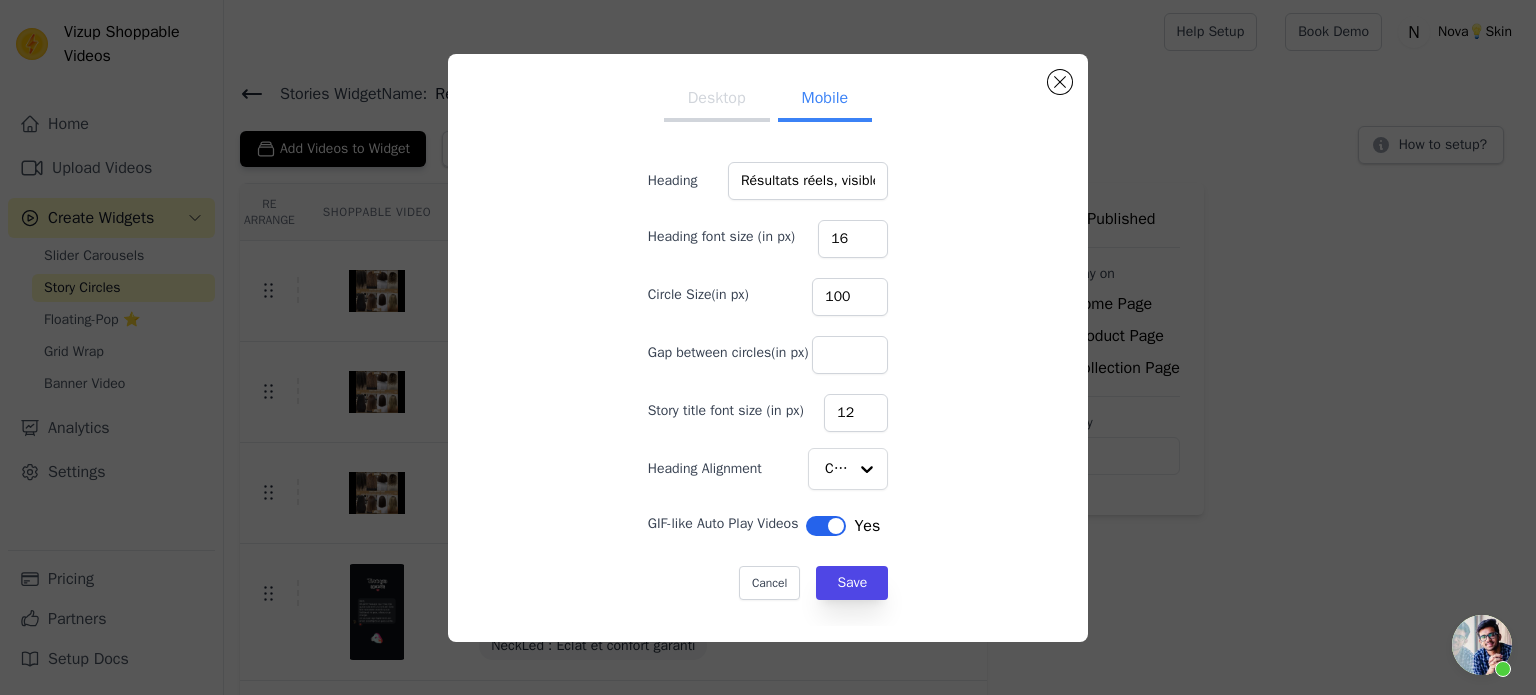 click on "Desktop Mobile   Heading   Résultats réels, visibles et approuvés par nos clients   Heading font size (in px)   16   Circle Size(in px)   100   Gap between circles(in px)     Story title font size (in px)   12   Heading Alignment         Center               GIF-like Auto Play Videos   Label     Yes   Cancel     Save" at bounding box center [768, 348] 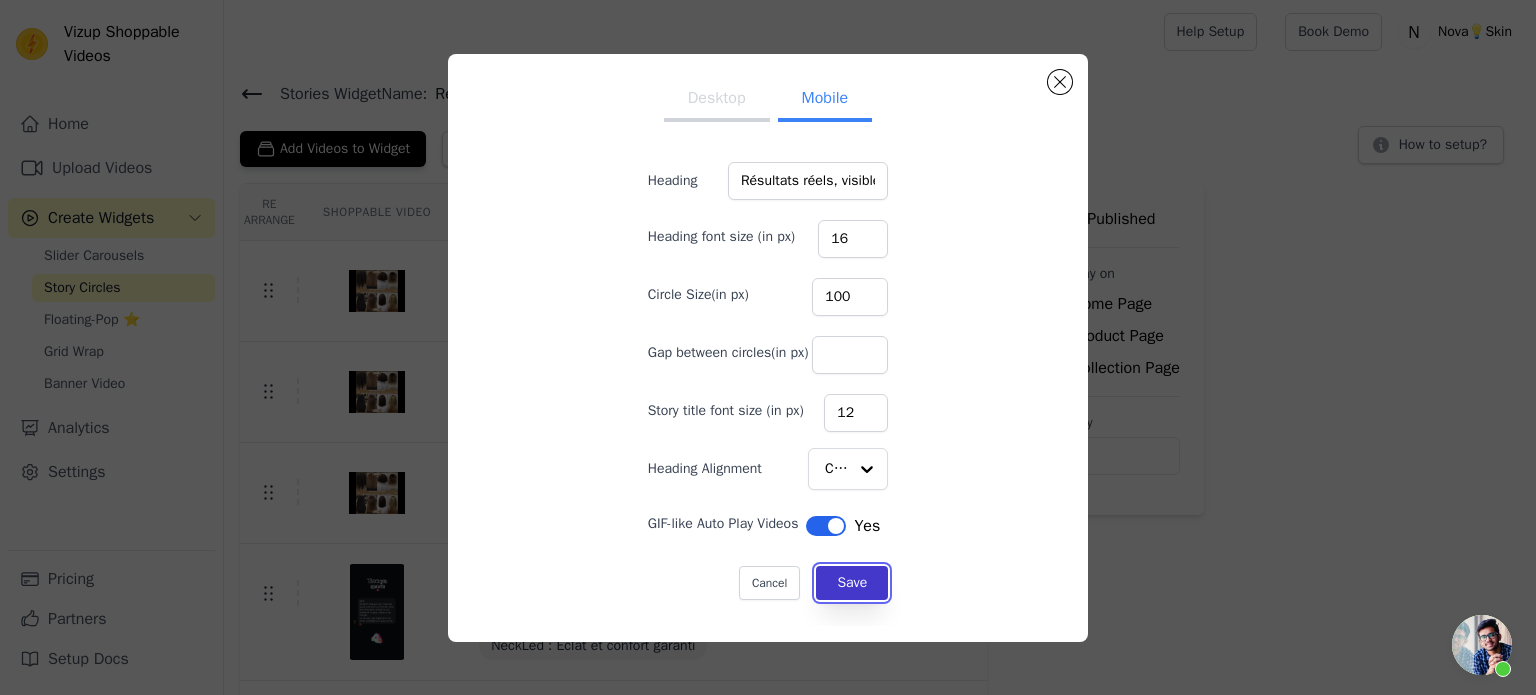 click on "Save" at bounding box center [852, 583] 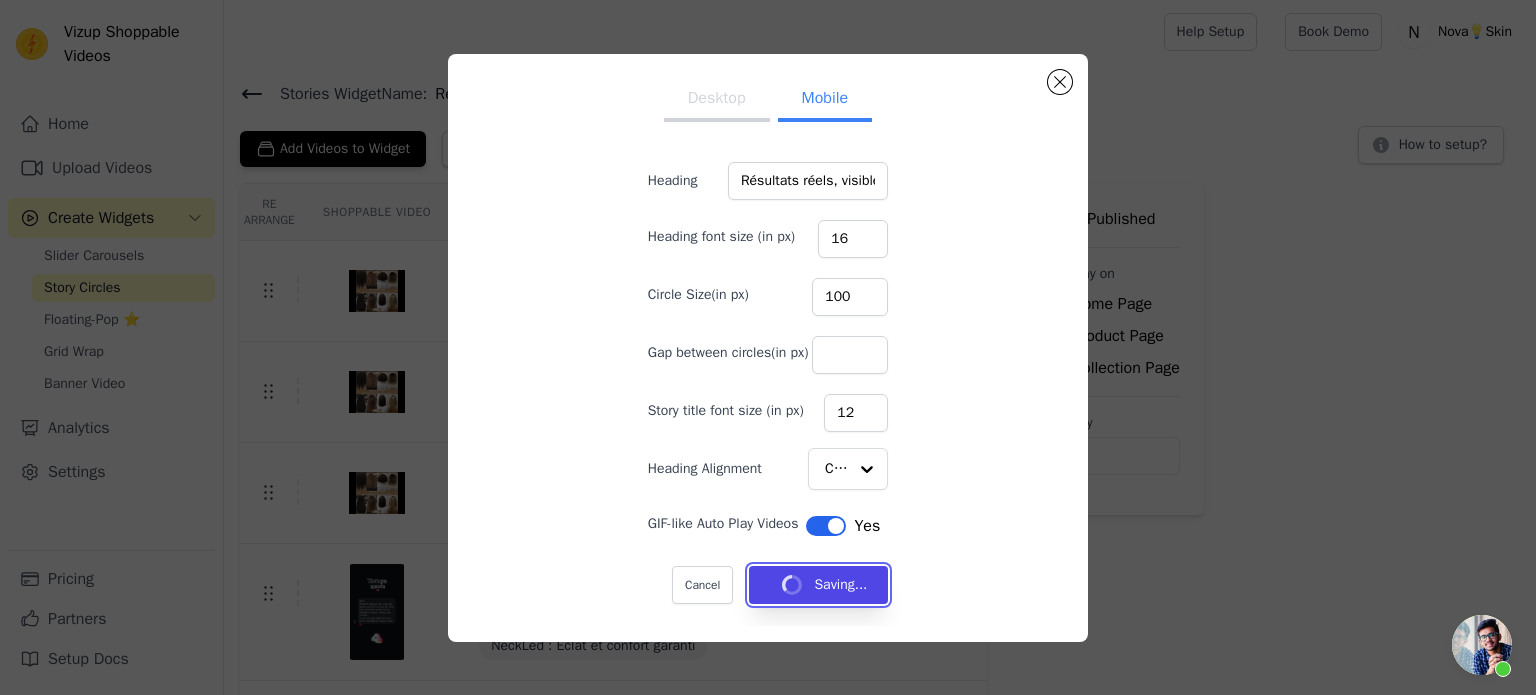 type 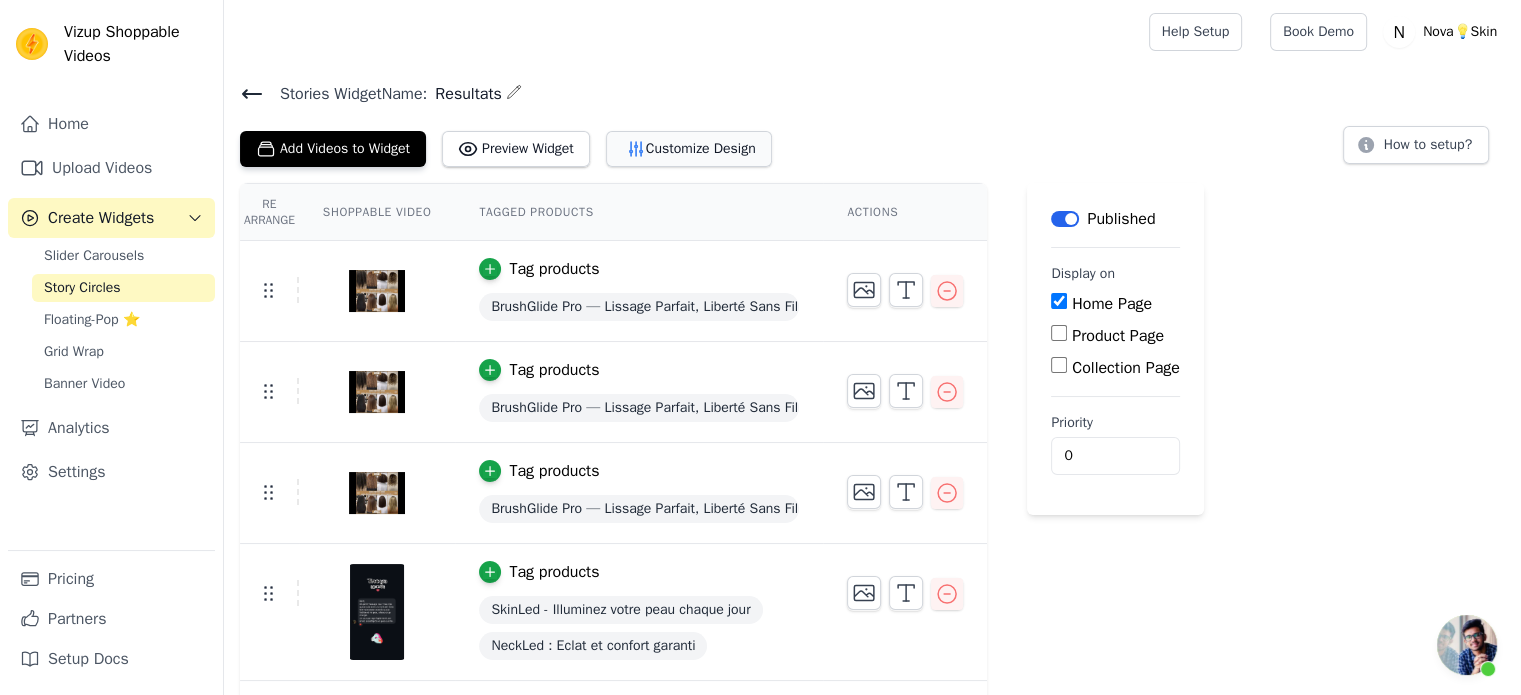click on "Customize Design" at bounding box center [689, 149] 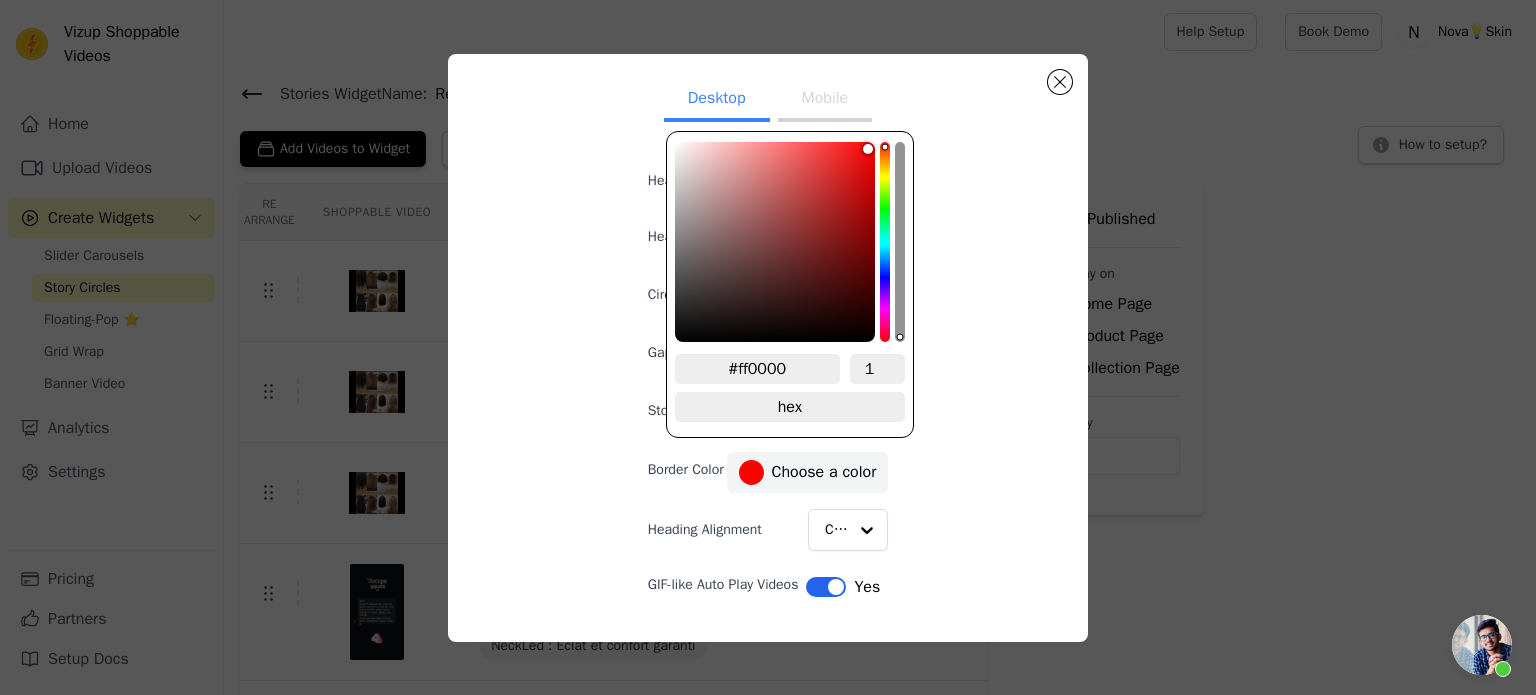click on "#ff0000       Choose a color" at bounding box center [808, 472] 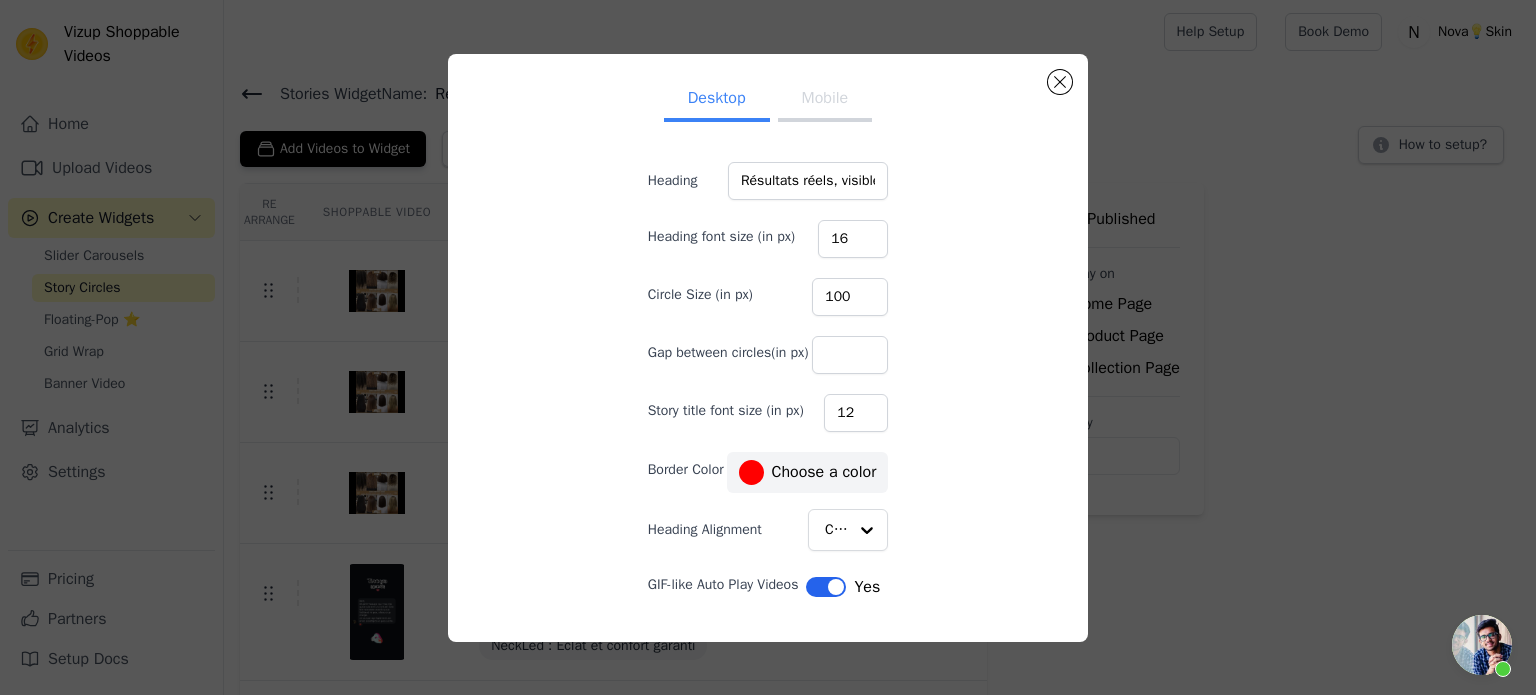 click on "#ff0000       Choose a color" at bounding box center (808, 472) 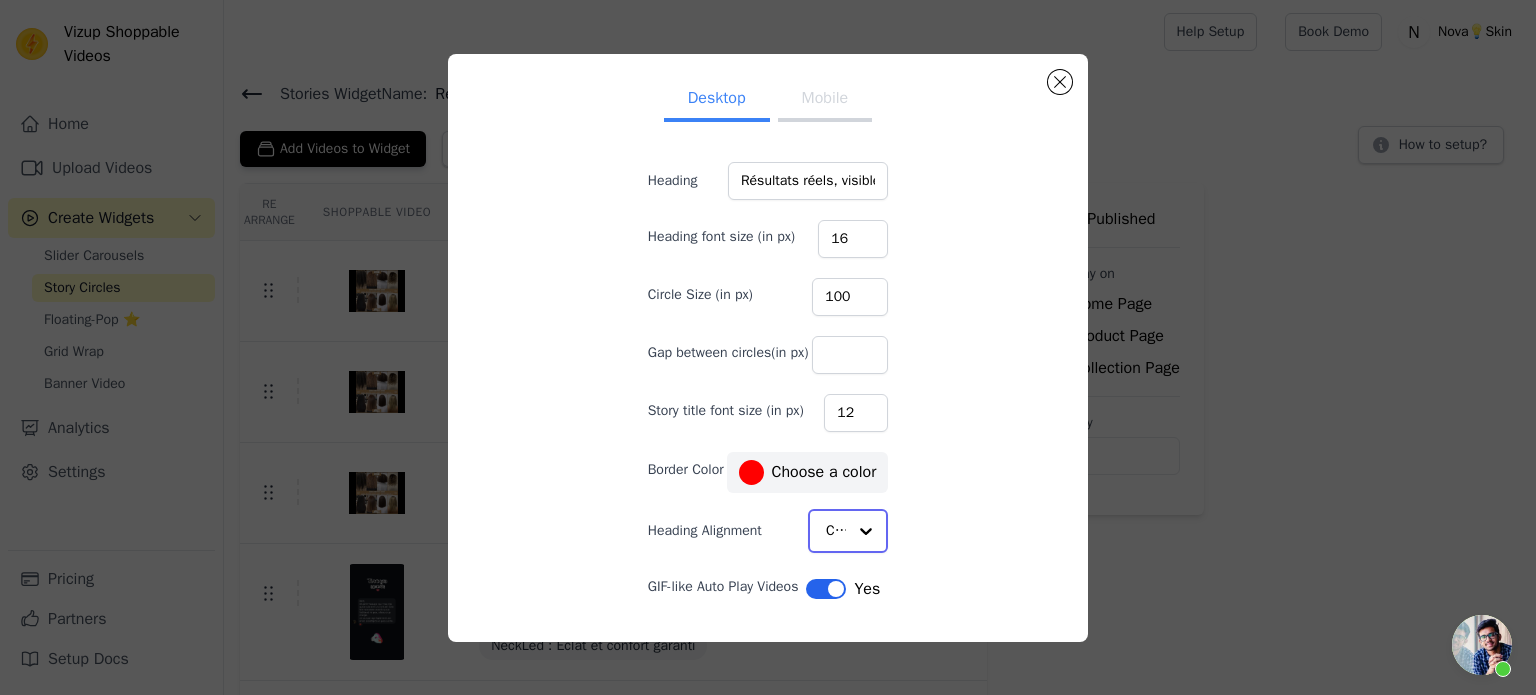 click on "Heading Alignment" 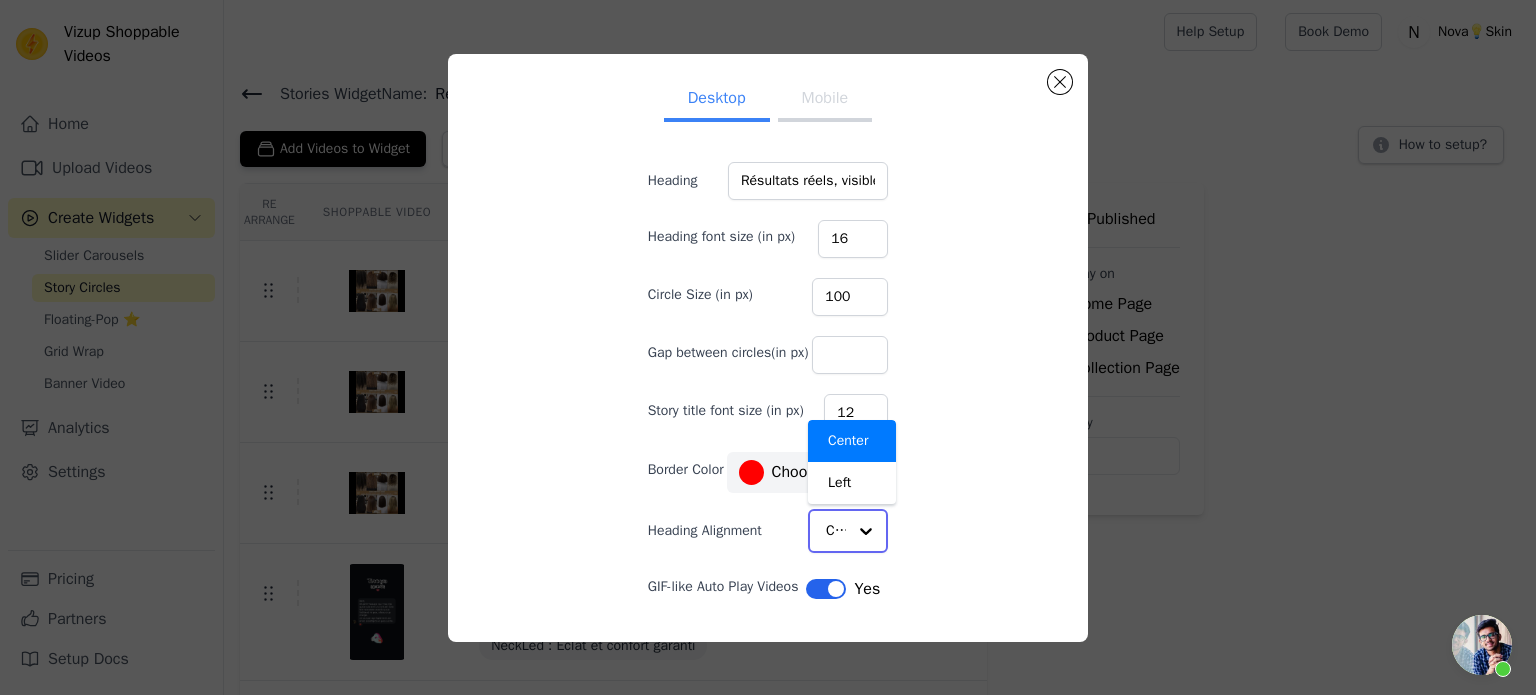 click on "Heading Alignment" 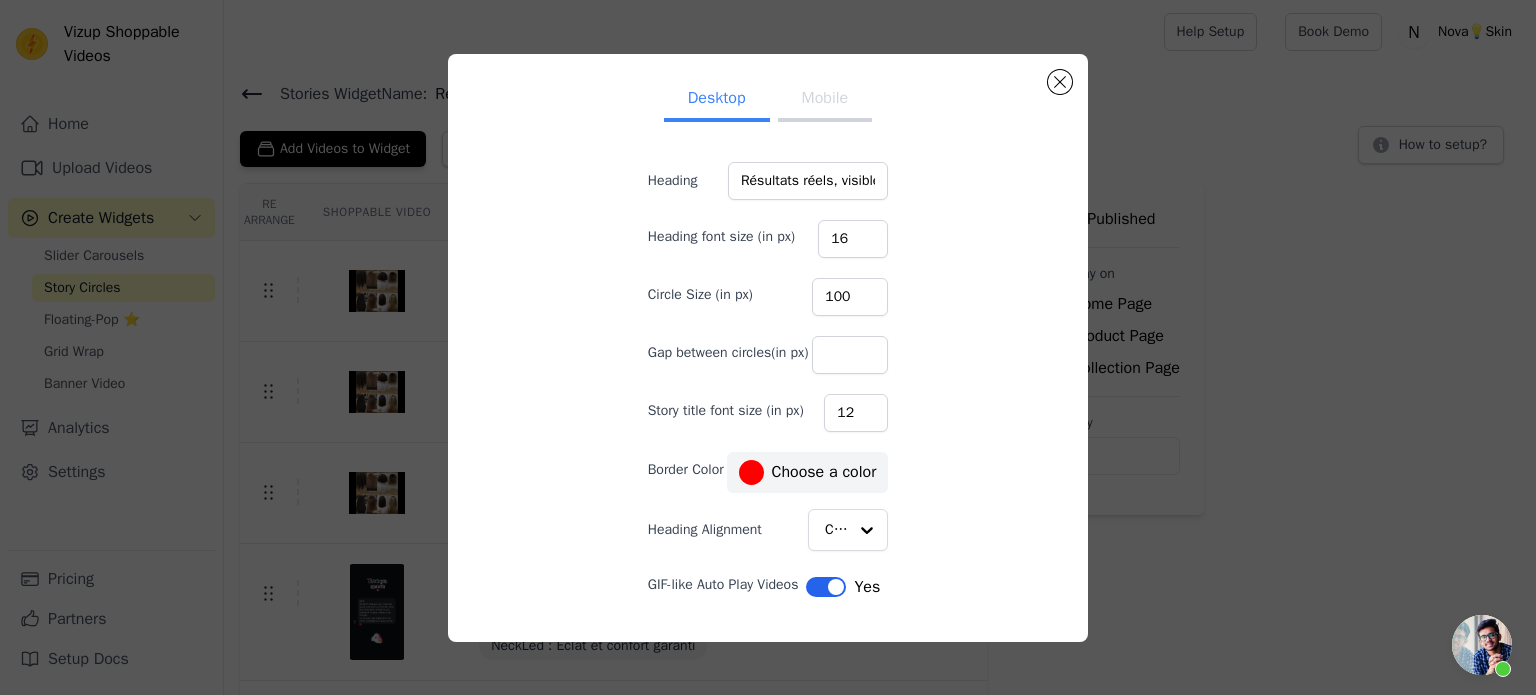 click on "Mobile" at bounding box center (825, 100) 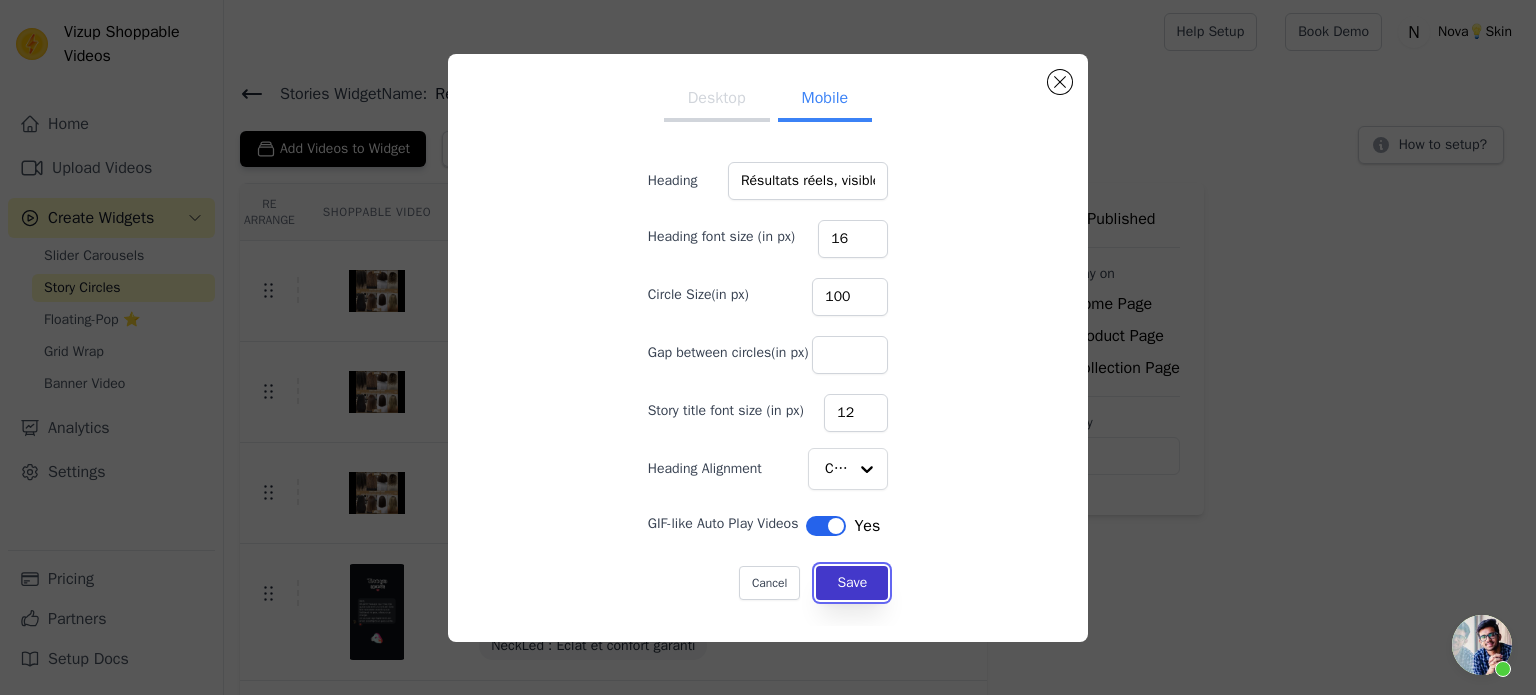 click on "Save" at bounding box center [852, 583] 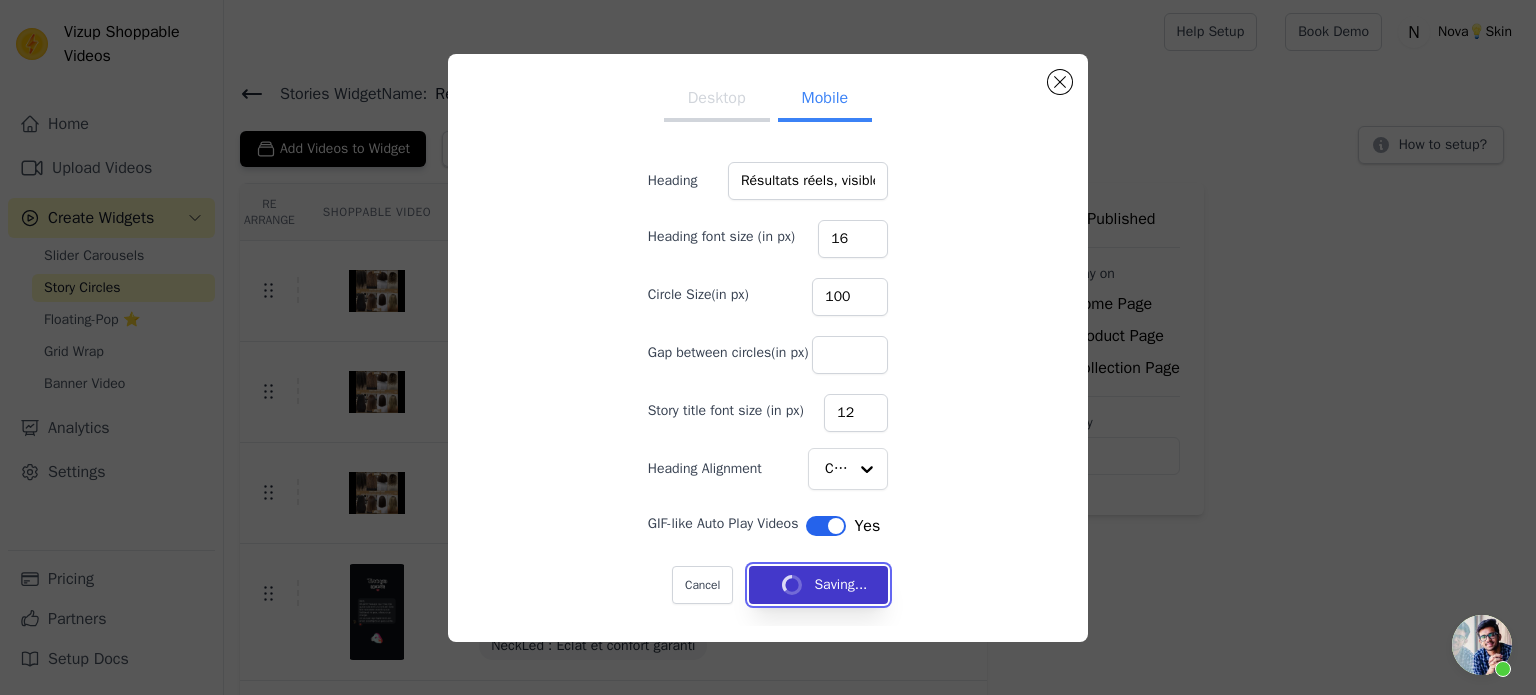 type 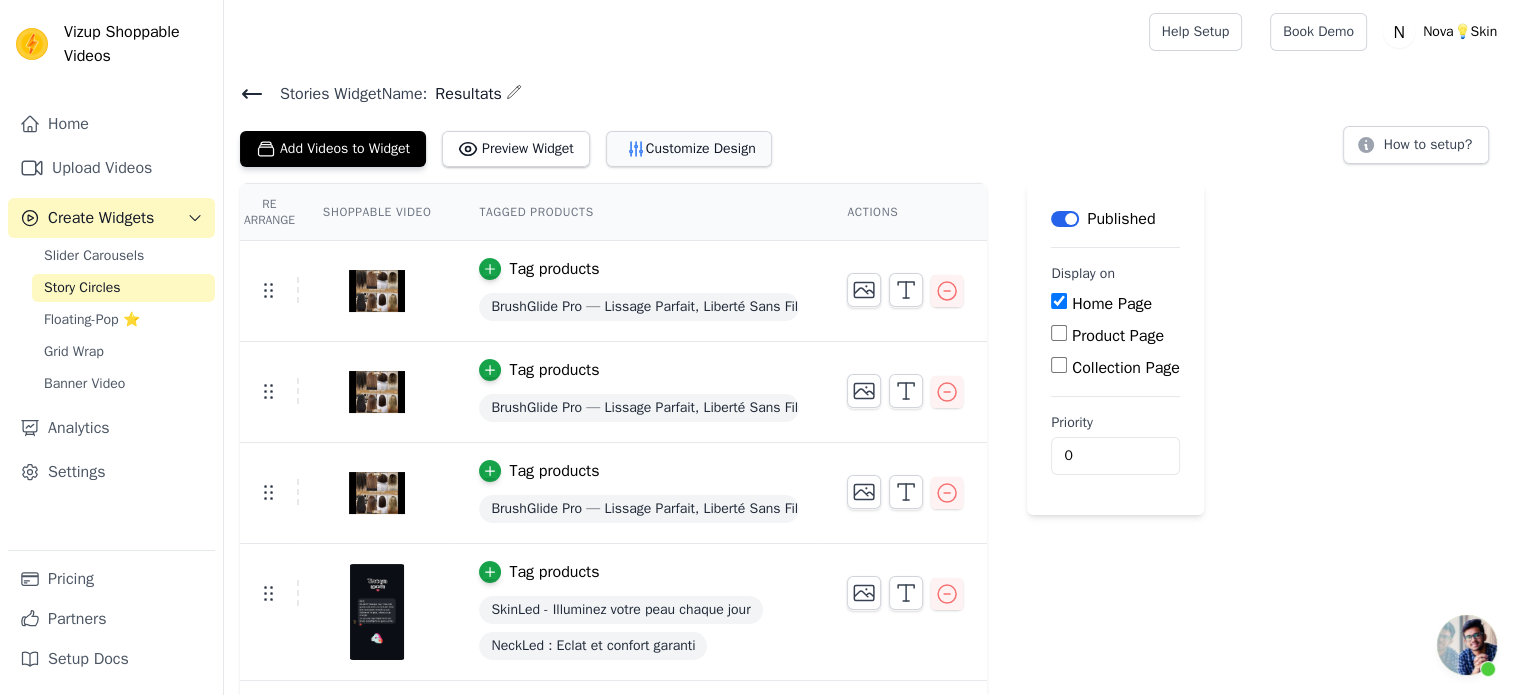 click on "Customize Design" at bounding box center (689, 149) 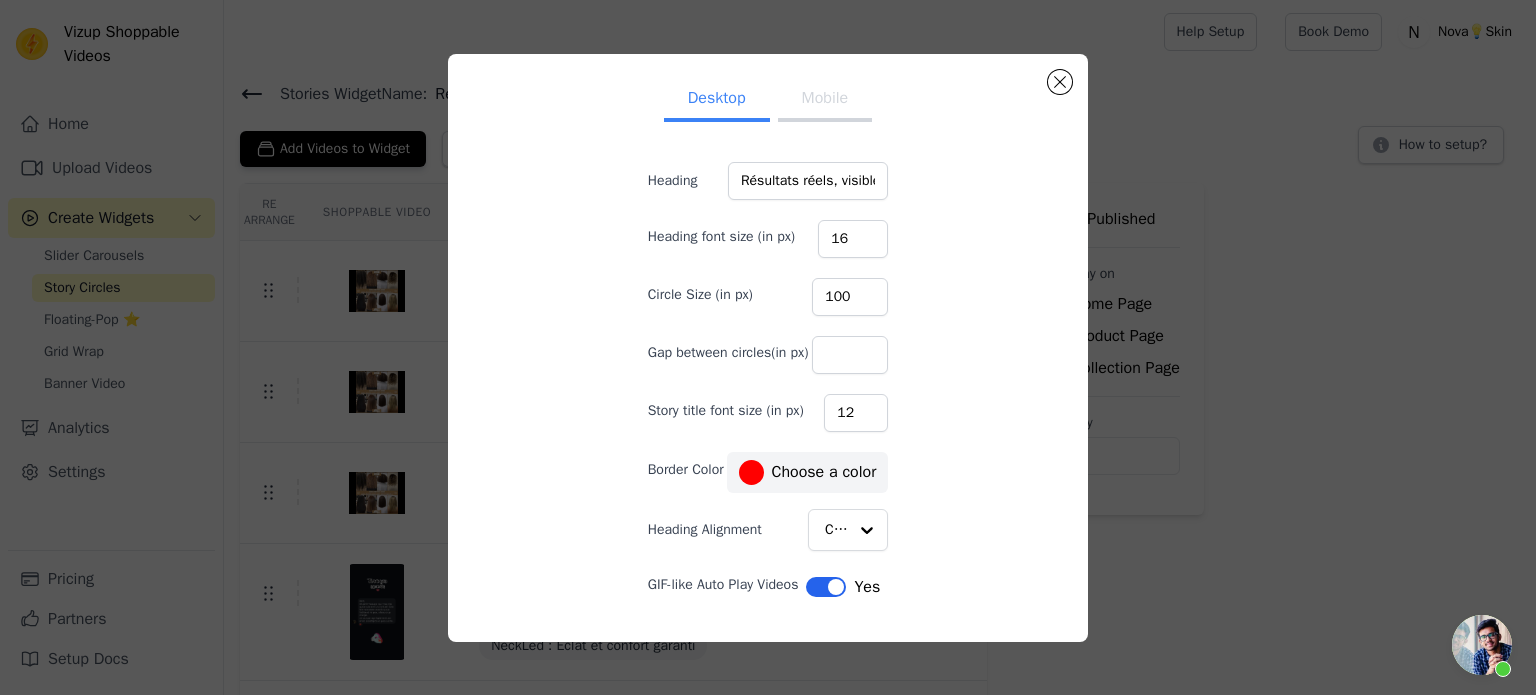 click on "Mobile" at bounding box center [825, 100] 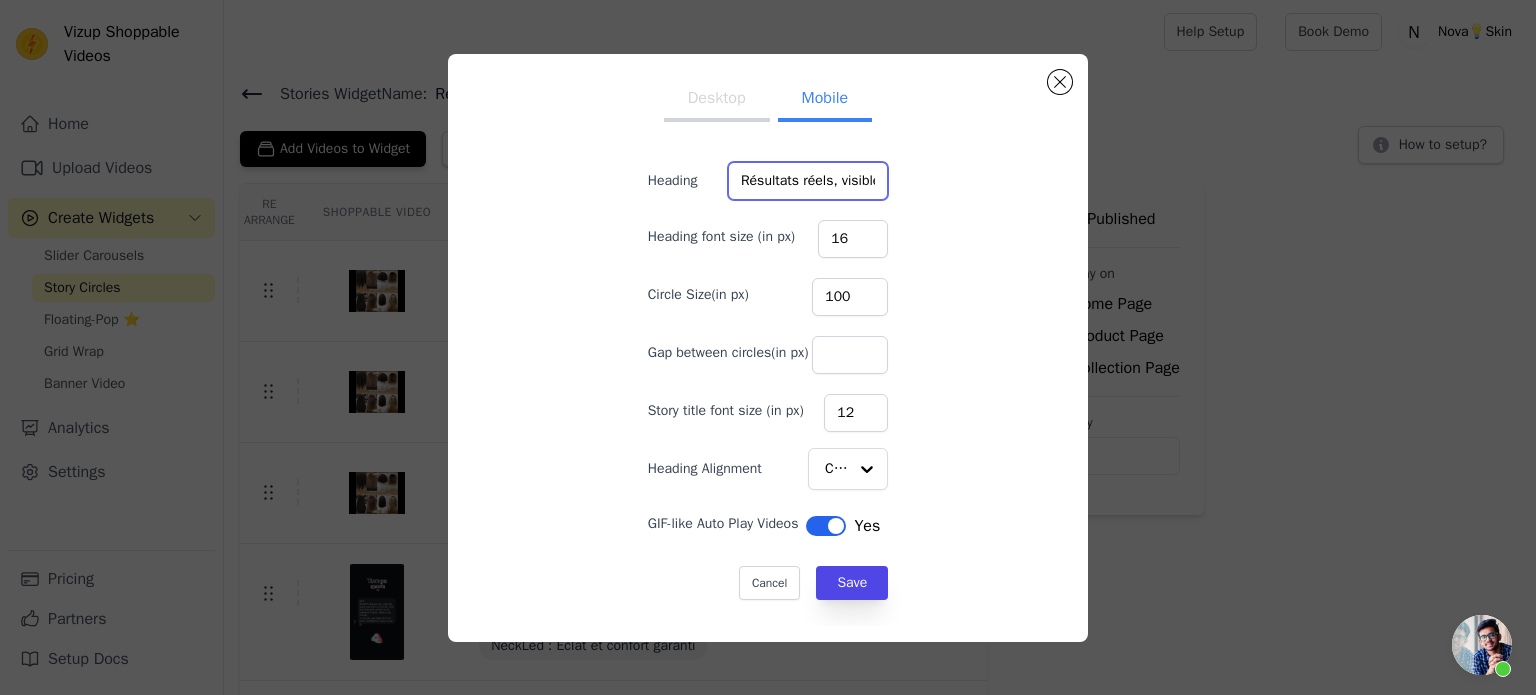 click on "Résultats réels, visibles et approuvés par nos clients" at bounding box center [808, 181] 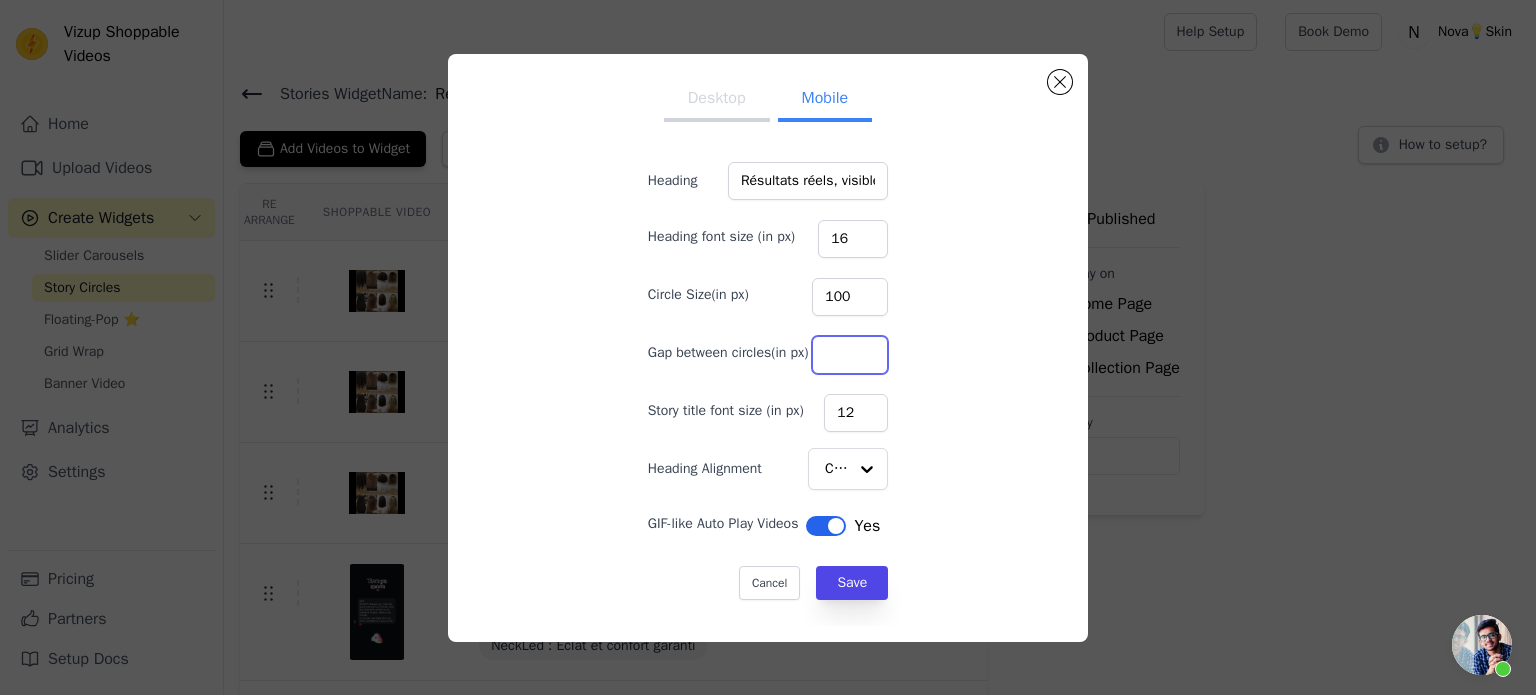 click on "Gap between circles(in px)" at bounding box center (850, 355) 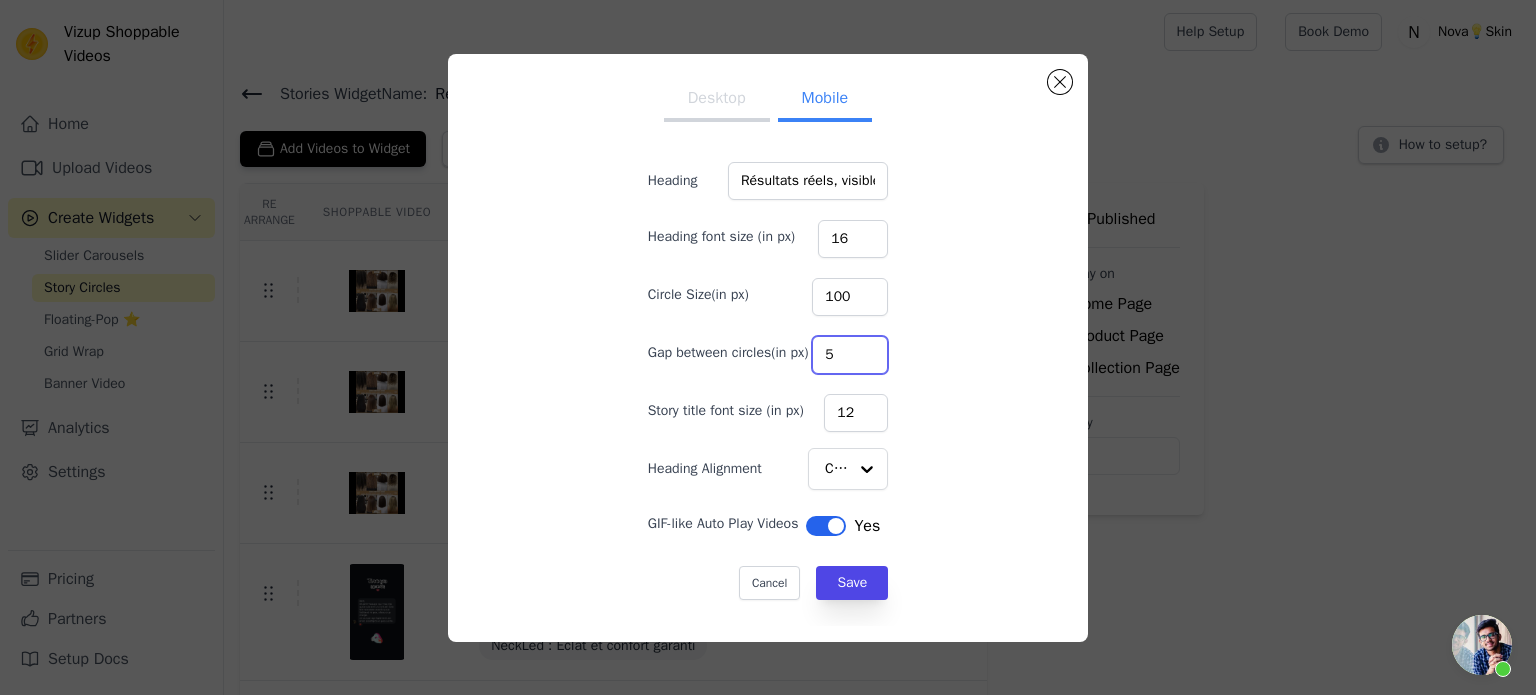 type on "5" 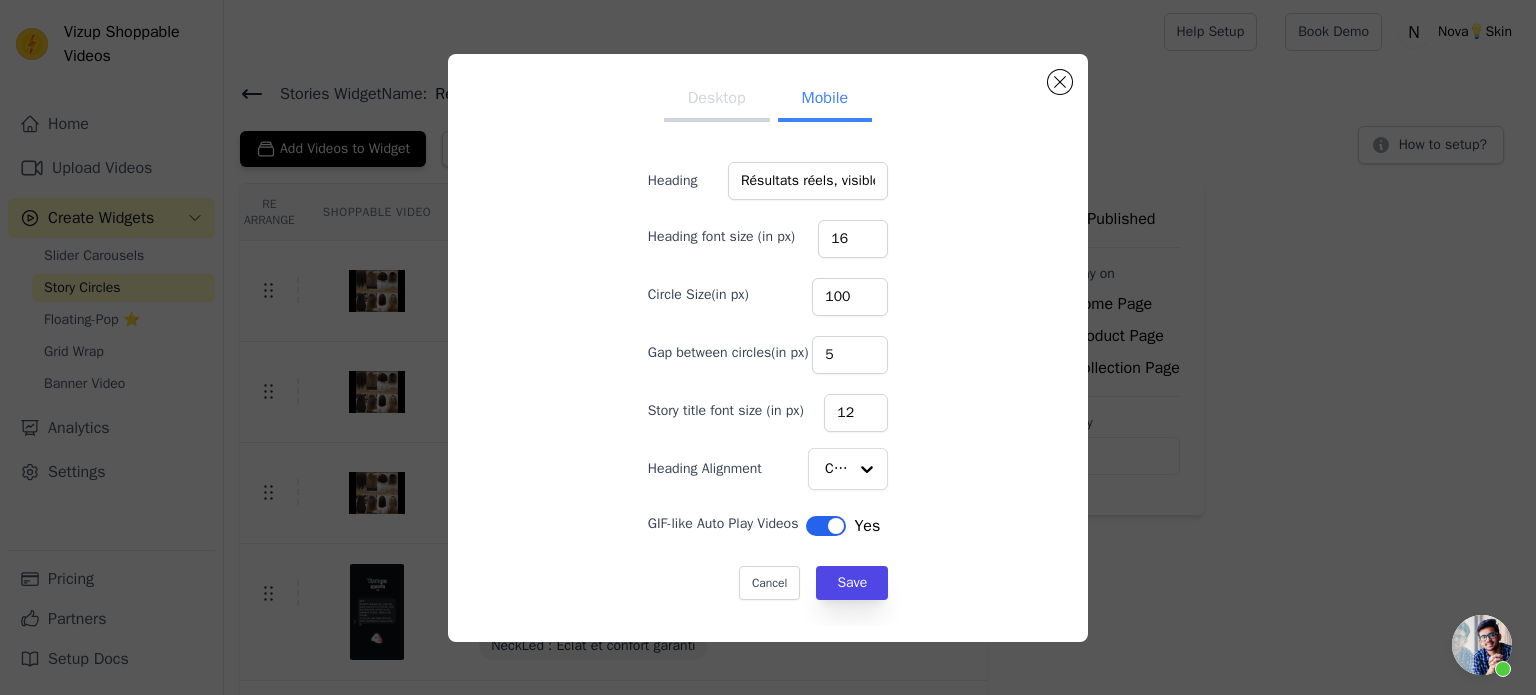 click on "Desktop" at bounding box center (717, 100) 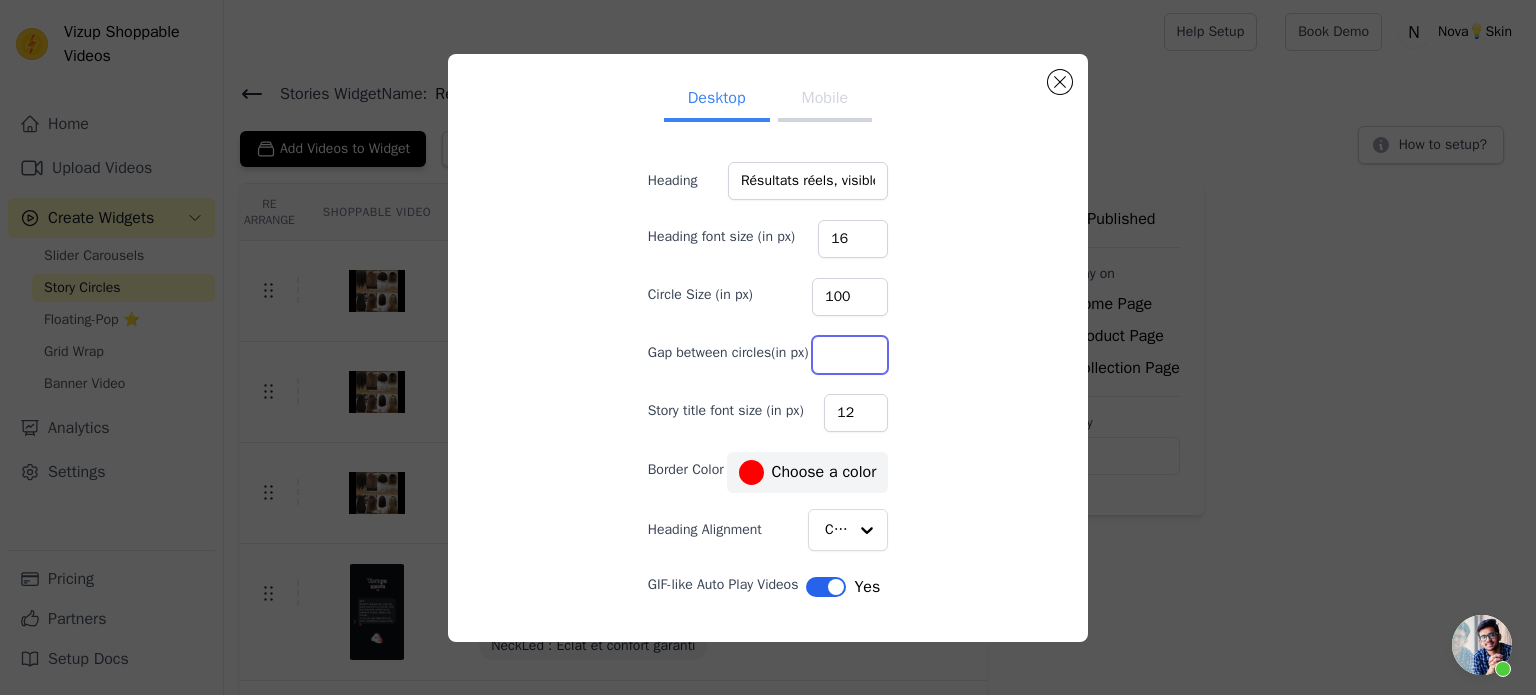 click on "Gap between circles(in px)" at bounding box center (850, 355) 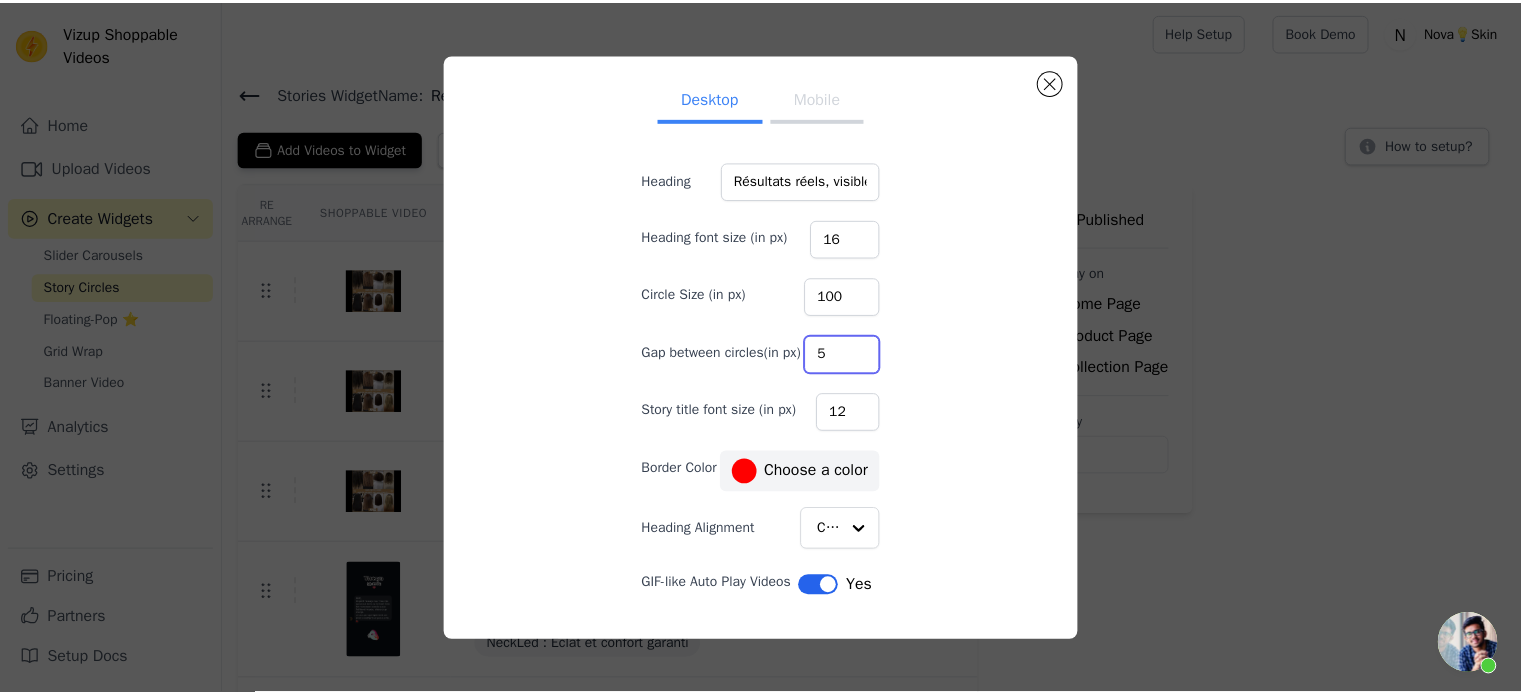 scroll, scrollTop: 48, scrollLeft: 0, axis: vertical 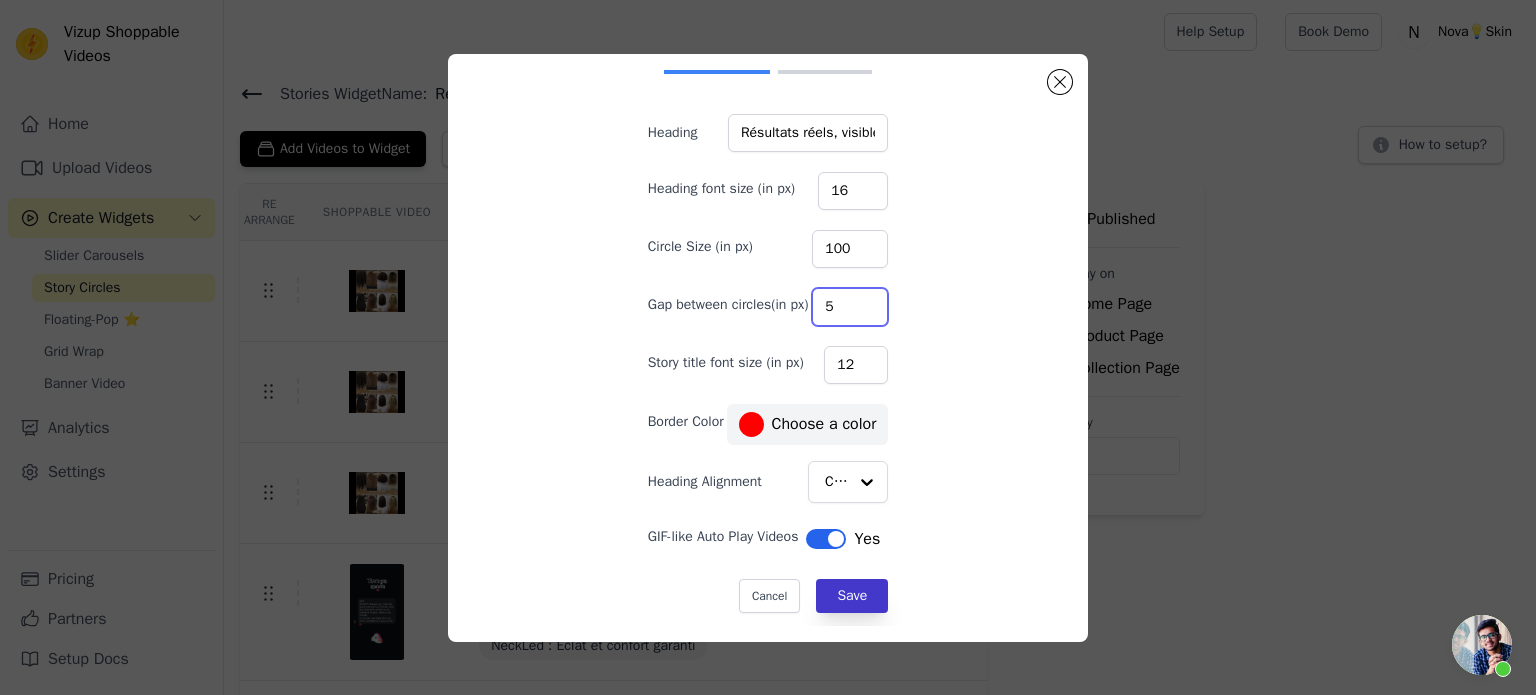 type on "5" 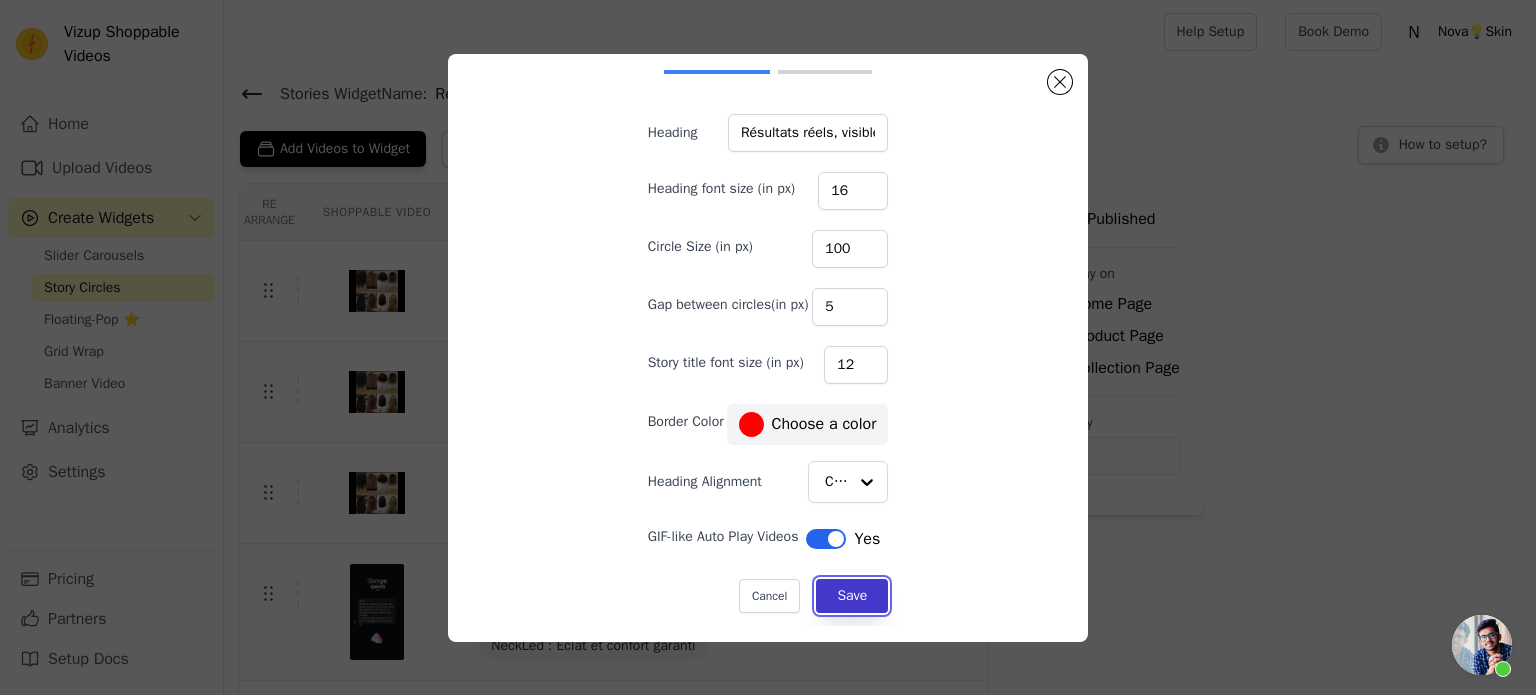 click on "Save" at bounding box center [852, 596] 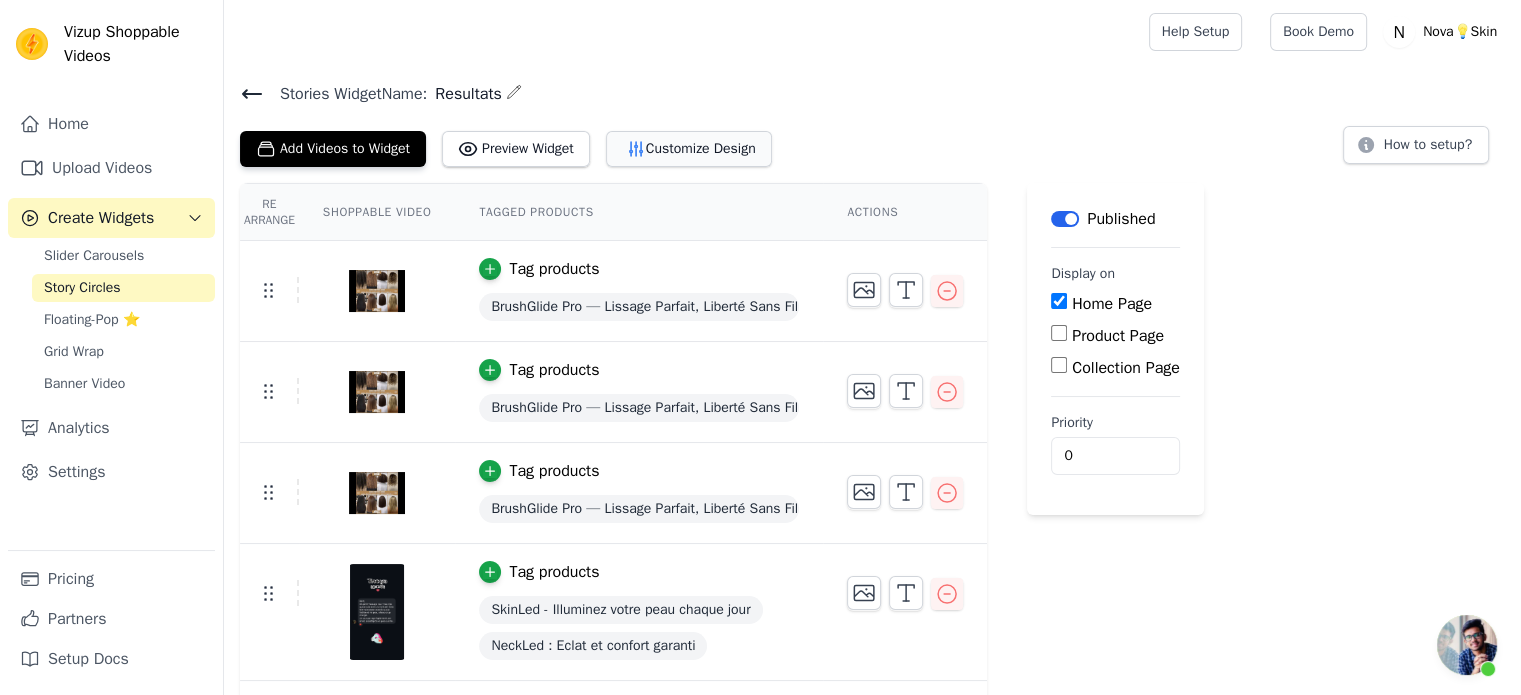 click on "Customize Design" at bounding box center [689, 149] 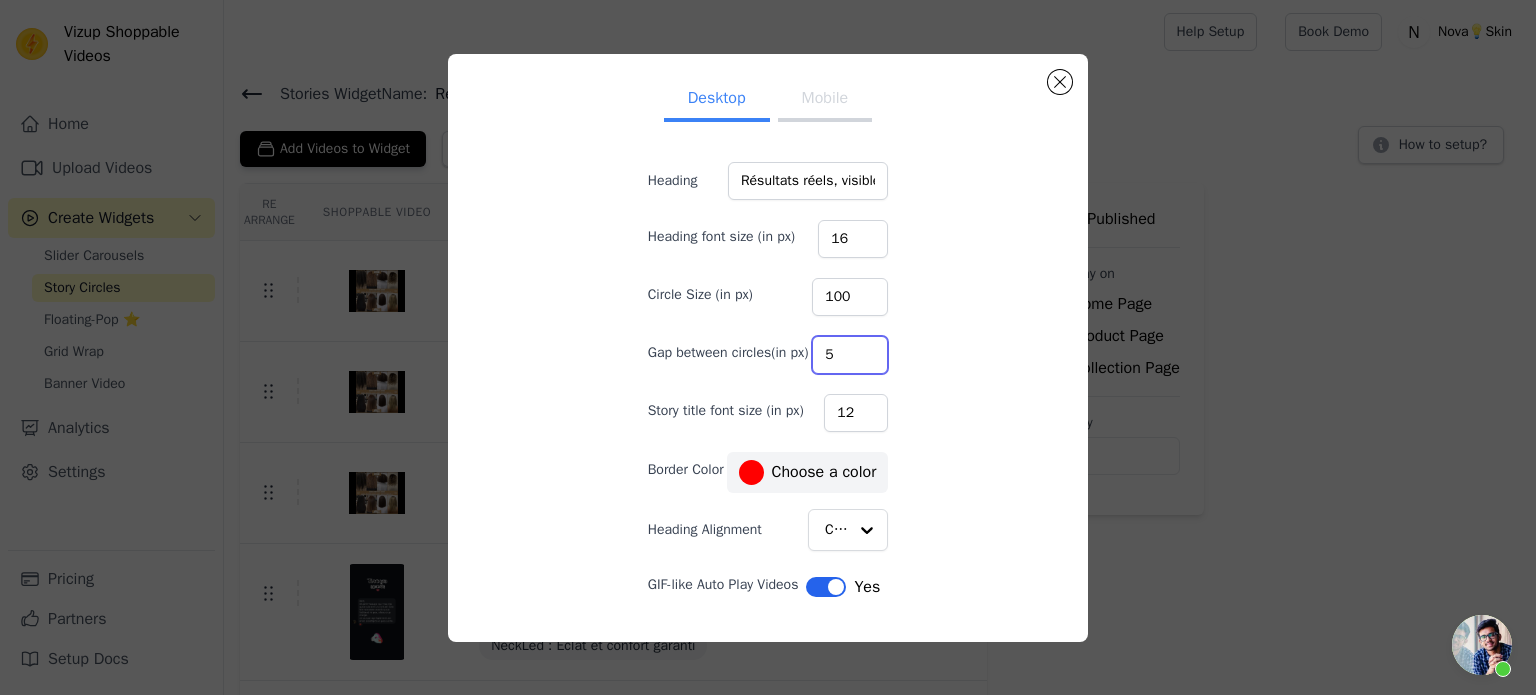 drag, startPoint x: 823, startPoint y: 351, endPoint x: 803, endPoint y: 353, distance: 20.09975 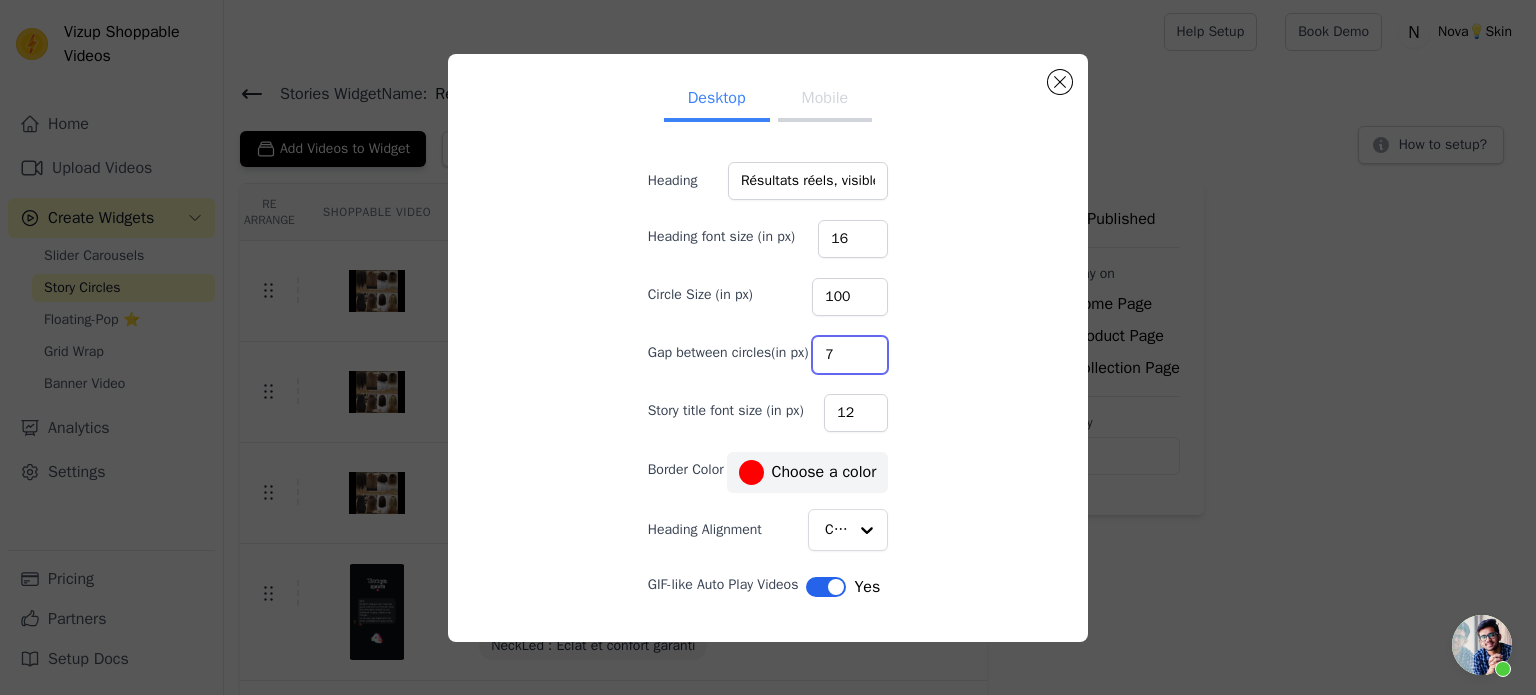 type on "7" 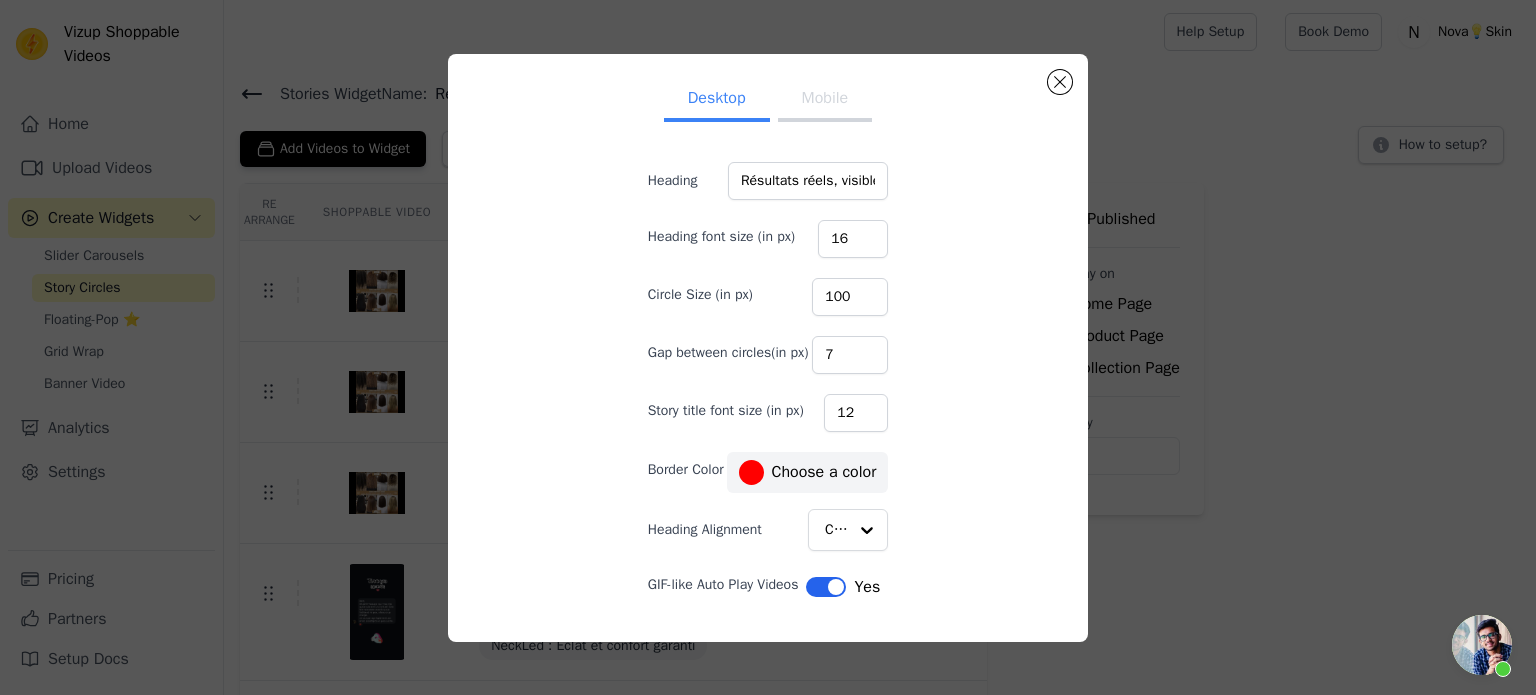 click on "Mobile" at bounding box center (825, 100) 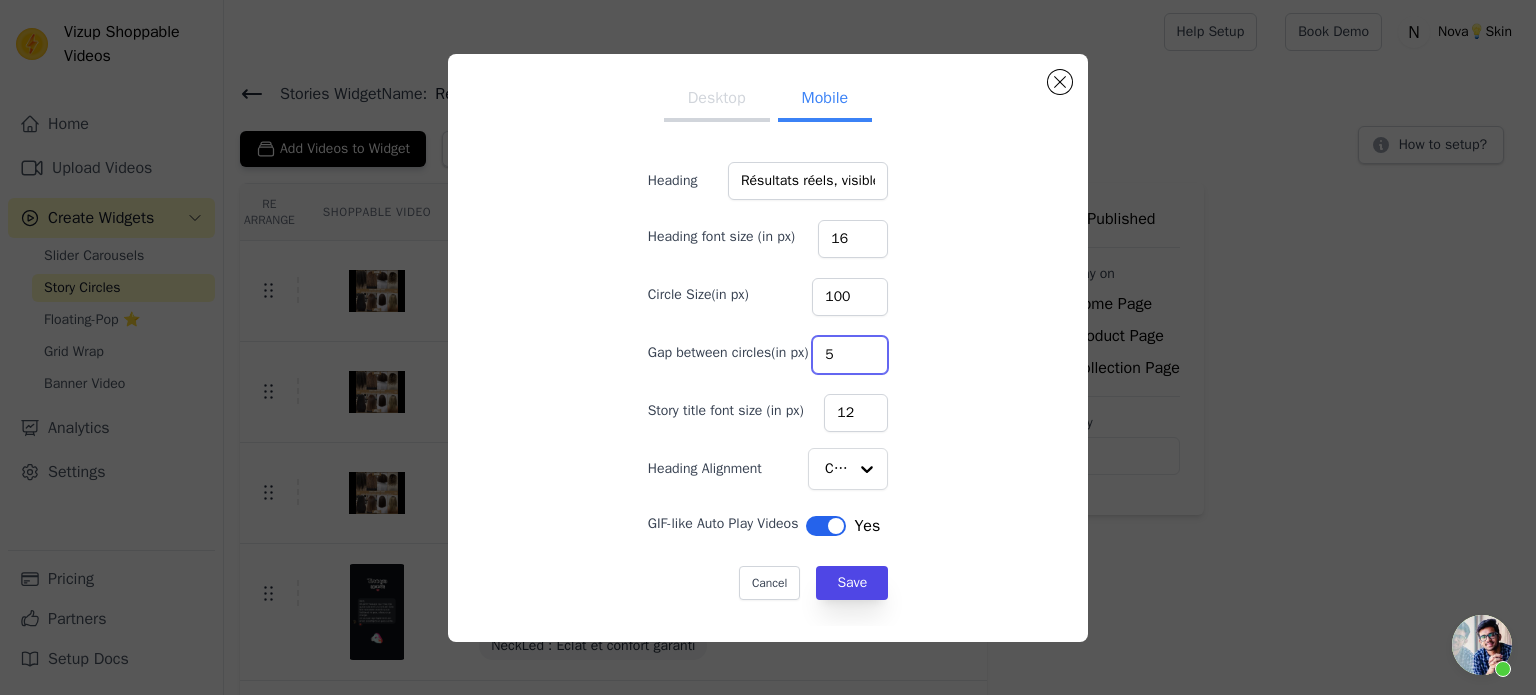 drag, startPoint x: 833, startPoint y: 363, endPoint x: 773, endPoint y: 360, distance: 60.074955 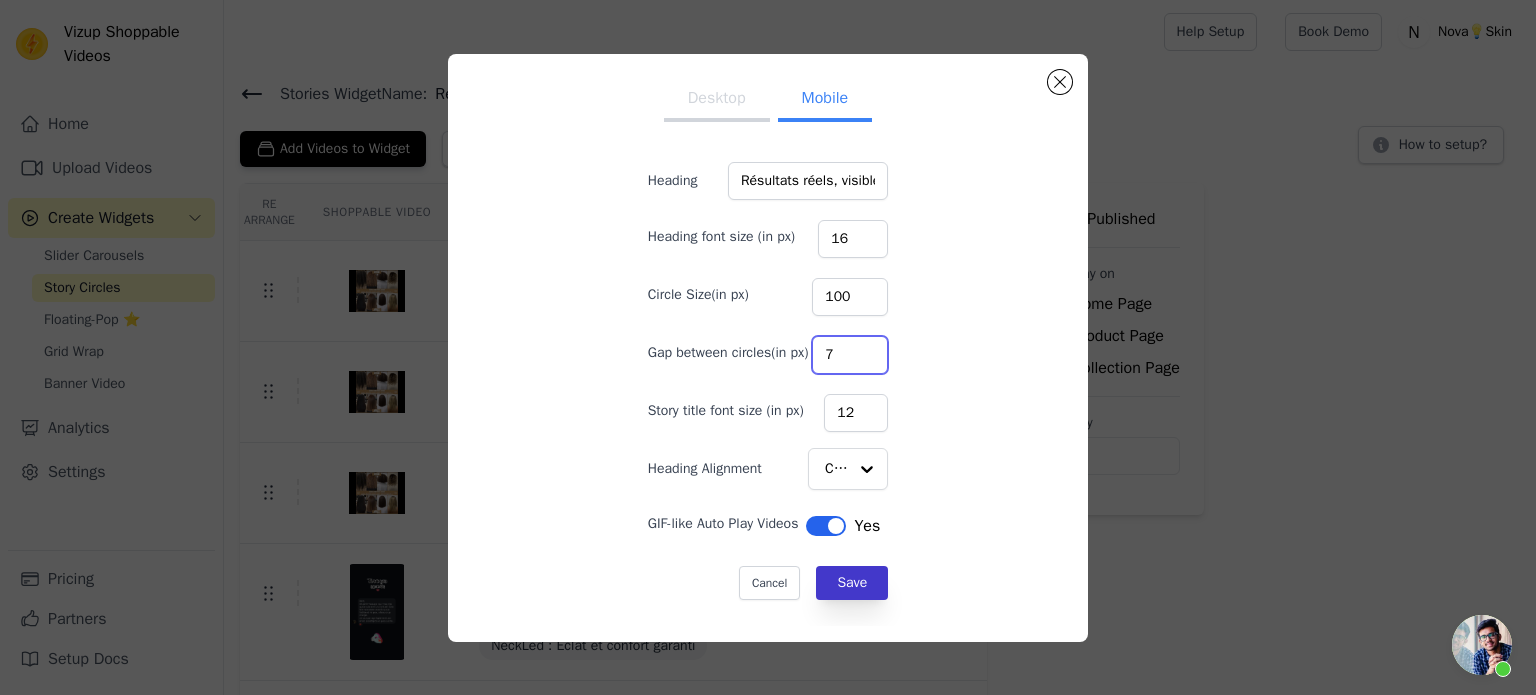 type on "7" 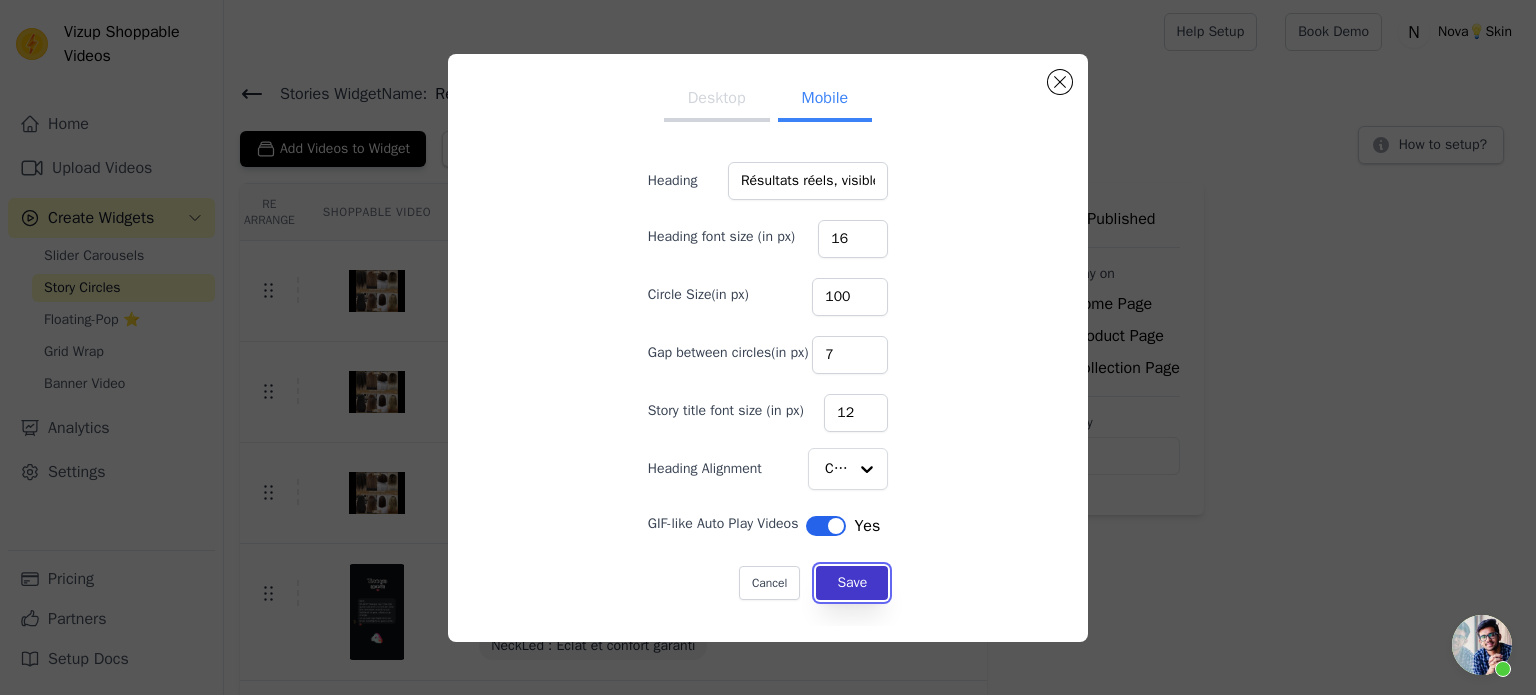 click on "Save" at bounding box center [852, 583] 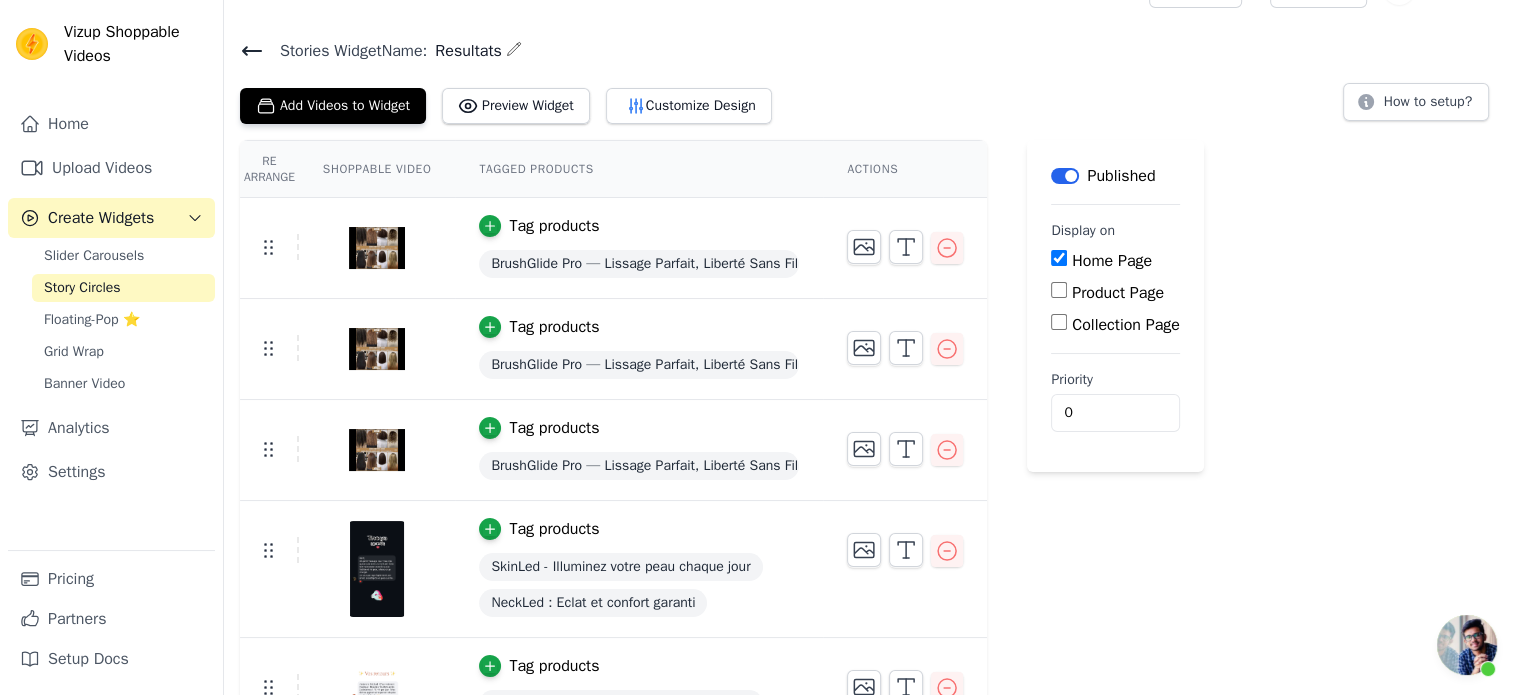 scroll, scrollTop: 0, scrollLeft: 0, axis: both 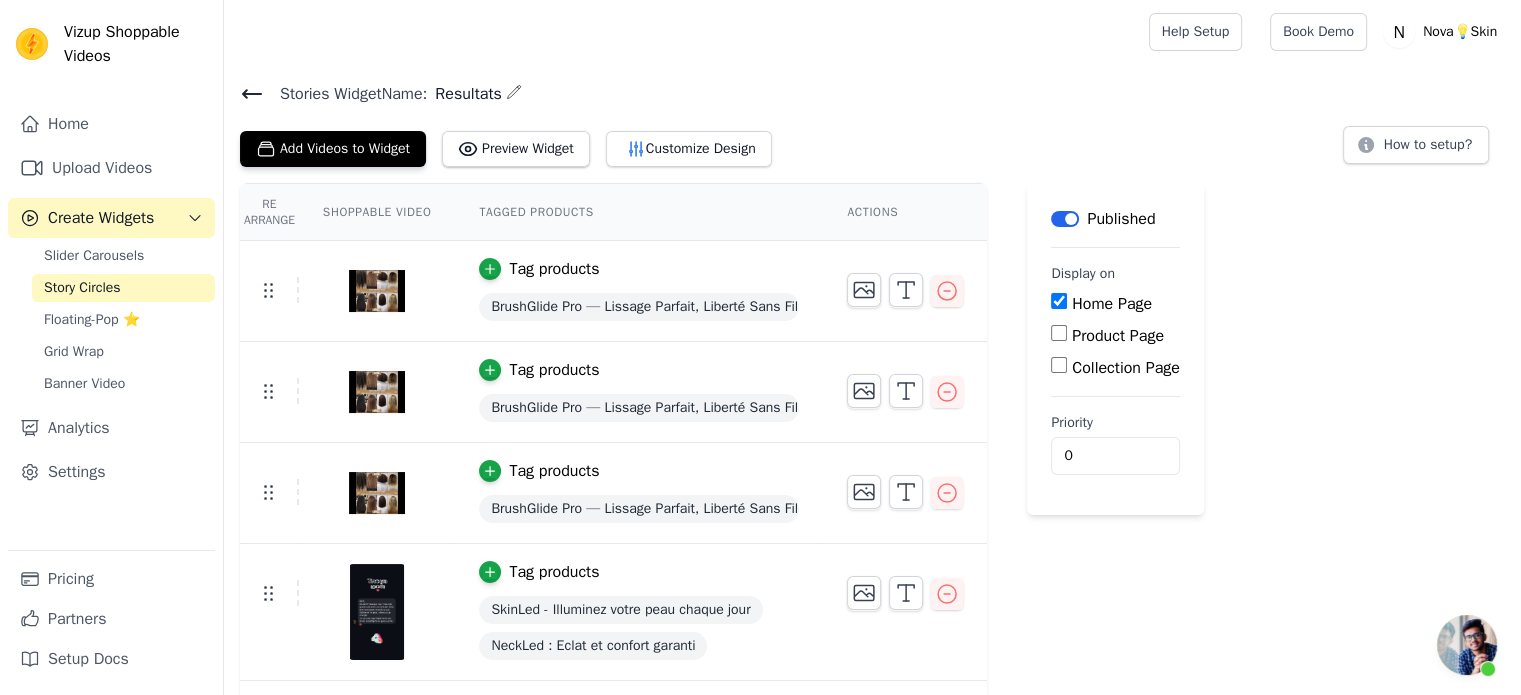 click 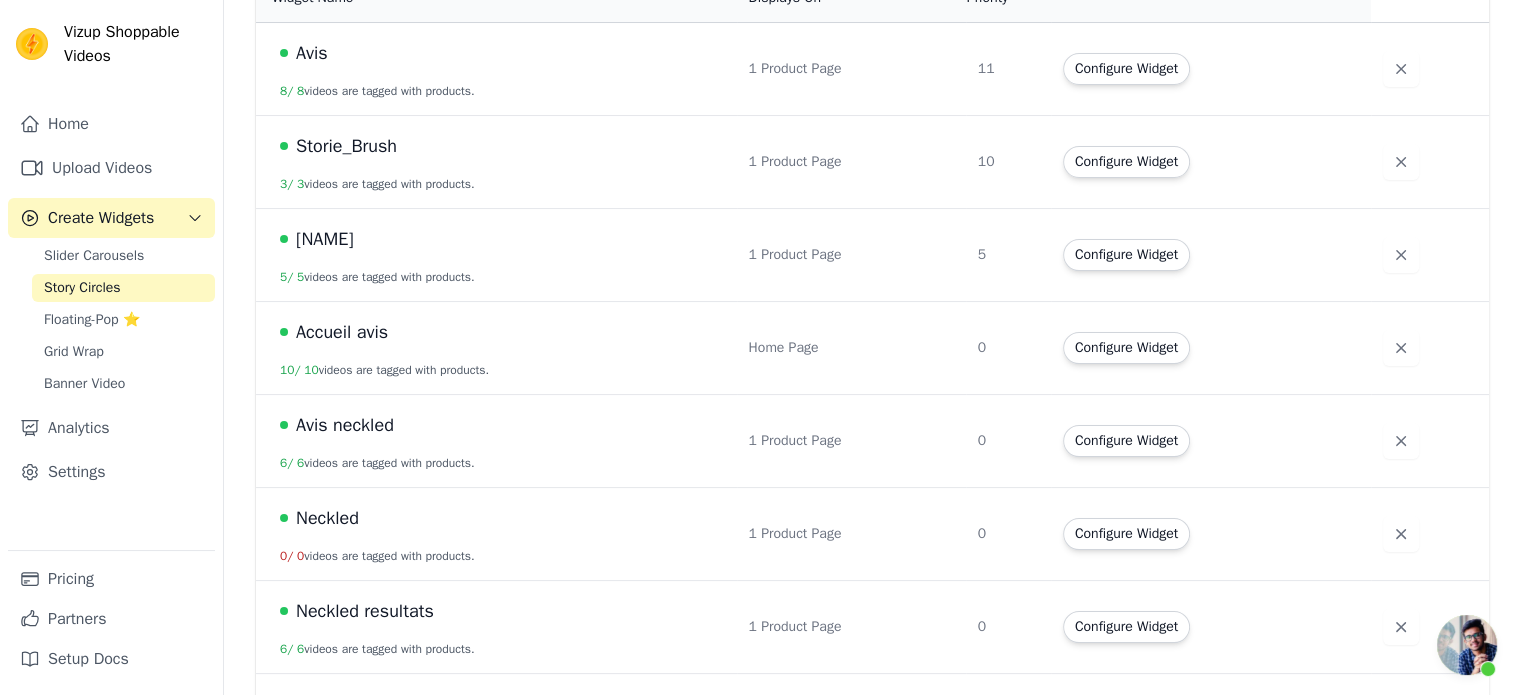 scroll, scrollTop: 226, scrollLeft: 0, axis: vertical 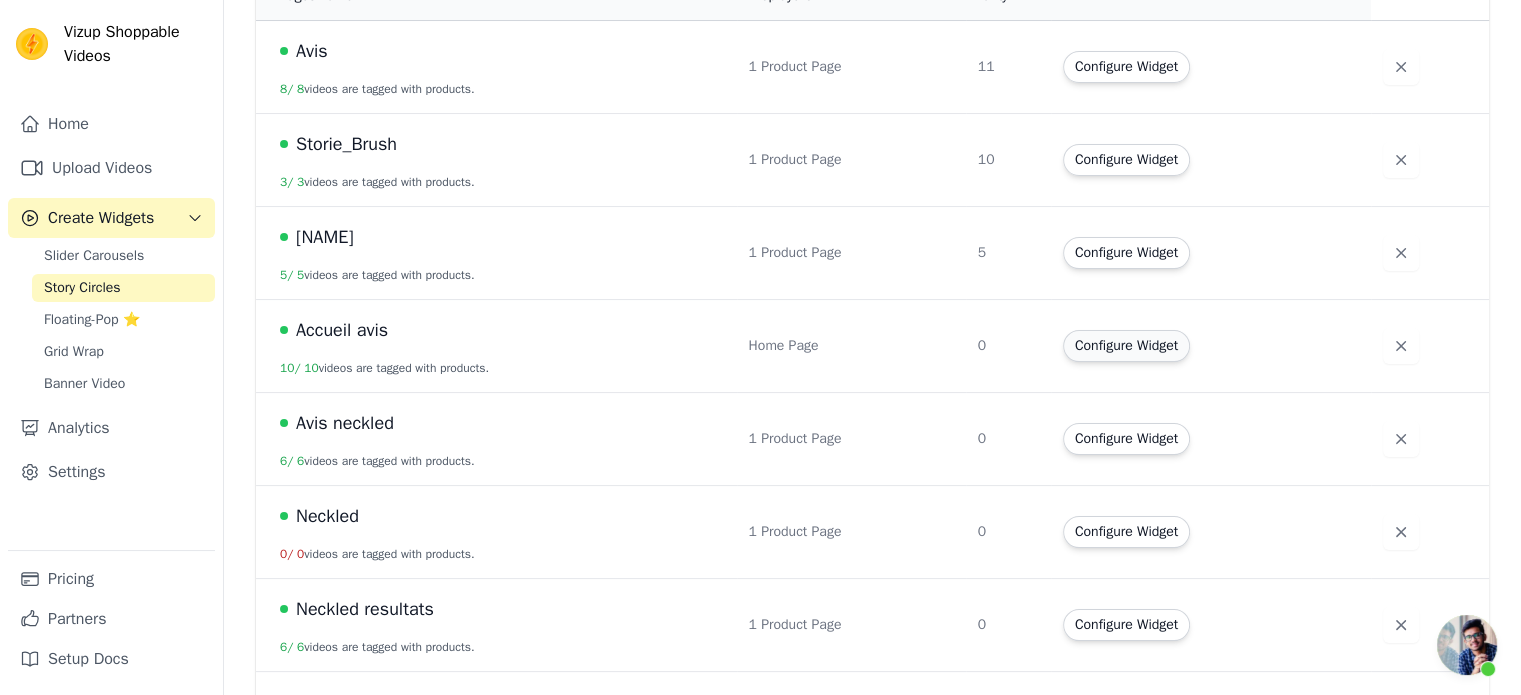 click on "Configure Widget" at bounding box center [1126, 346] 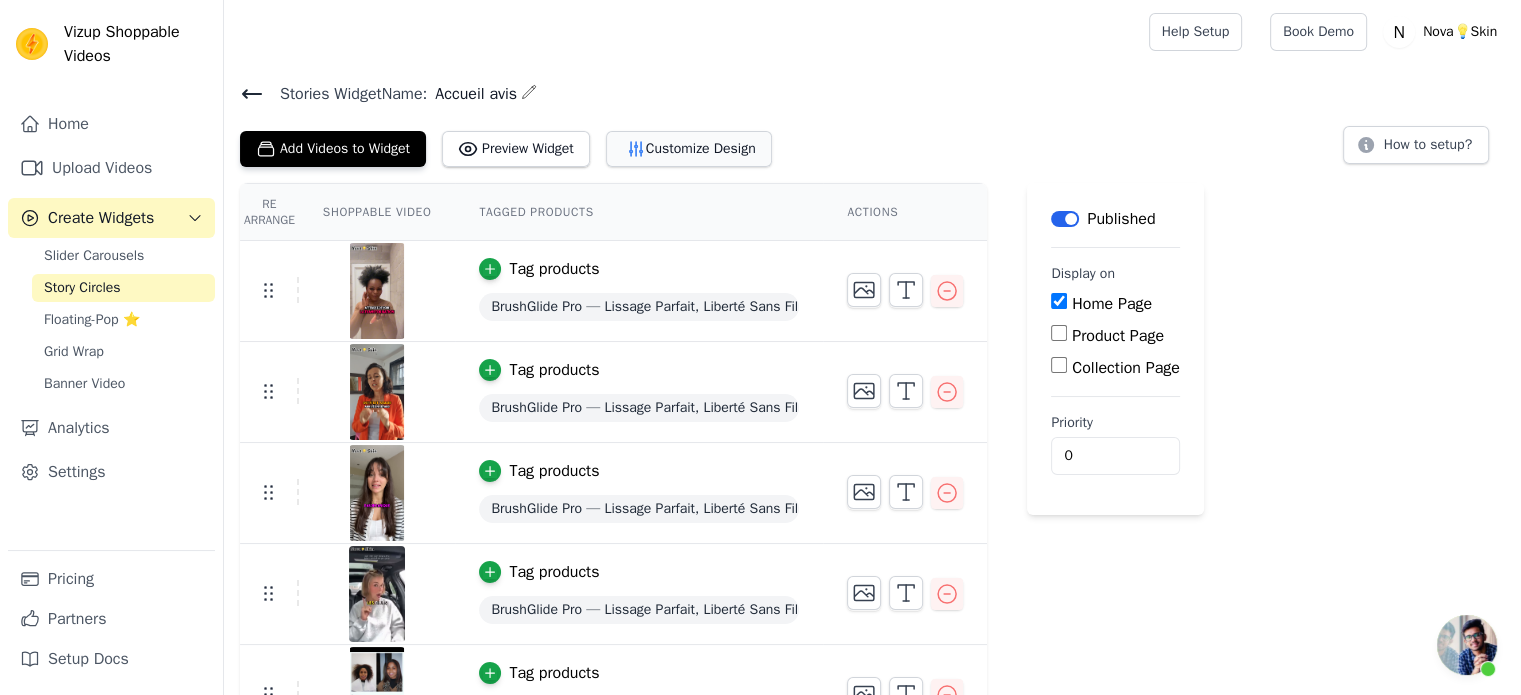 click on "Customize Design" at bounding box center [689, 149] 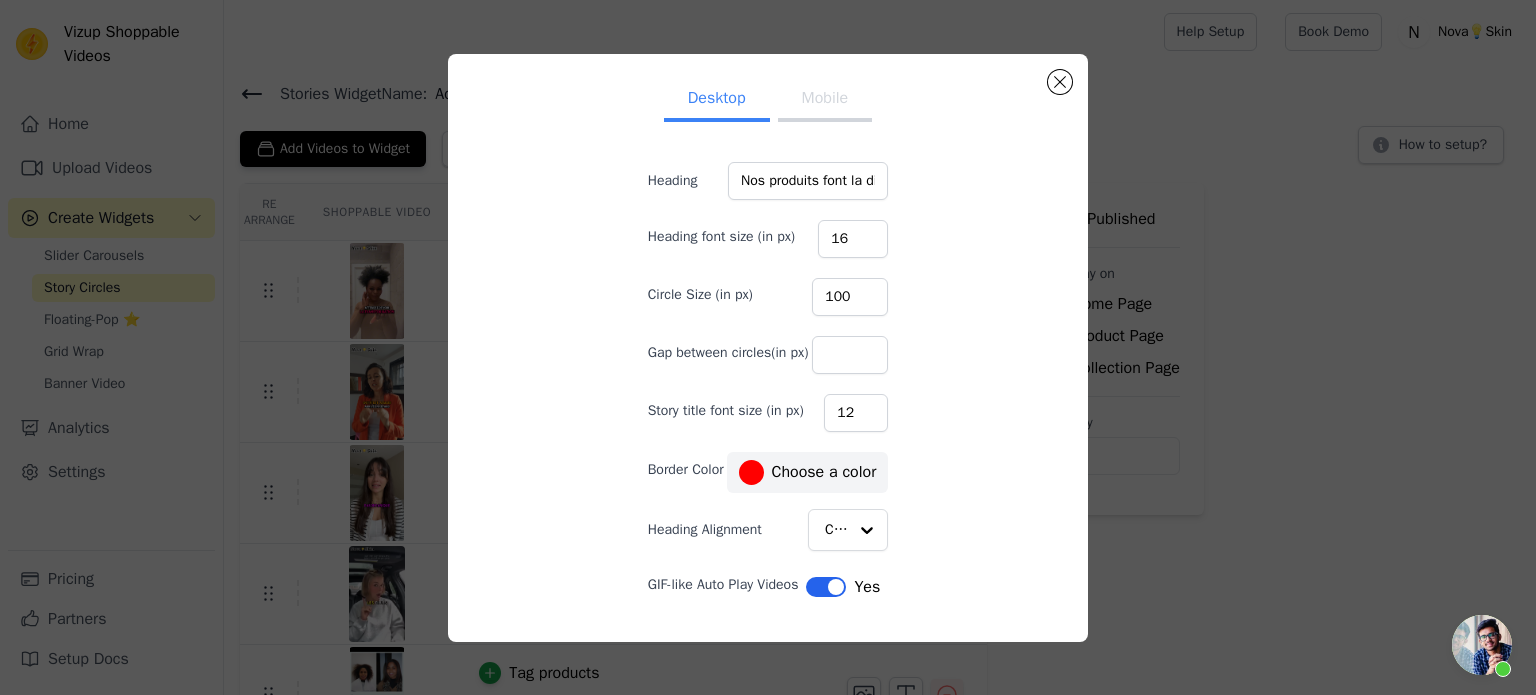 click on "Mobile" at bounding box center (825, 100) 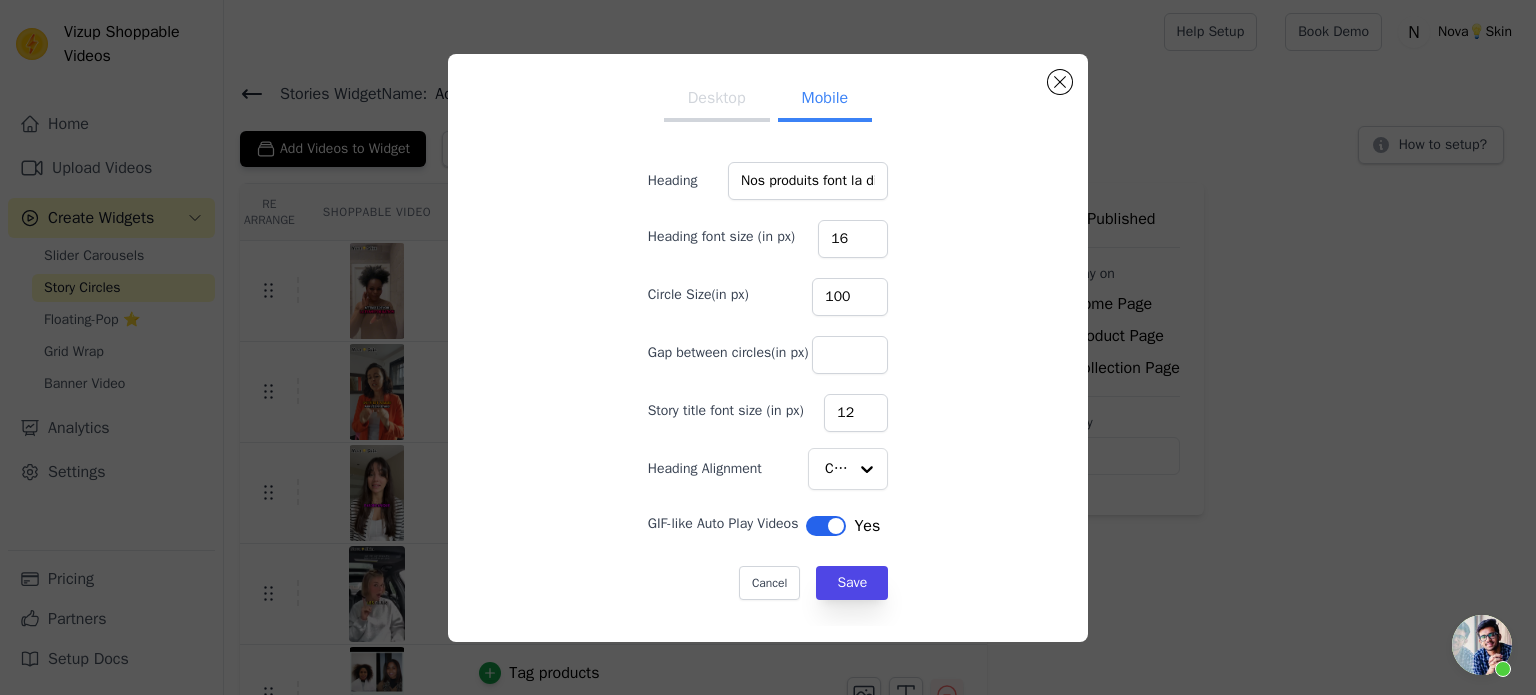 click on "Desktop" at bounding box center (717, 100) 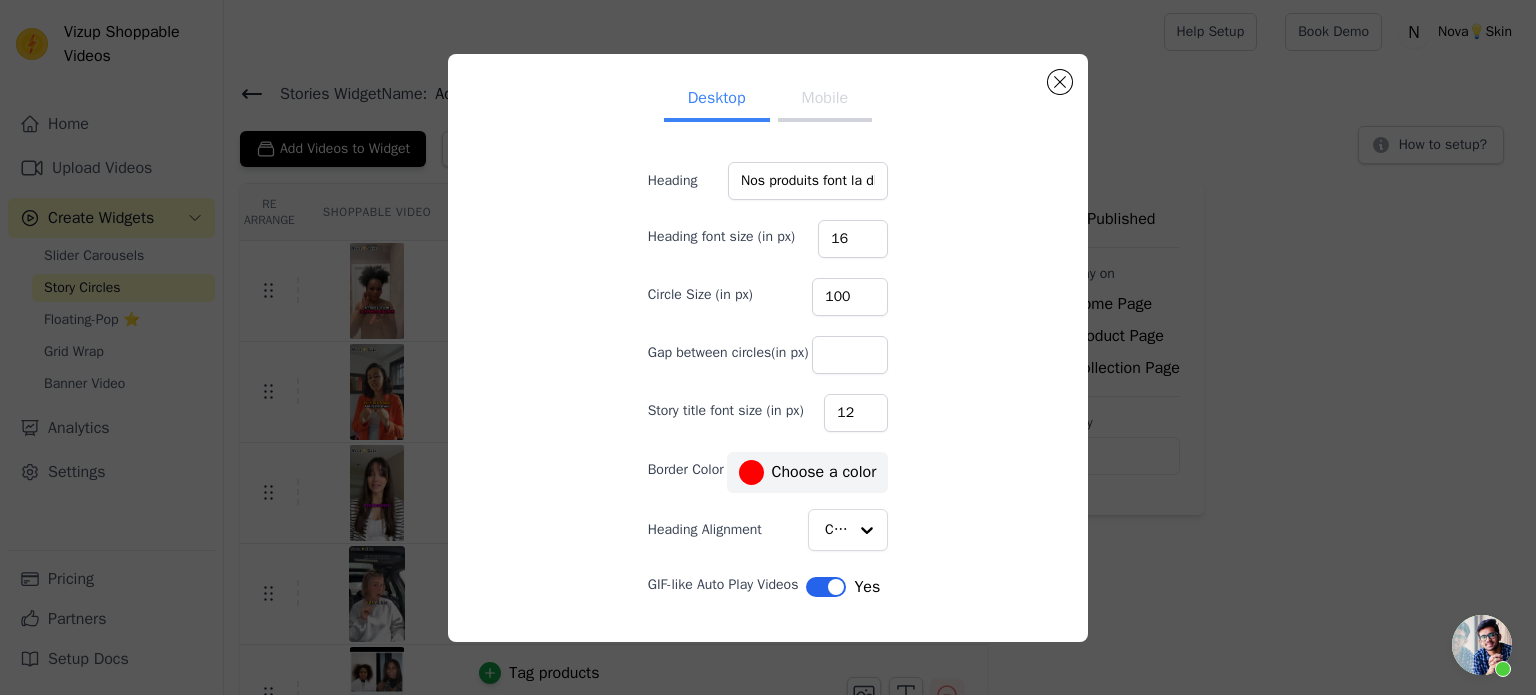 click on "Mobile" at bounding box center (825, 100) 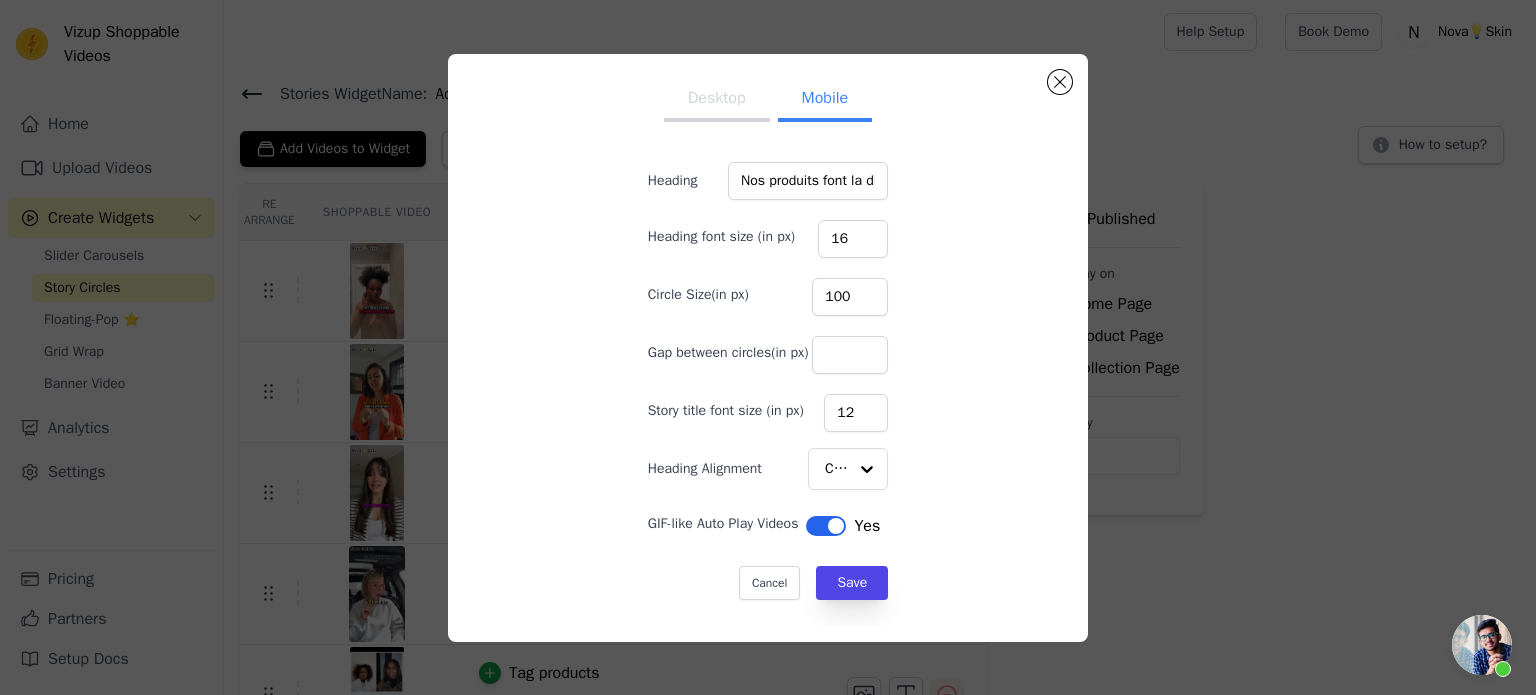 click on "Mobile" at bounding box center (825, 100) 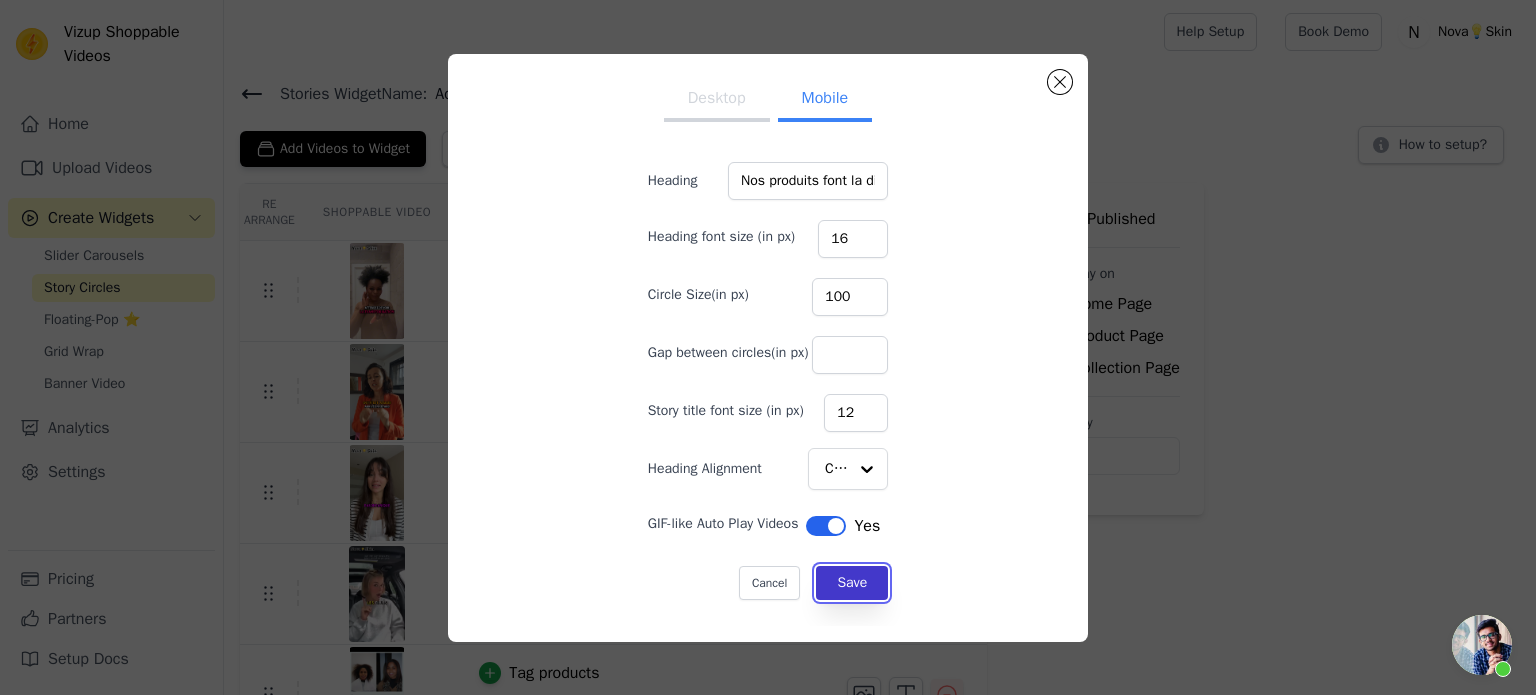 click on "Save" at bounding box center [852, 583] 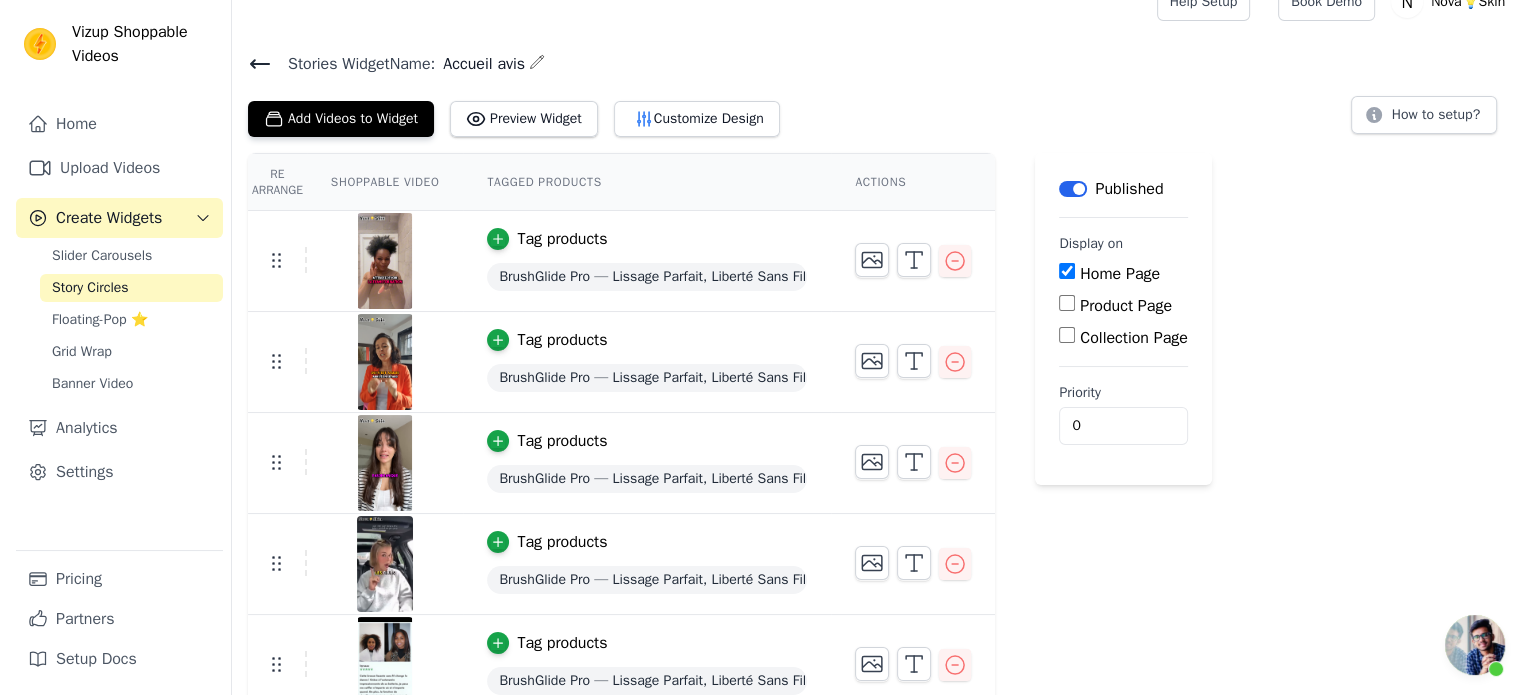 scroll, scrollTop: 0, scrollLeft: 0, axis: both 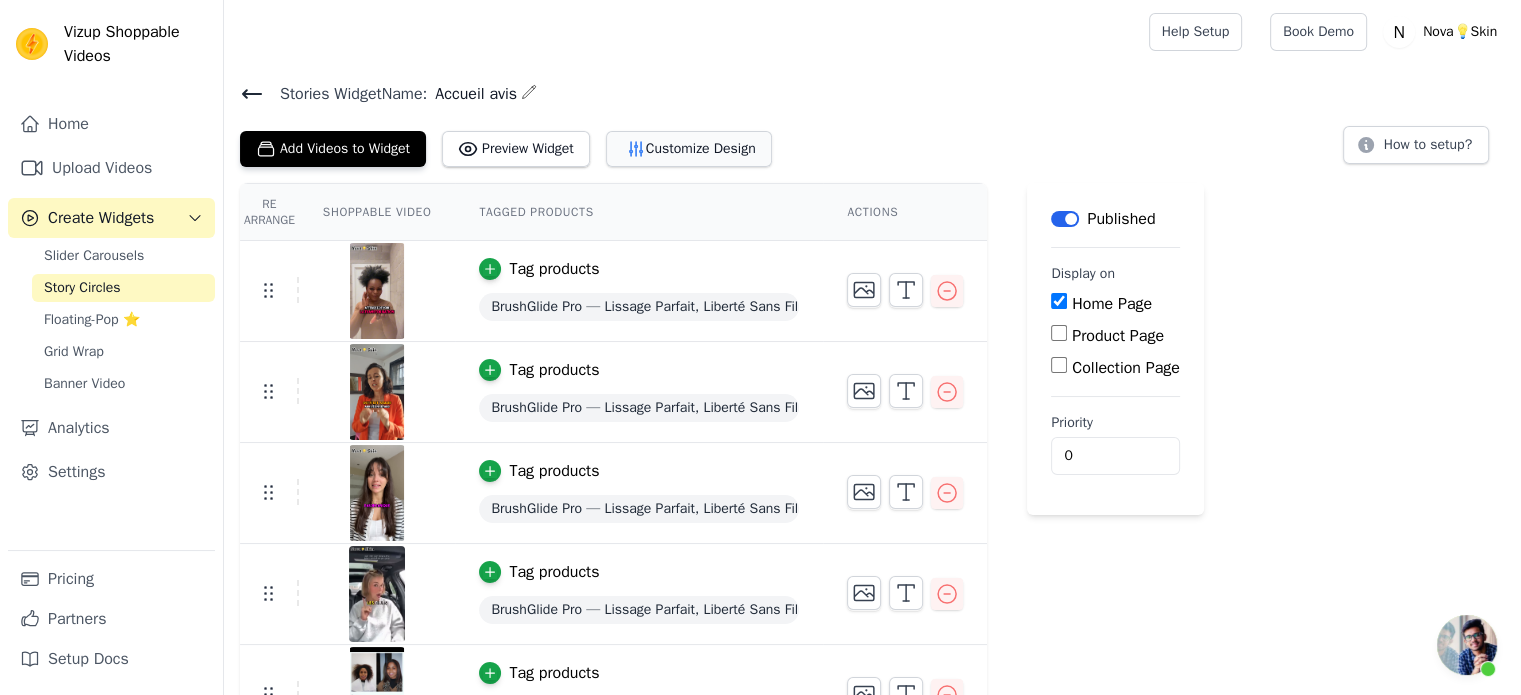click 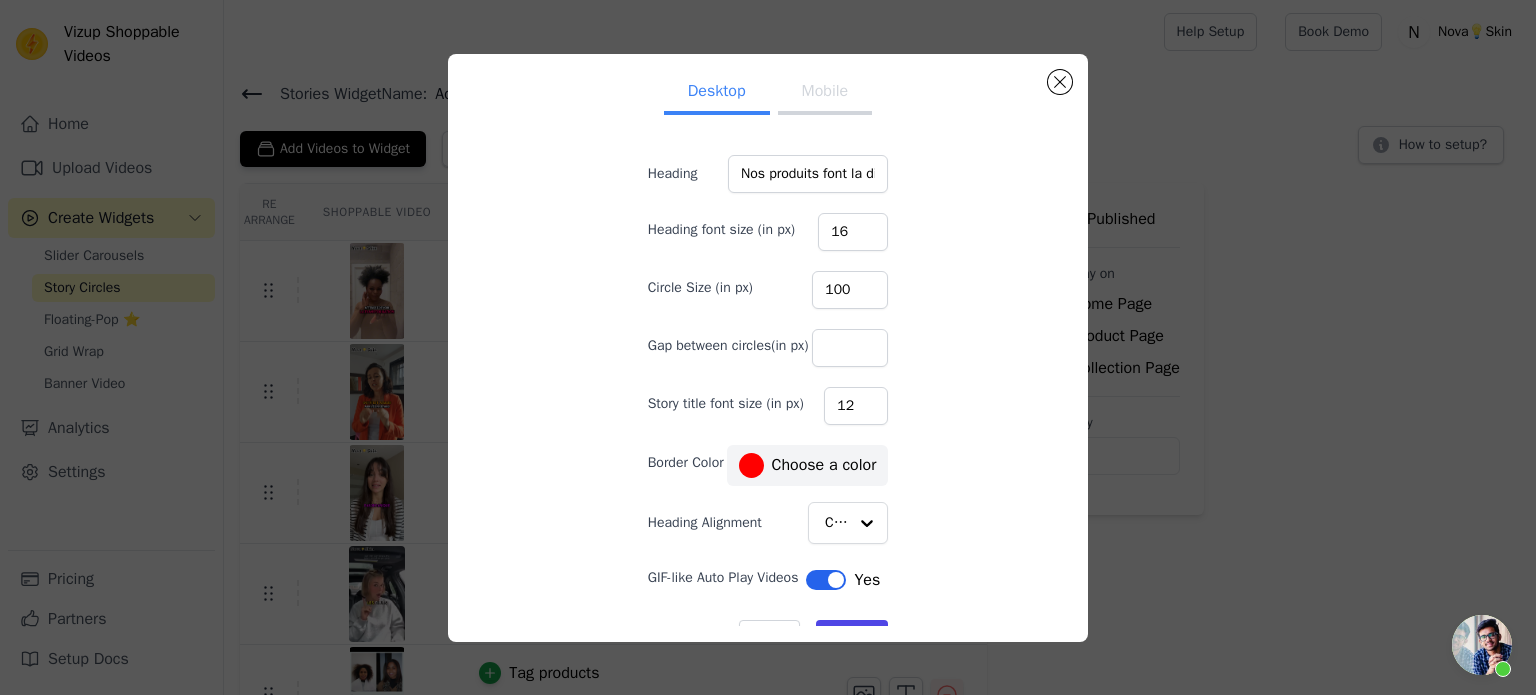scroll, scrollTop: 8, scrollLeft: 0, axis: vertical 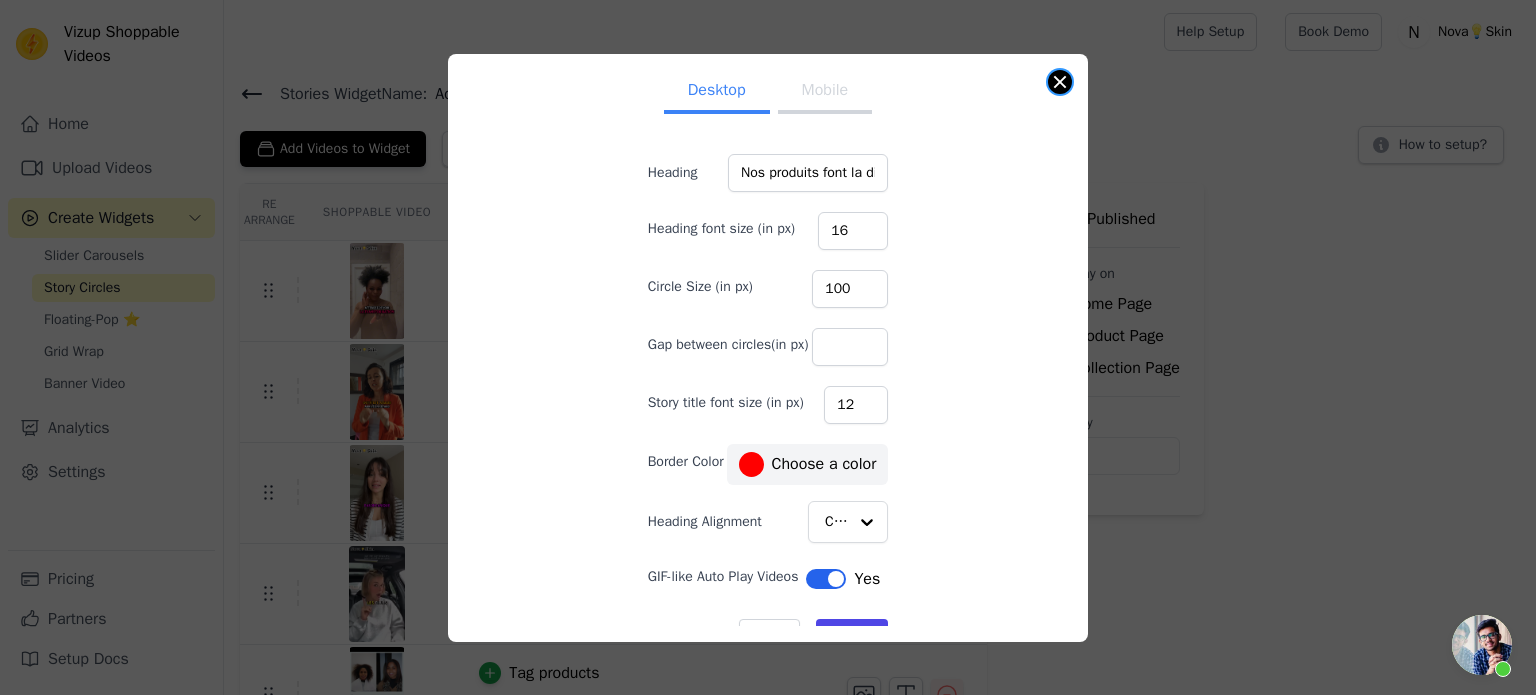 click at bounding box center (1060, 82) 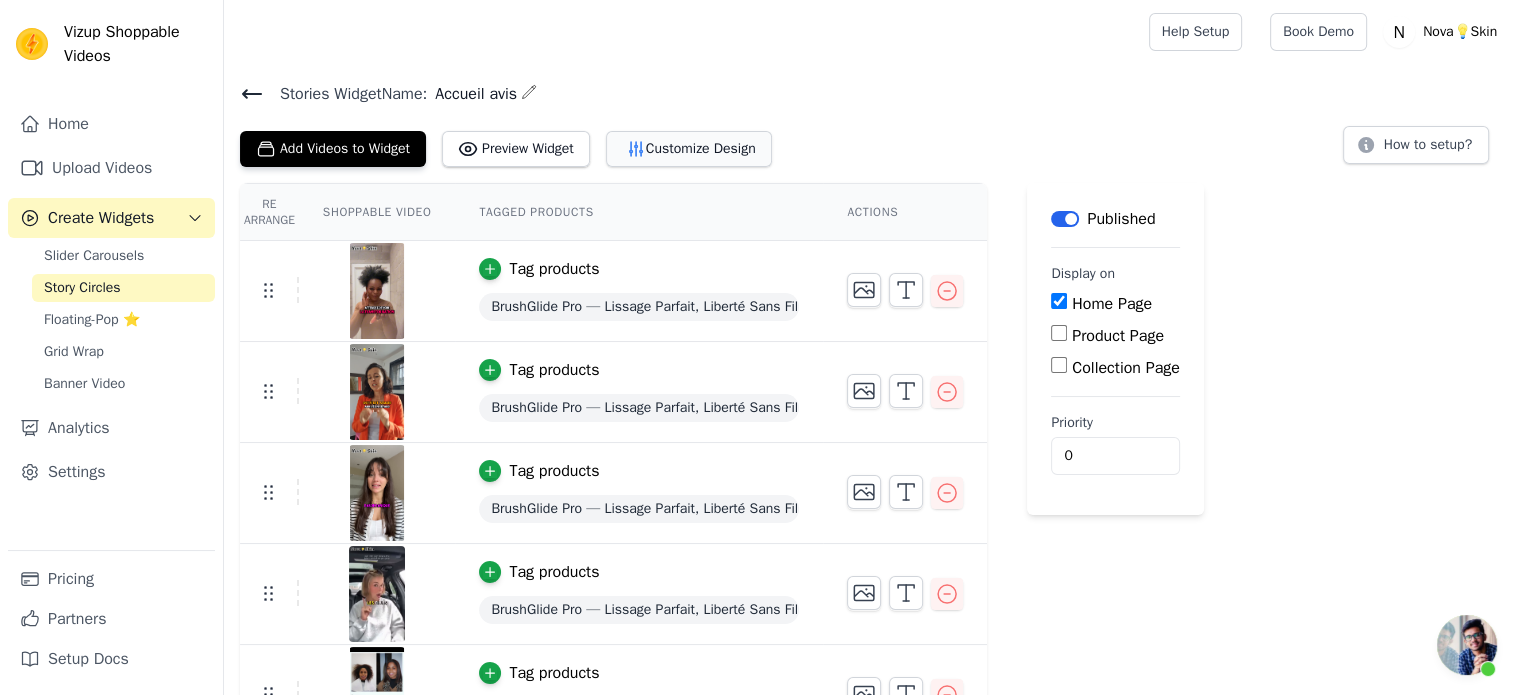 click 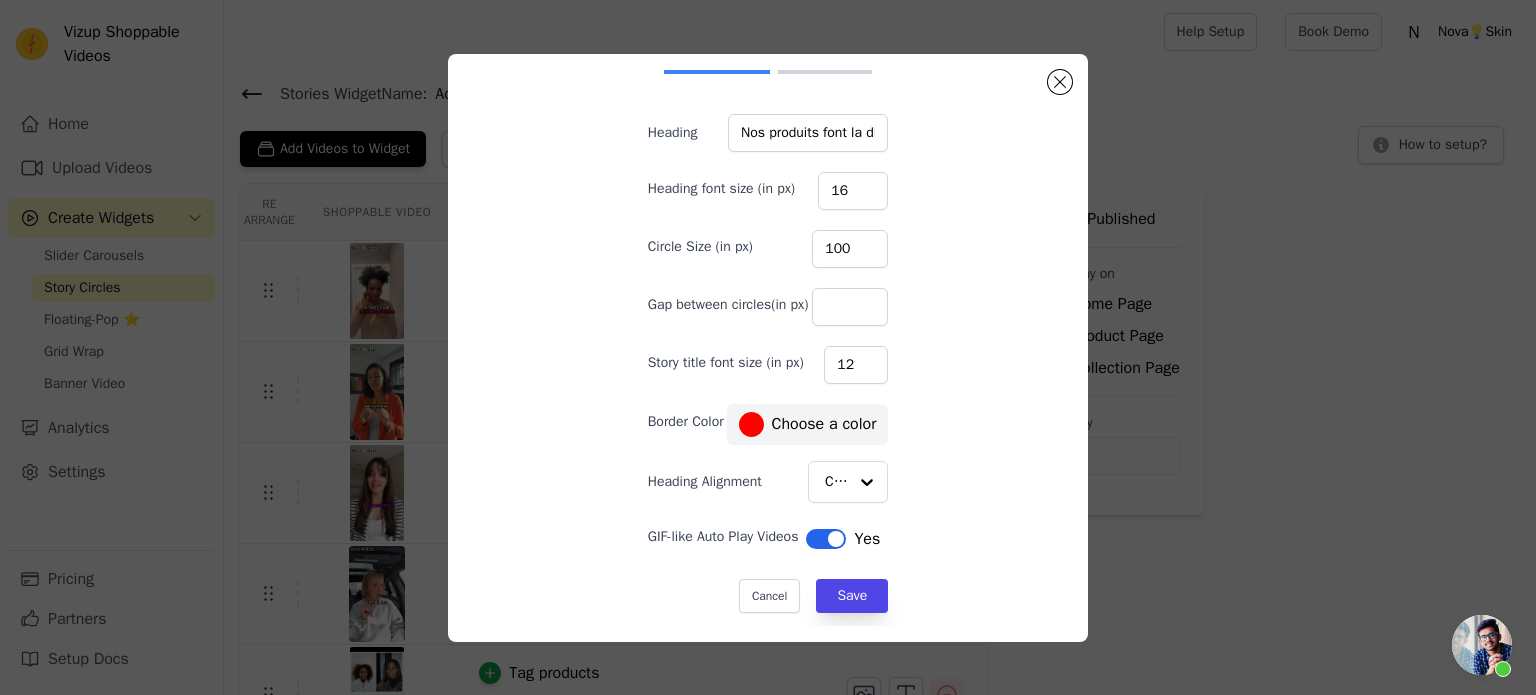 scroll, scrollTop: 0, scrollLeft: 0, axis: both 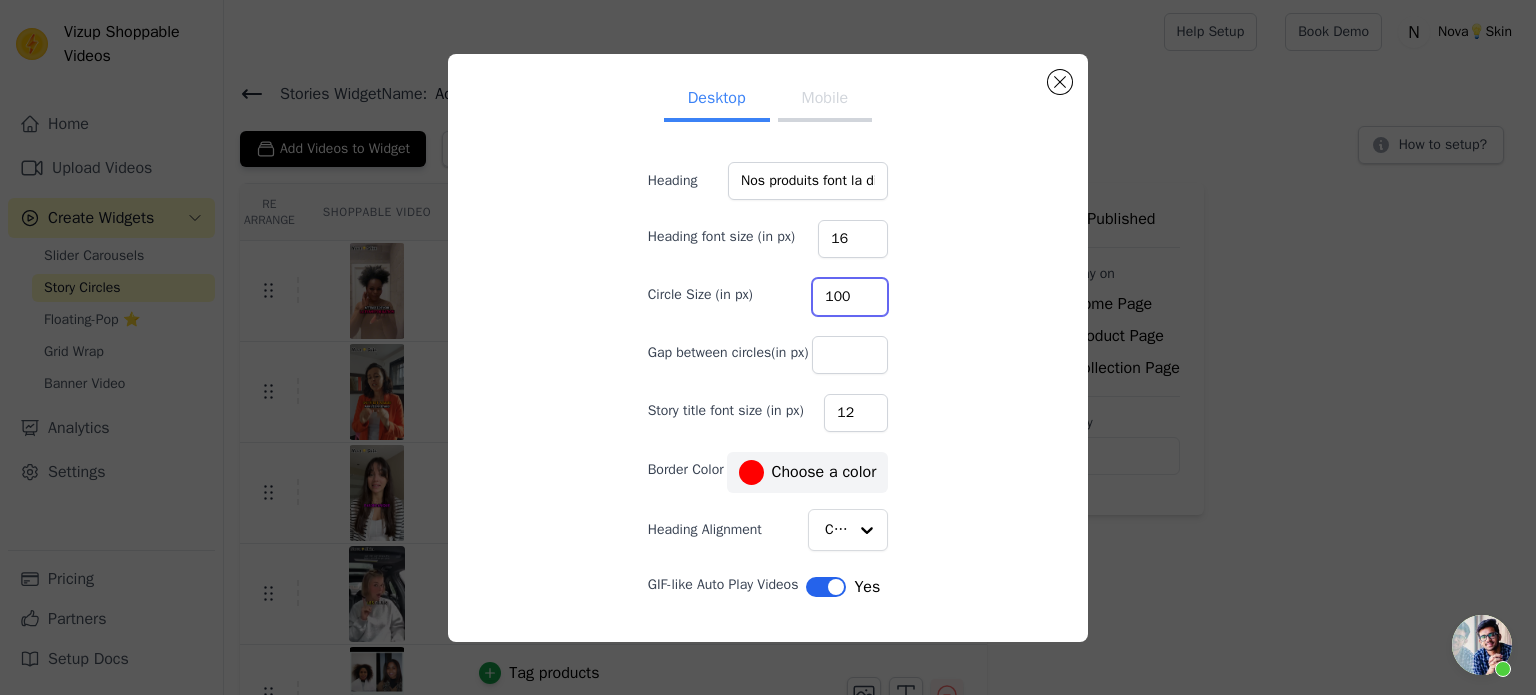 click on "100" at bounding box center [850, 297] 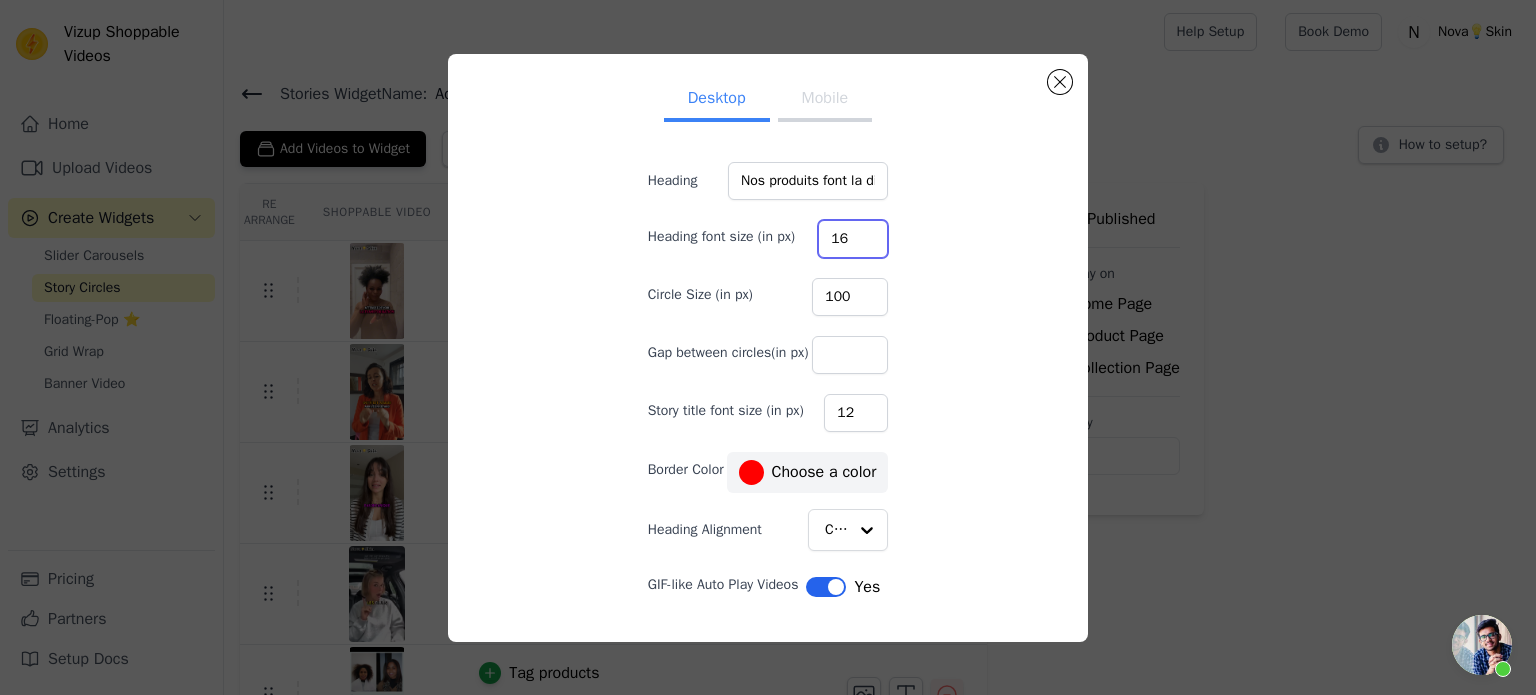 click on "16" at bounding box center (853, 239) 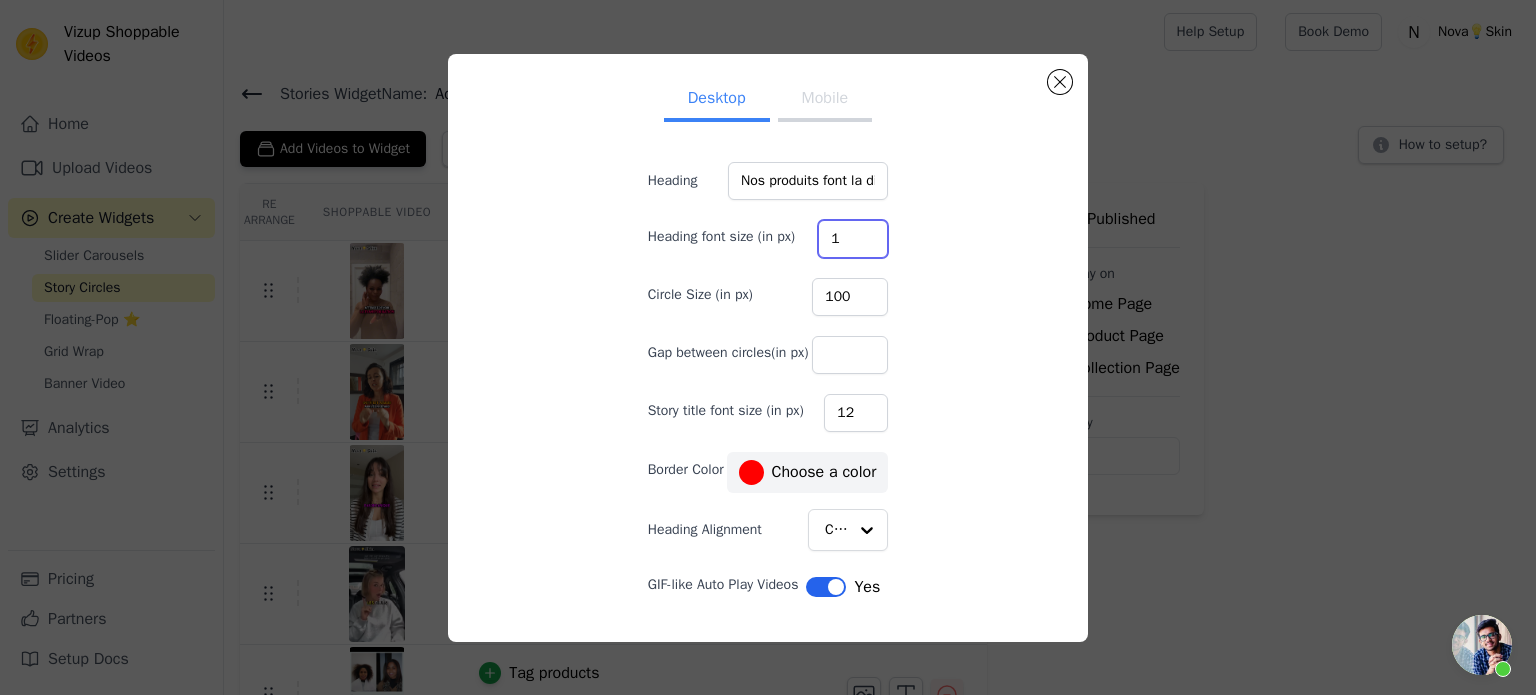 type on "16" 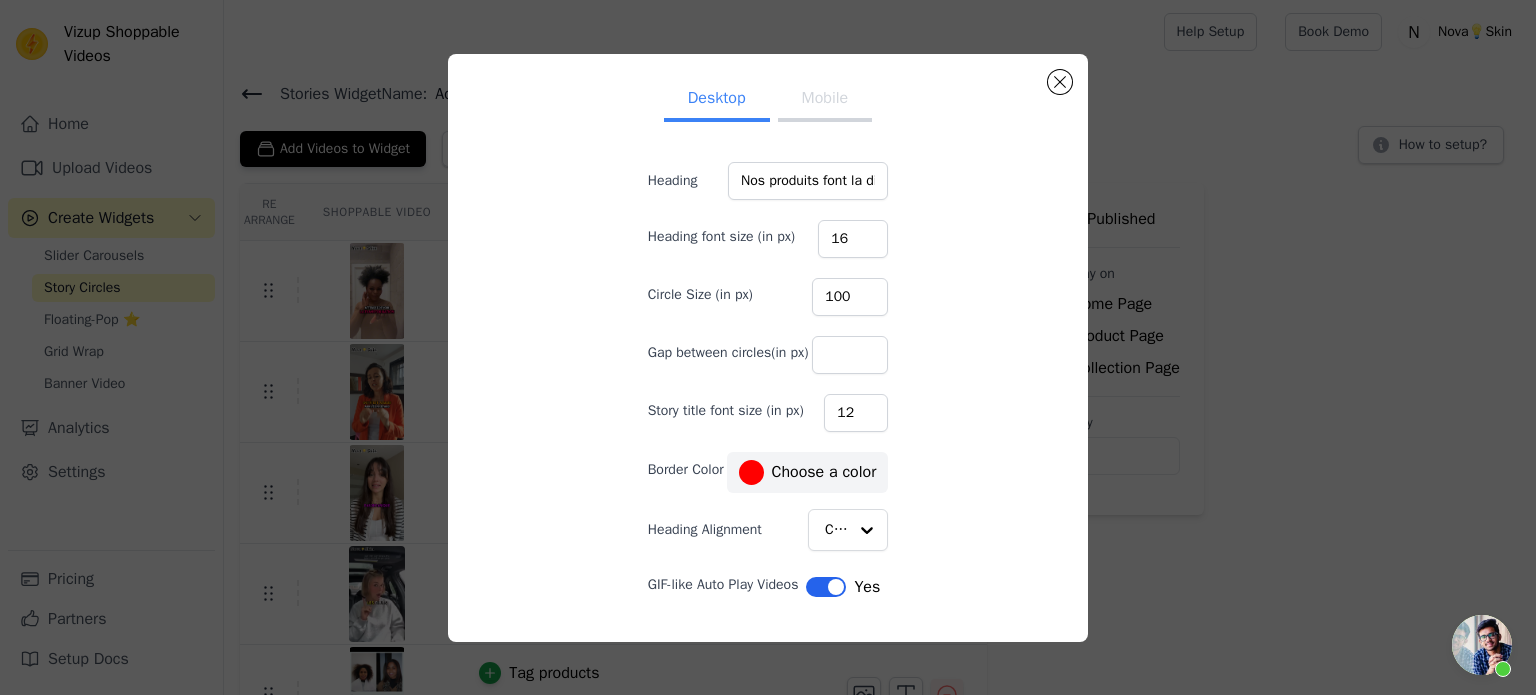 click on "Desktop Mobile   Heading   Nos produits font la différence, nos clients en témoignent   Heading font size (in px)   16   Circle Size (in px)   100   Gap between circles(in px)     Story title font size (in px)   12   Border Color   #ff0000       Choose a color     Heading Alignment         Center               GIF-like Auto Play Videos   Label     Yes   Cancel     Save                               #ff0000   1   hex   change to    rgb" at bounding box center (768, 348) 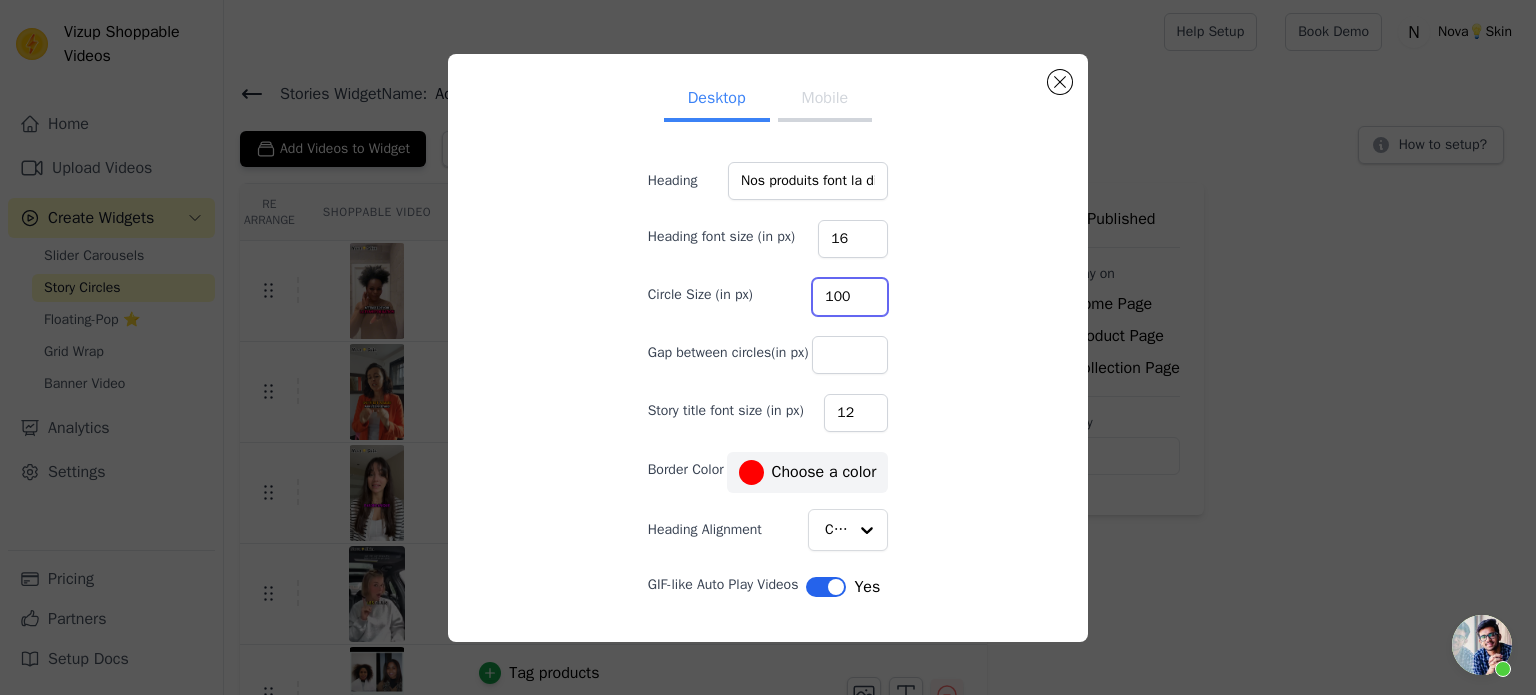 click on "100" at bounding box center [850, 297] 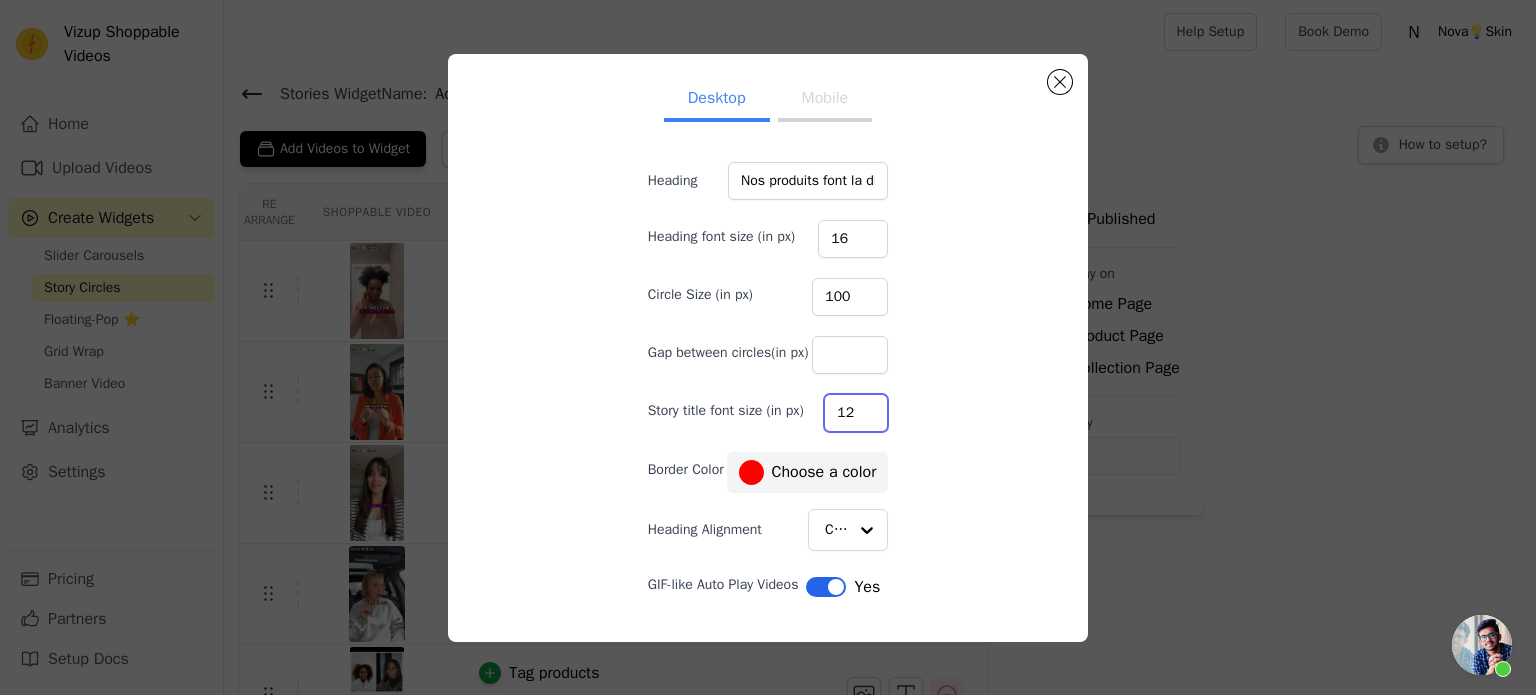 click on "12" at bounding box center [856, 413] 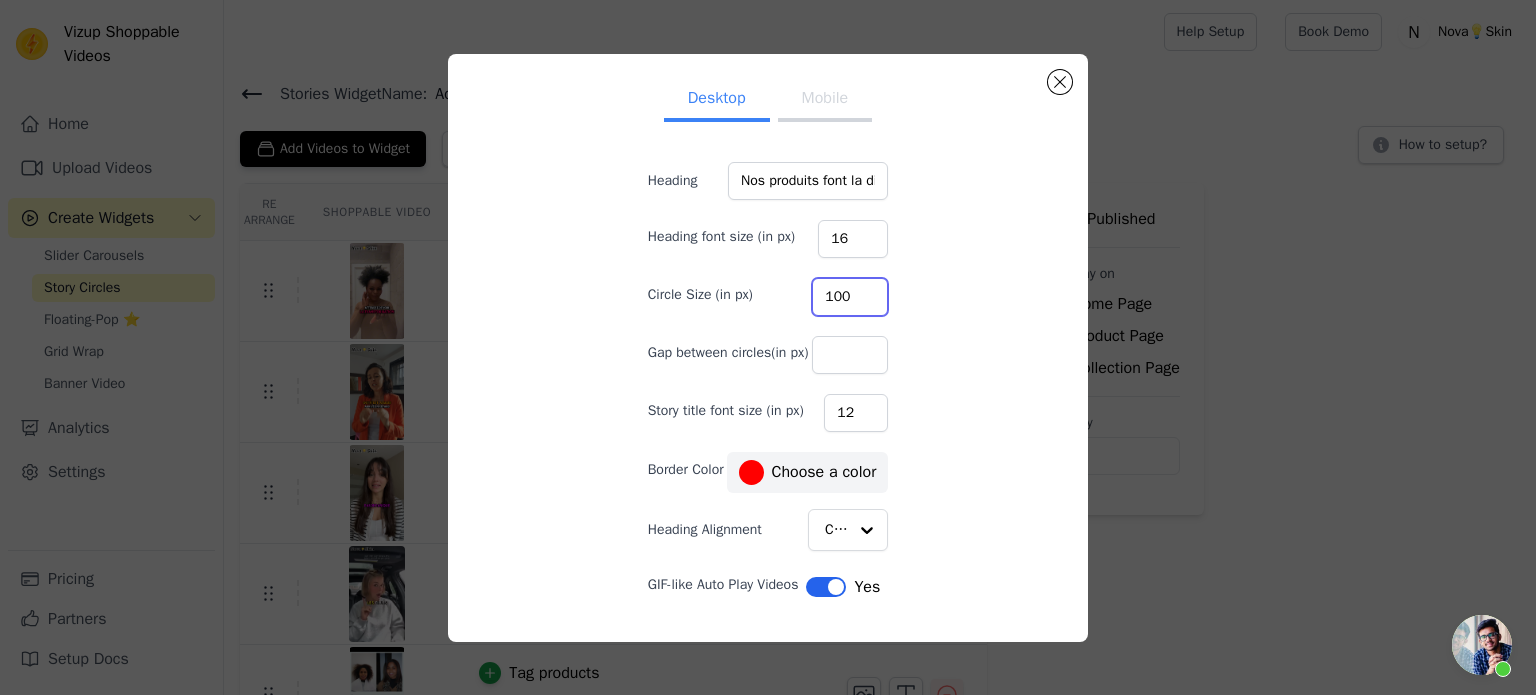 drag, startPoint x: 835, startPoint y: 295, endPoint x: 762, endPoint y: 295, distance: 73 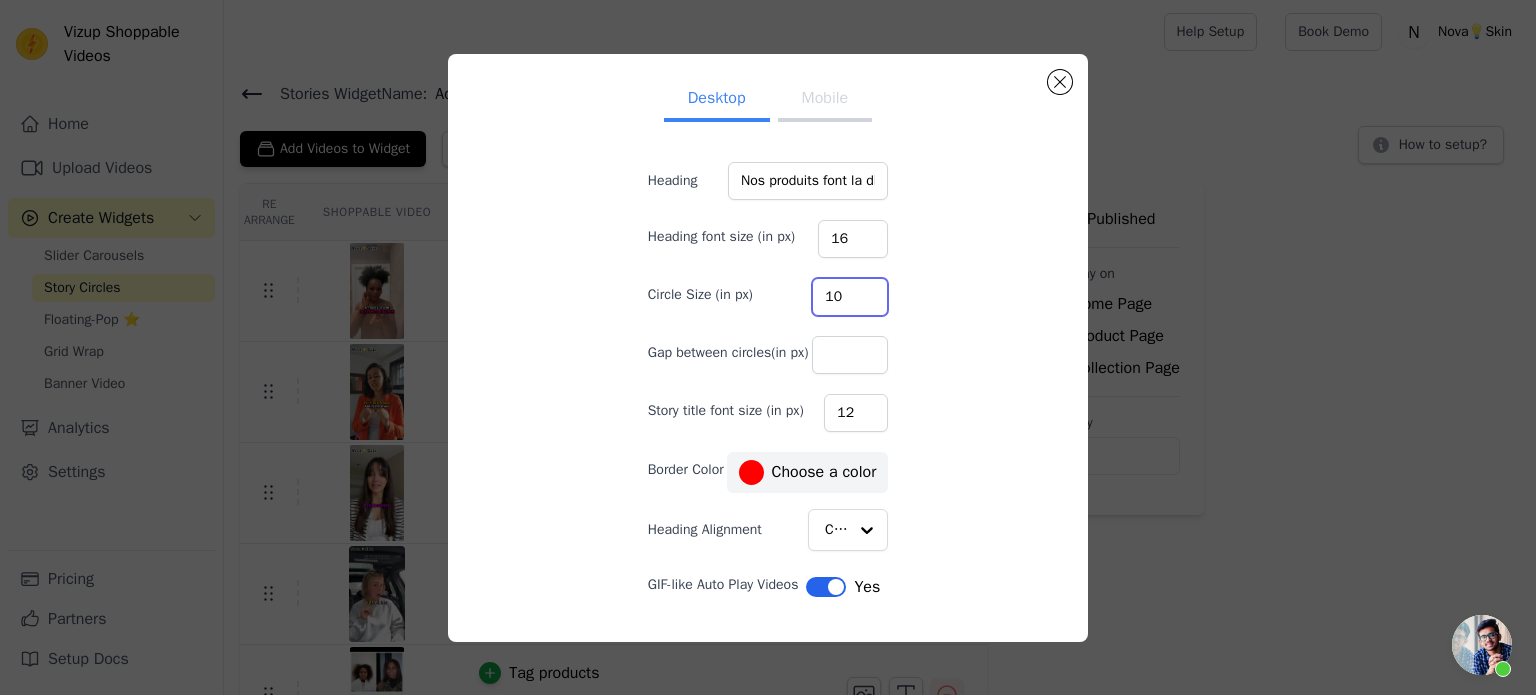 type on "100" 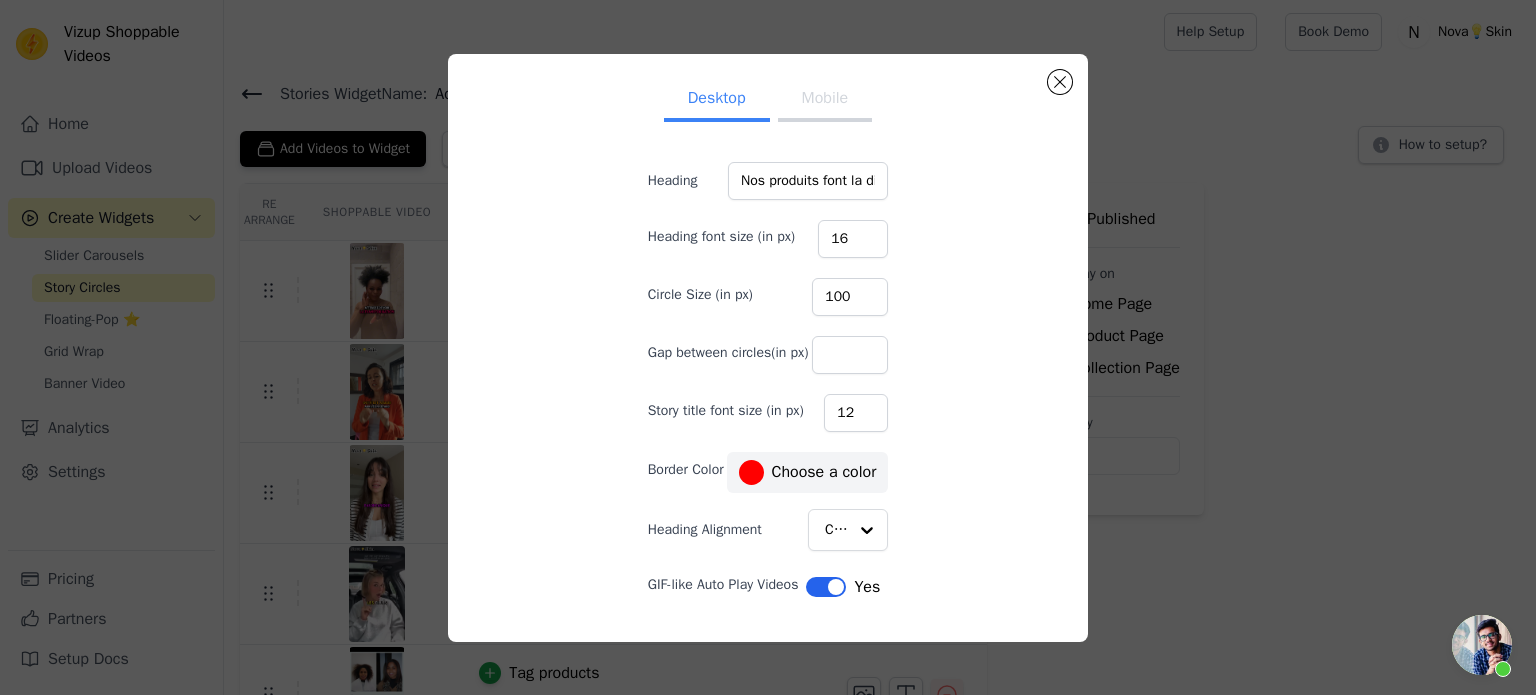 click on "Heading   Nos produits font la différence, nos clients en témoignent   Heading font size (in px)   16   Circle Size (in px)   100   Gap between circles(in px)     Story title font size (in px)   12   Border Color   #ff0000       Choose a color     Heading Alignment         Center               GIF-like Auto Play Videos   Label     Yes   Cancel     Save" at bounding box center (768, 411) 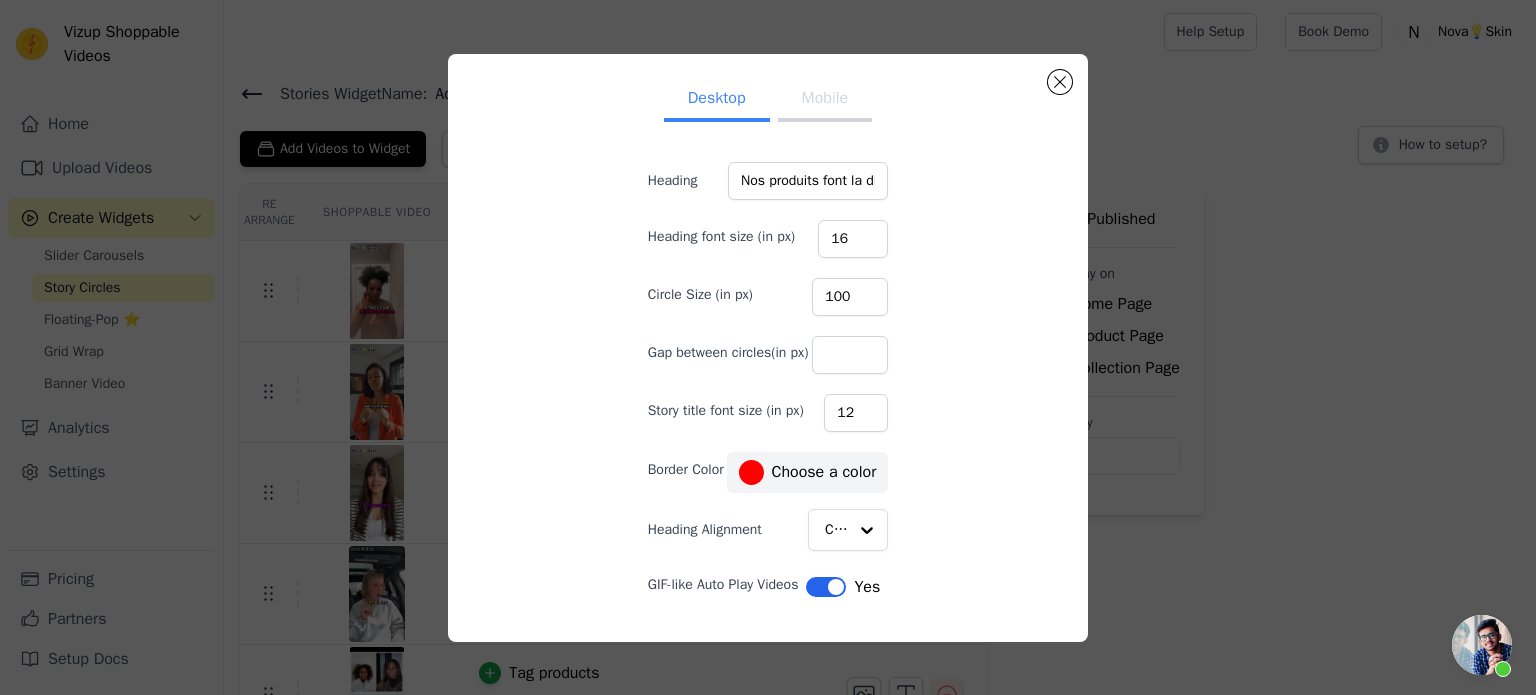 scroll, scrollTop: 48, scrollLeft: 0, axis: vertical 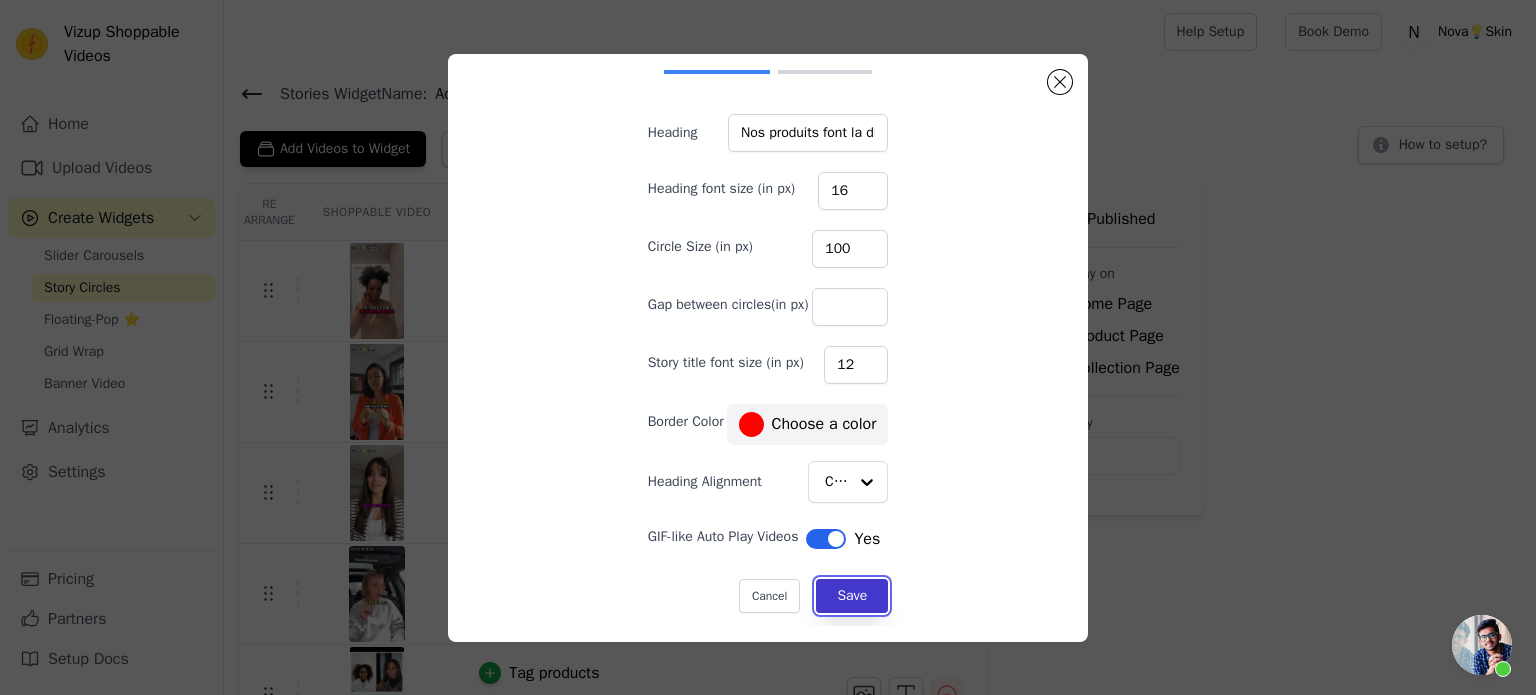 click on "Save" at bounding box center (852, 596) 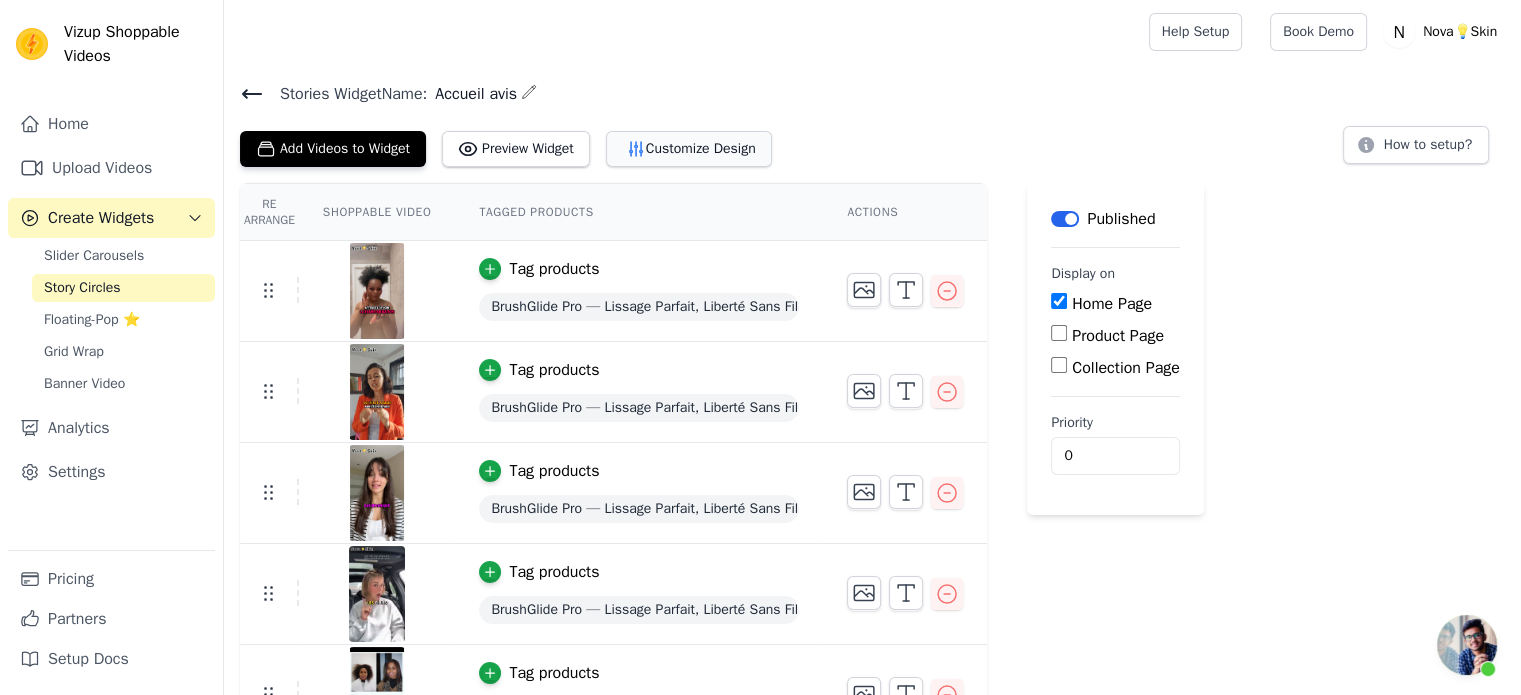 click on "Customize Design" at bounding box center [689, 149] 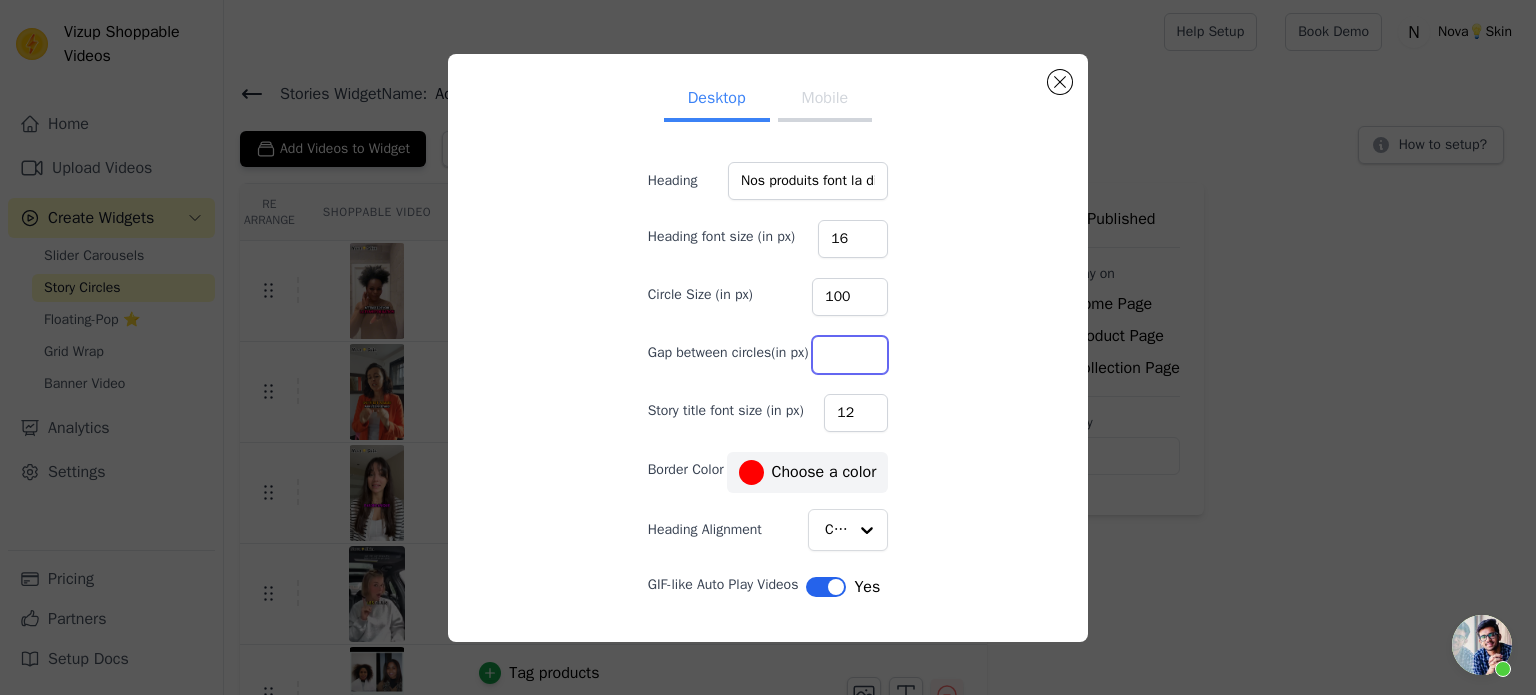 click on "Gap between circles(in px)" at bounding box center [850, 355] 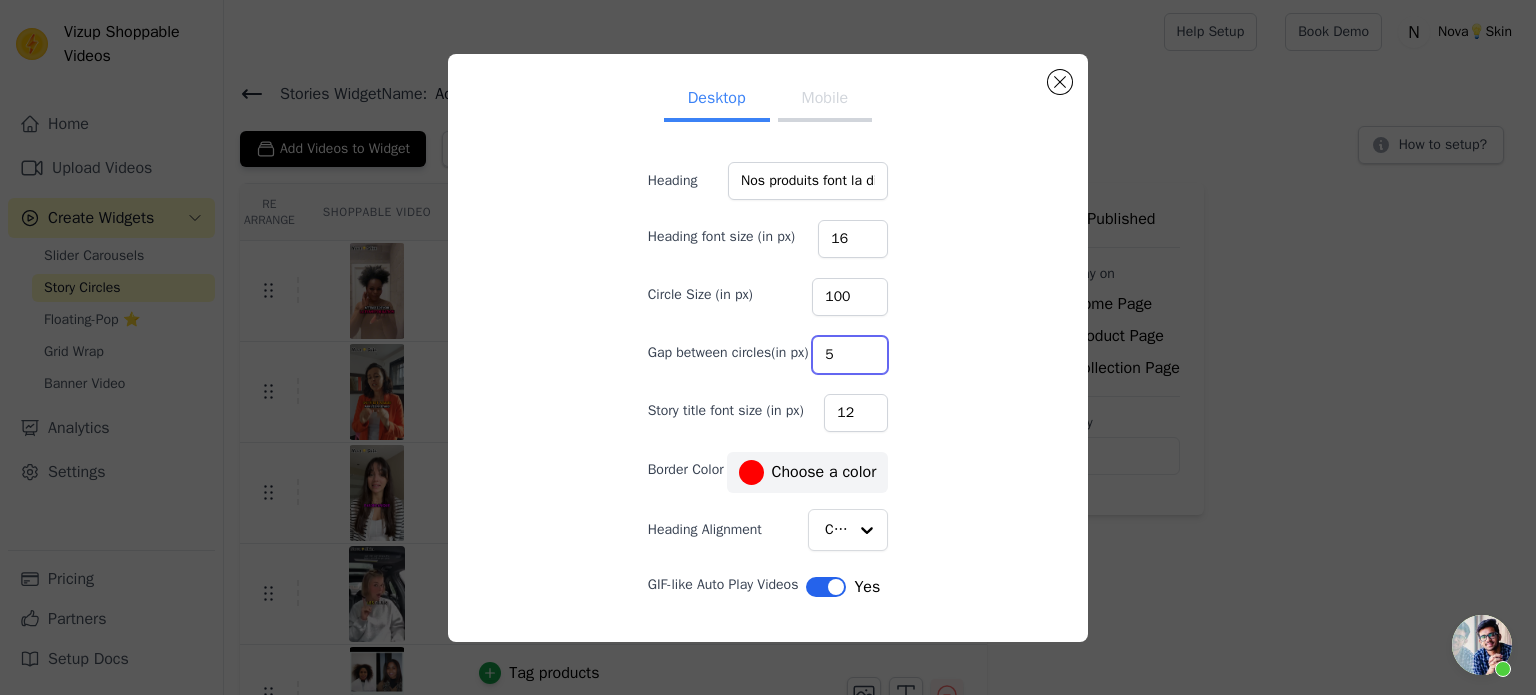 type on "5" 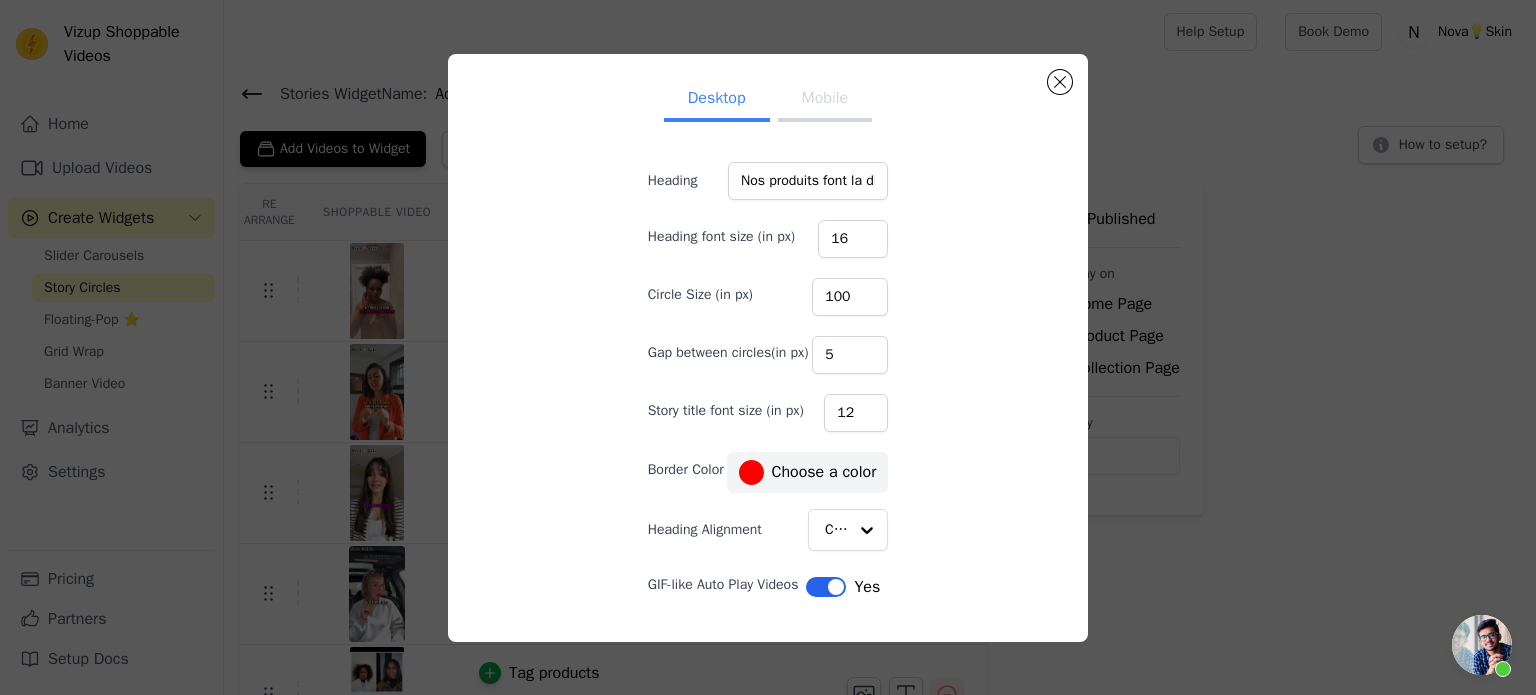 click on "Desktop Mobile   Heading   Nos produits font la différence, nos clients en témoignent   Heading font size (in px)   16   Circle Size (in px)   100   Gap between circles(in px)   5   Story title font size (in px)   12   Border Color   #ff0000       Choose a color     Heading Alignment         Center               GIF-like Auto Play Videos   Label     Yes   Cancel     Save                               #ff0000   1   hex   change to    rgb" at bounding box center [768, 348] 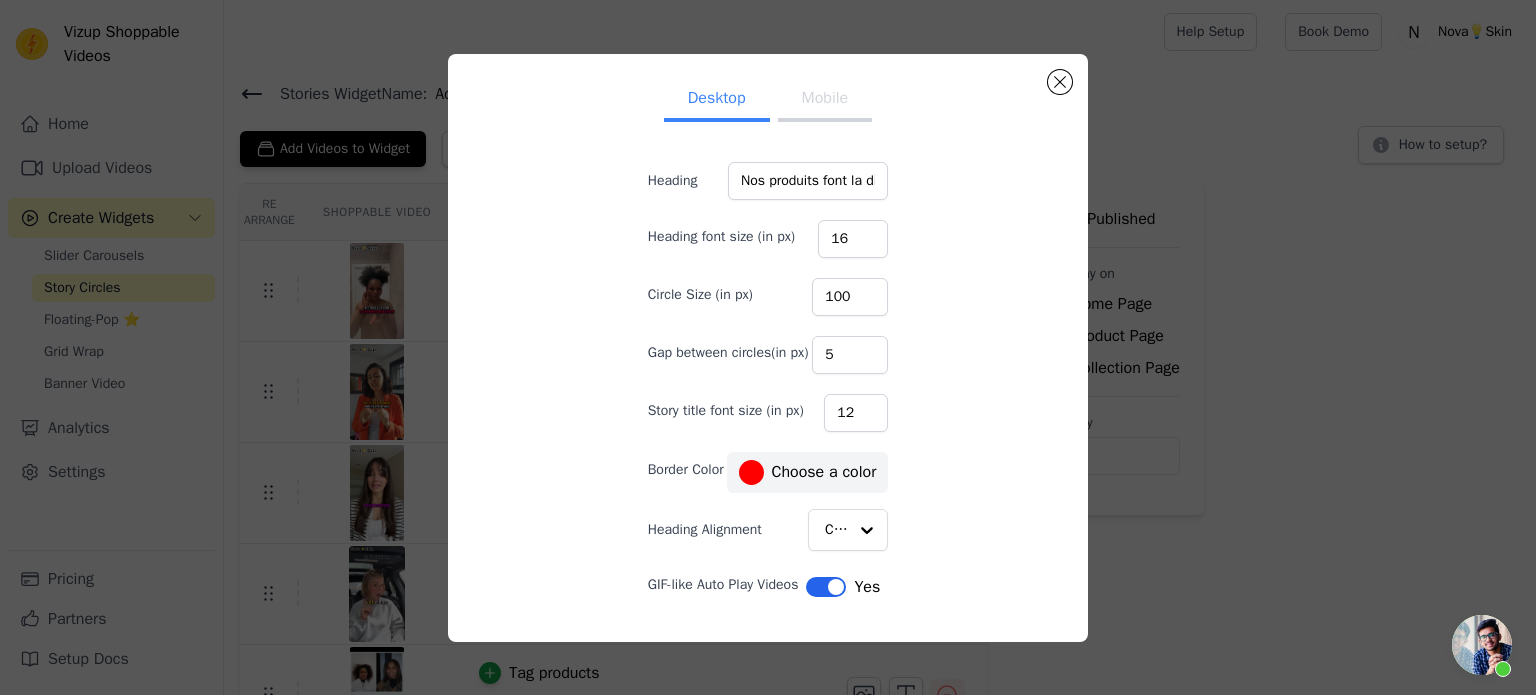 scroll, scrollTop: 48, scrollLeft: 0, axis: vertical 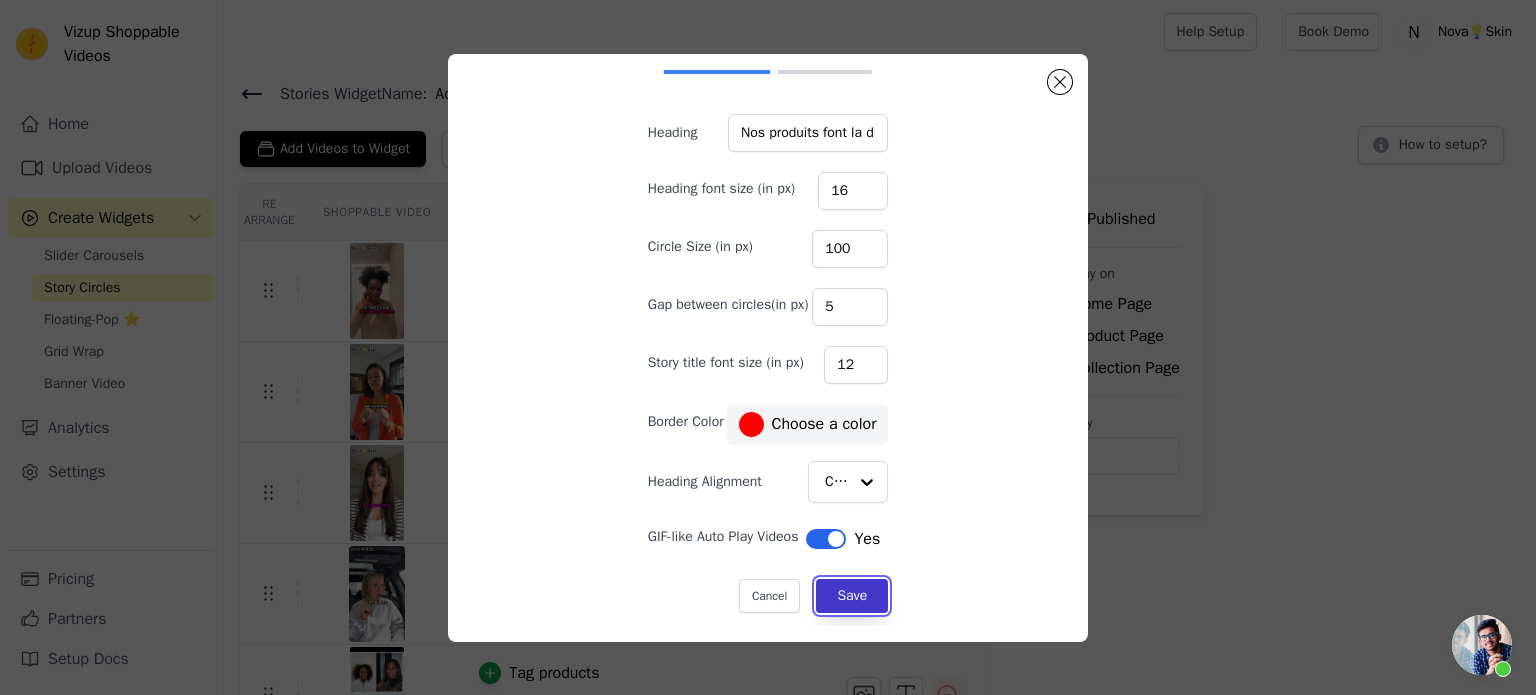 click on "Save" at bounding box center (852, 596) 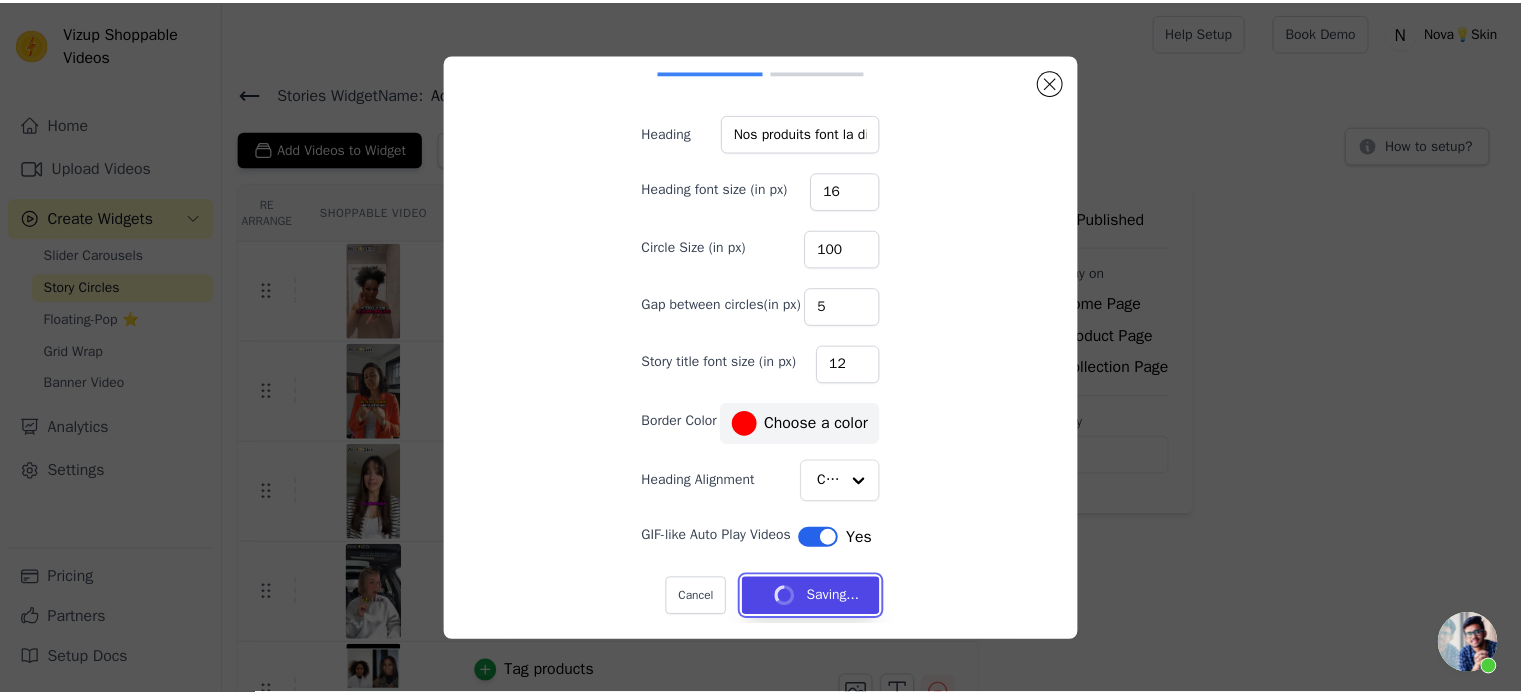 scroll, scrollTop: 0, scrollLeft: 0, axis: both 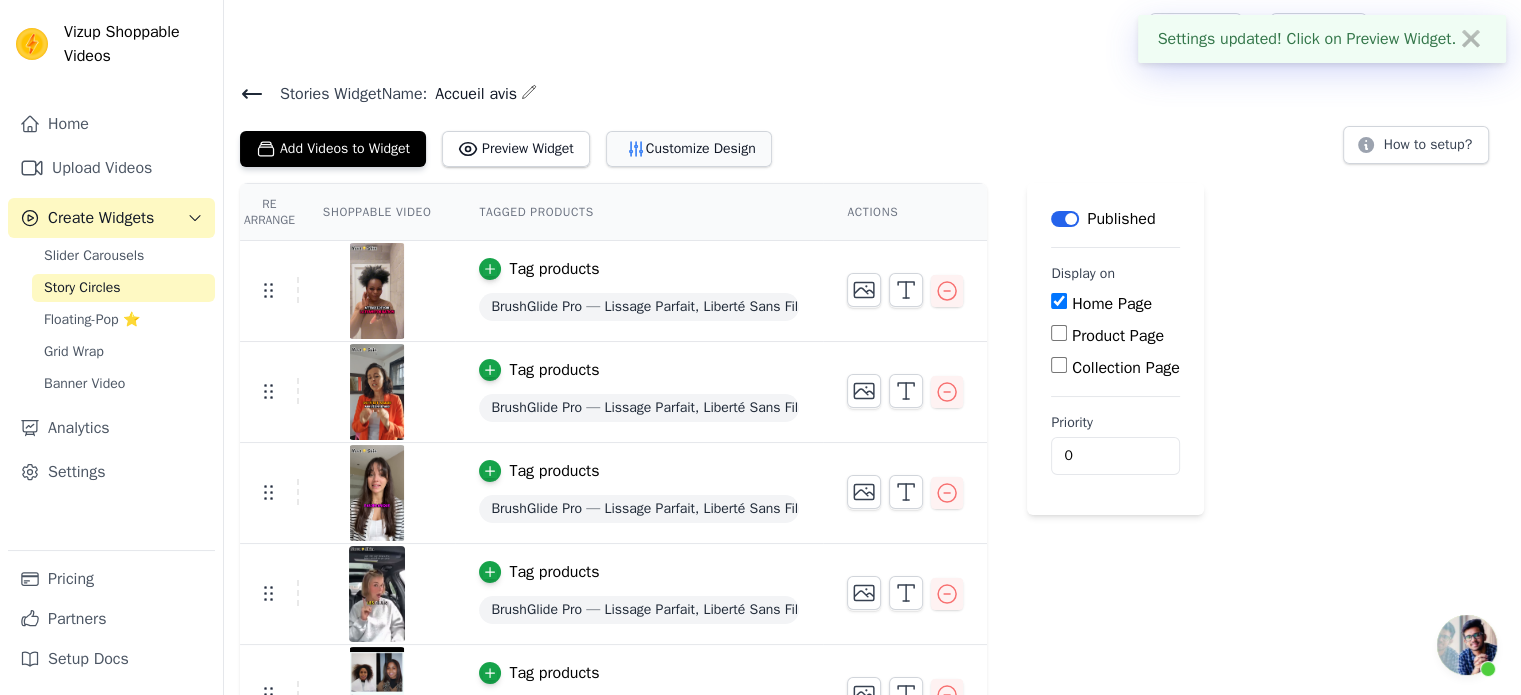 click on "Customize Design" at bounding box center (689, 149) 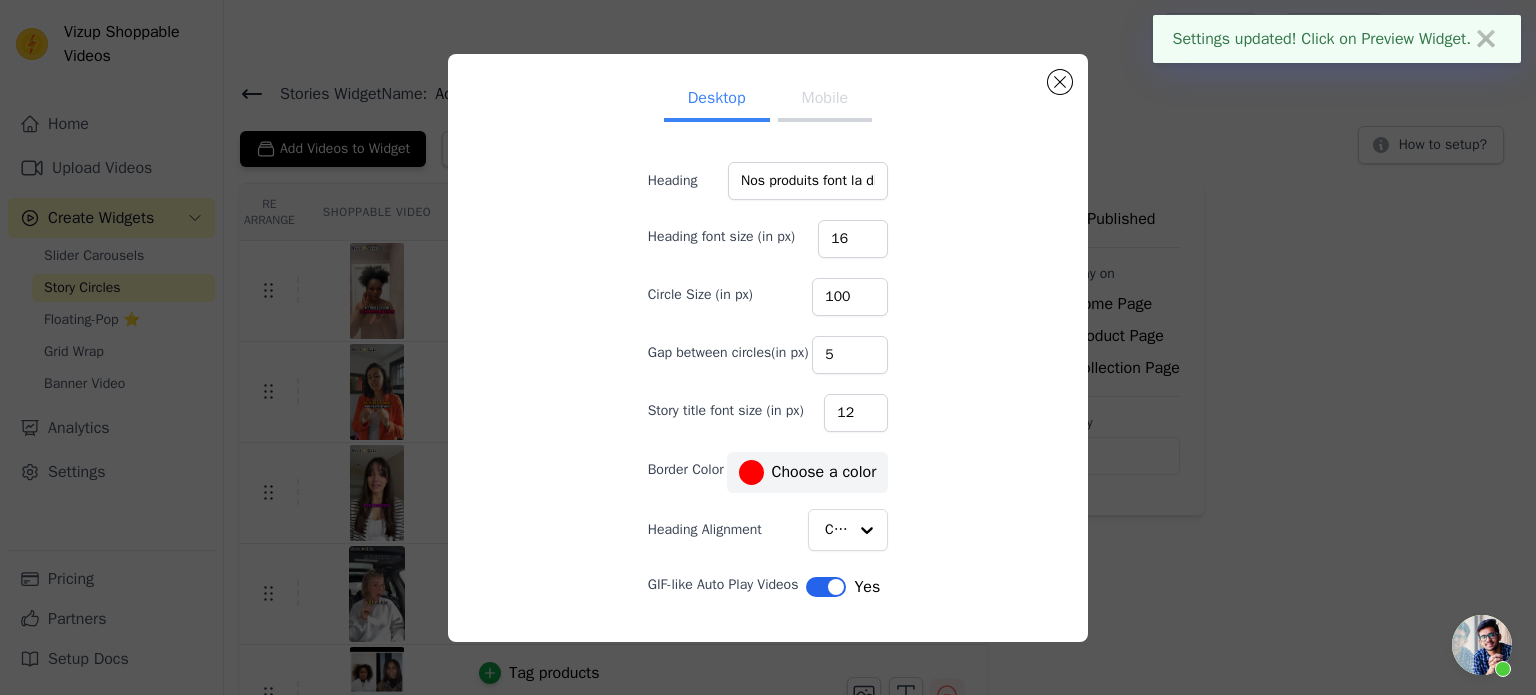 click on "Mobile" at bounding box center (825, 100) 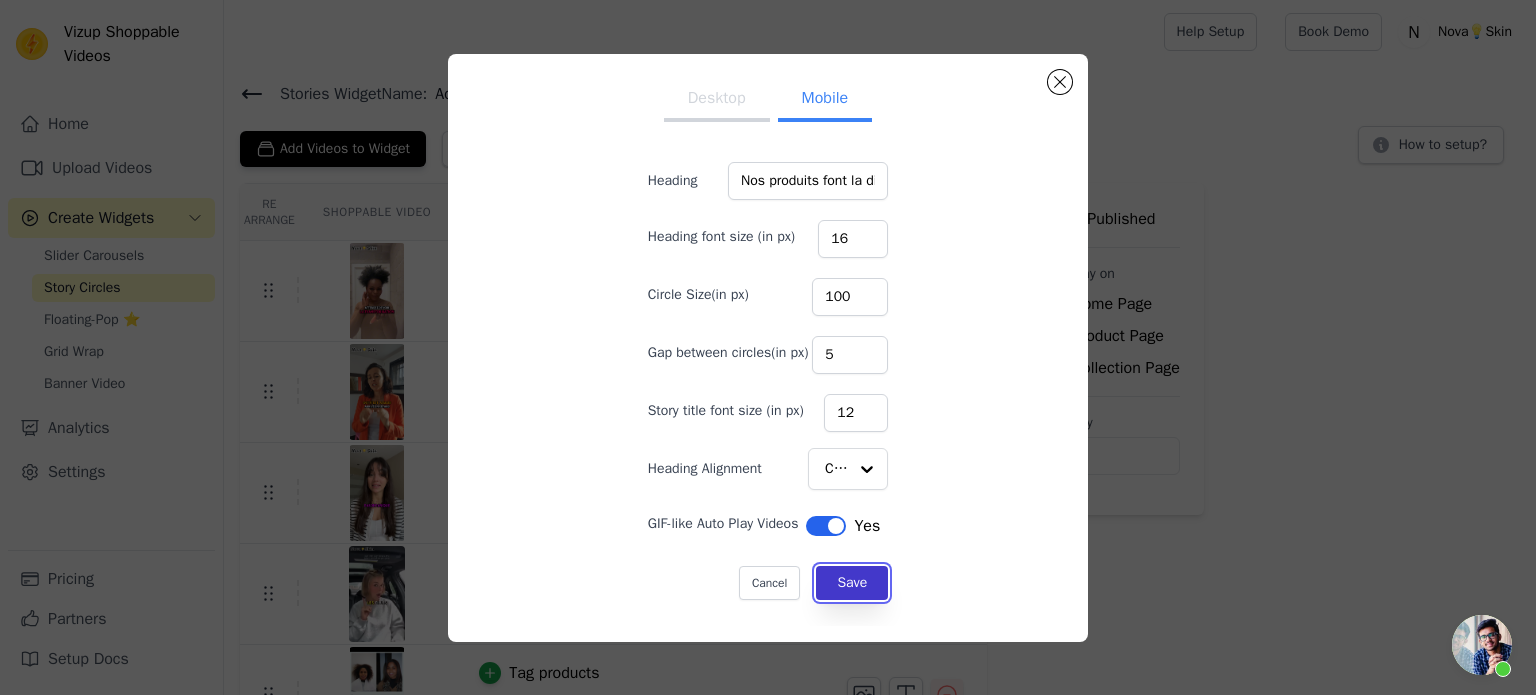 click on "Save" at bounding box center (852, 583) 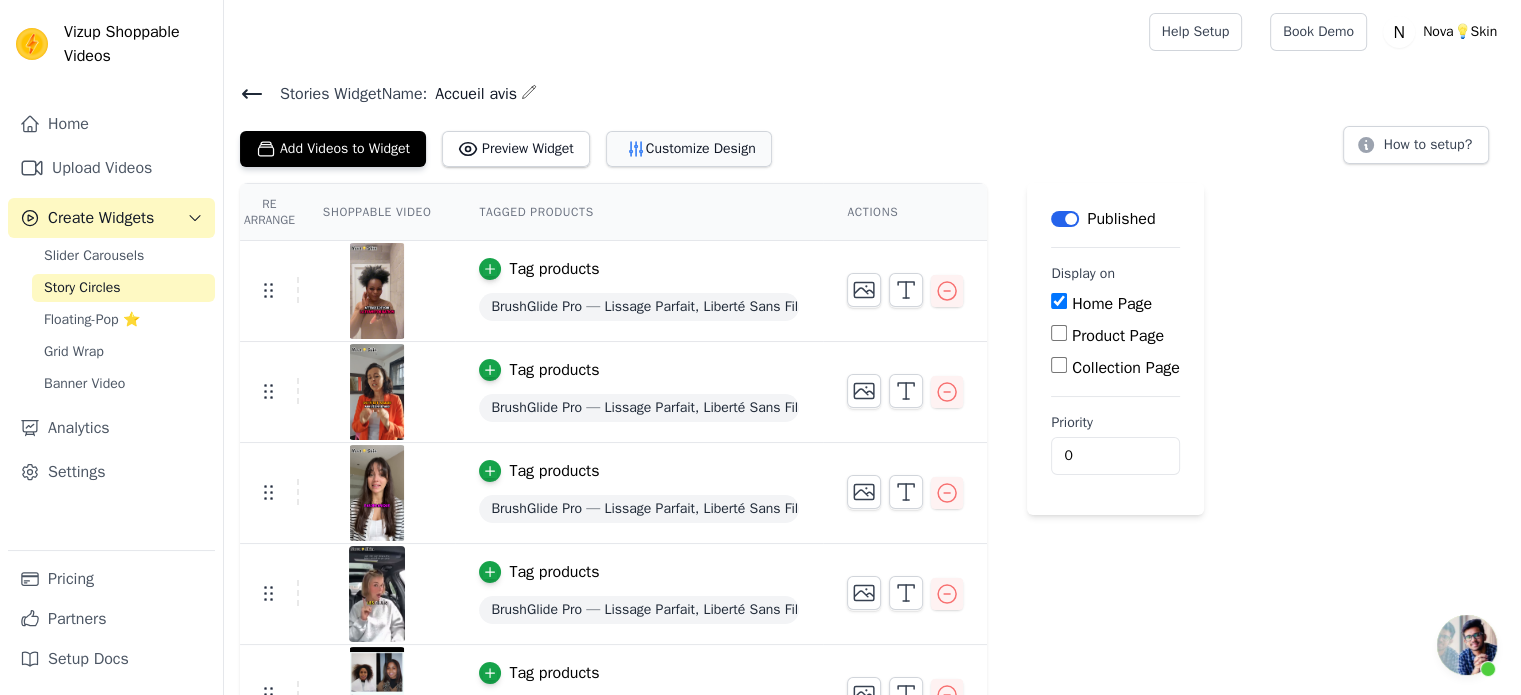 click on "Customize Design" at bounding box center [689, 149] 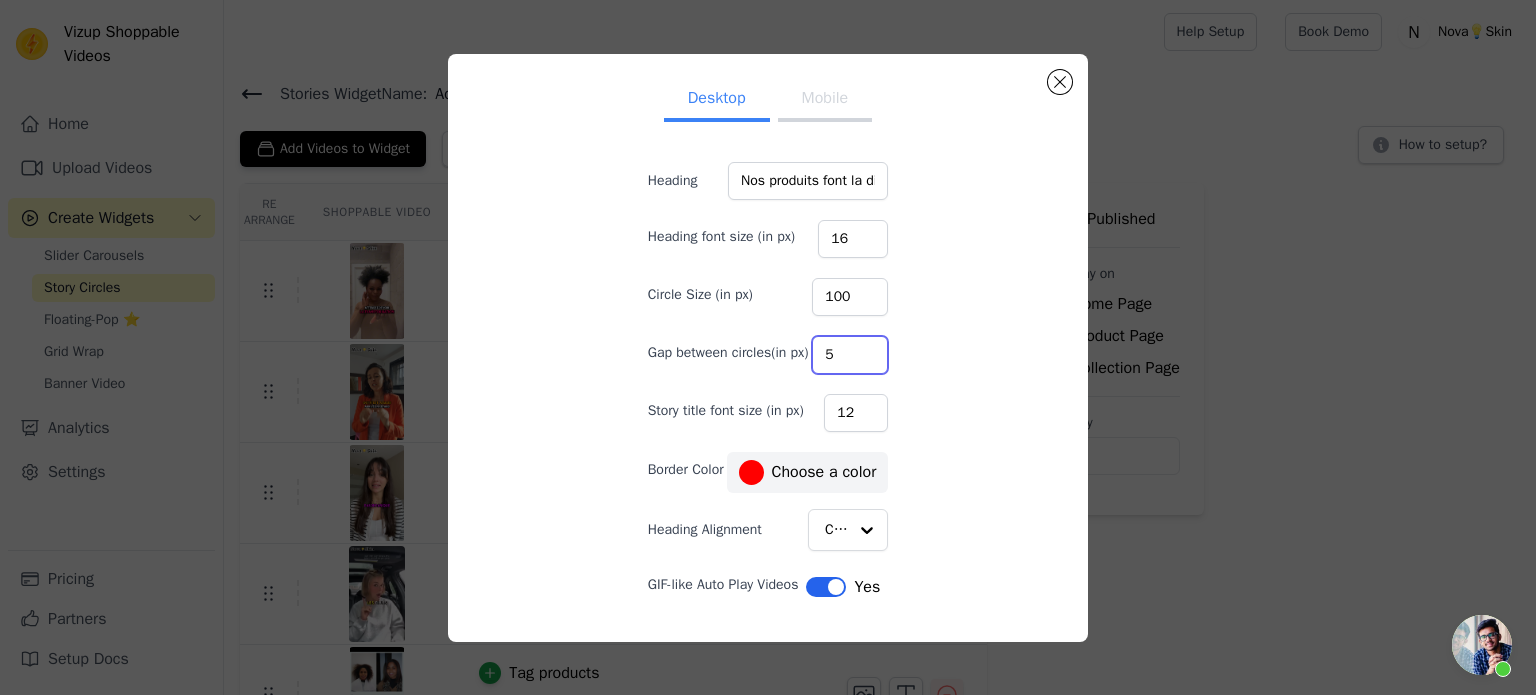 drag, startPoint x: 836, startPoint y: 361, endPoint x: 740, endPoint y: 359, distance: 96.02083 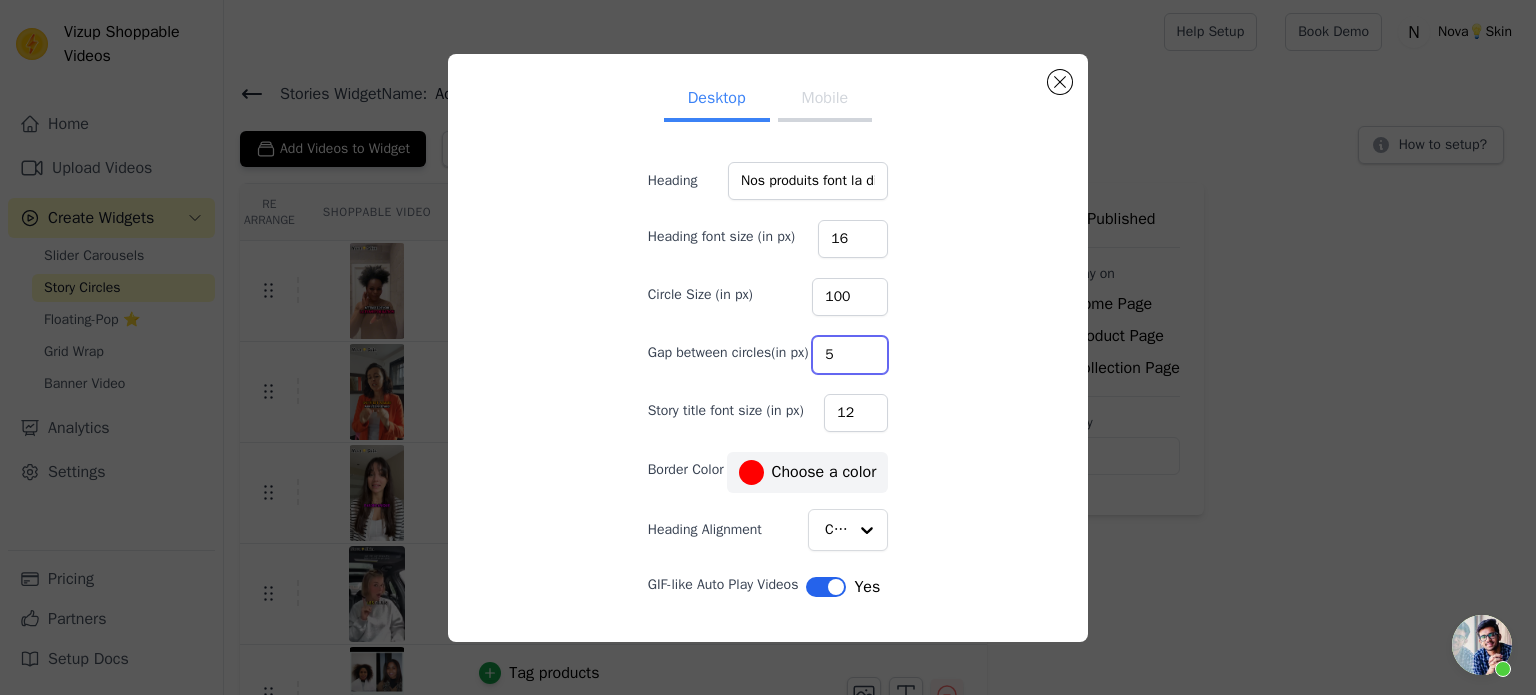 click on "Gap between circles(in px)   5" at bounding box center (768, 353) 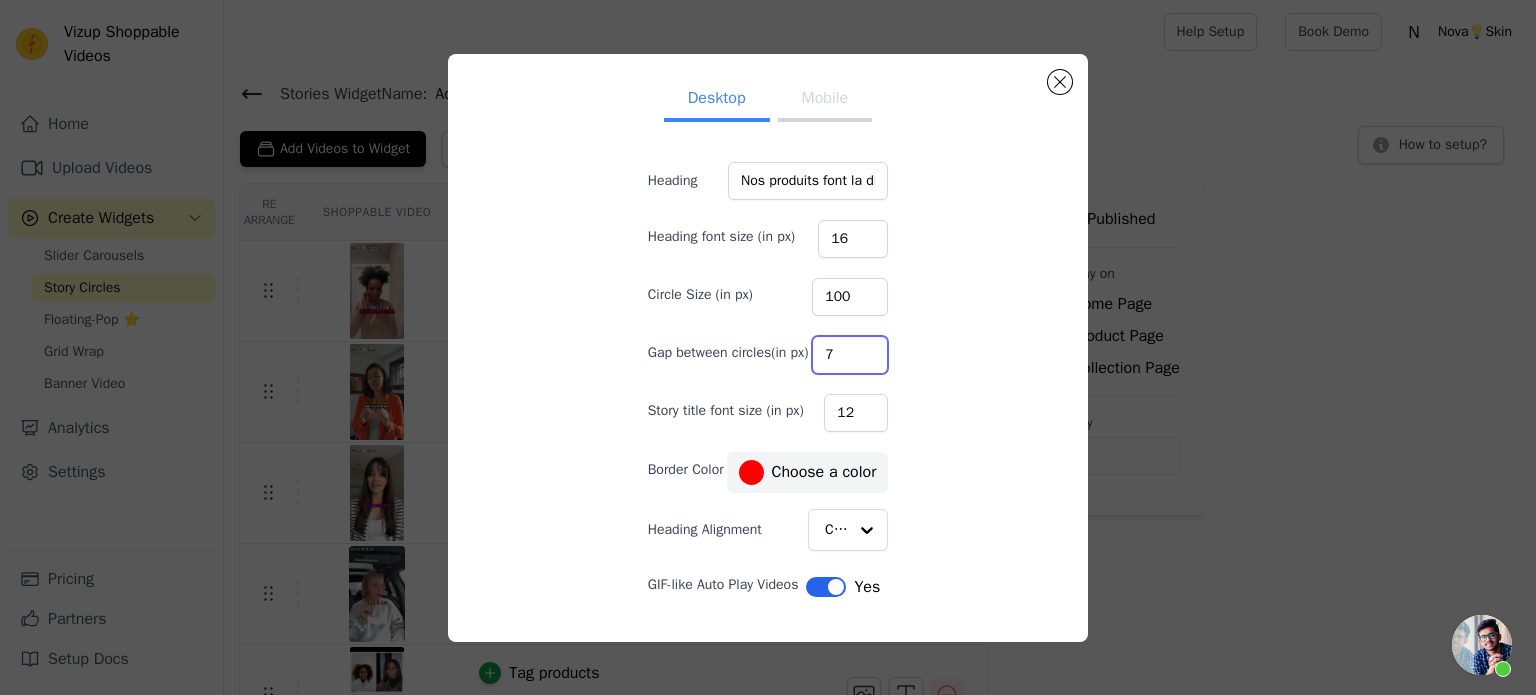 type on "7" 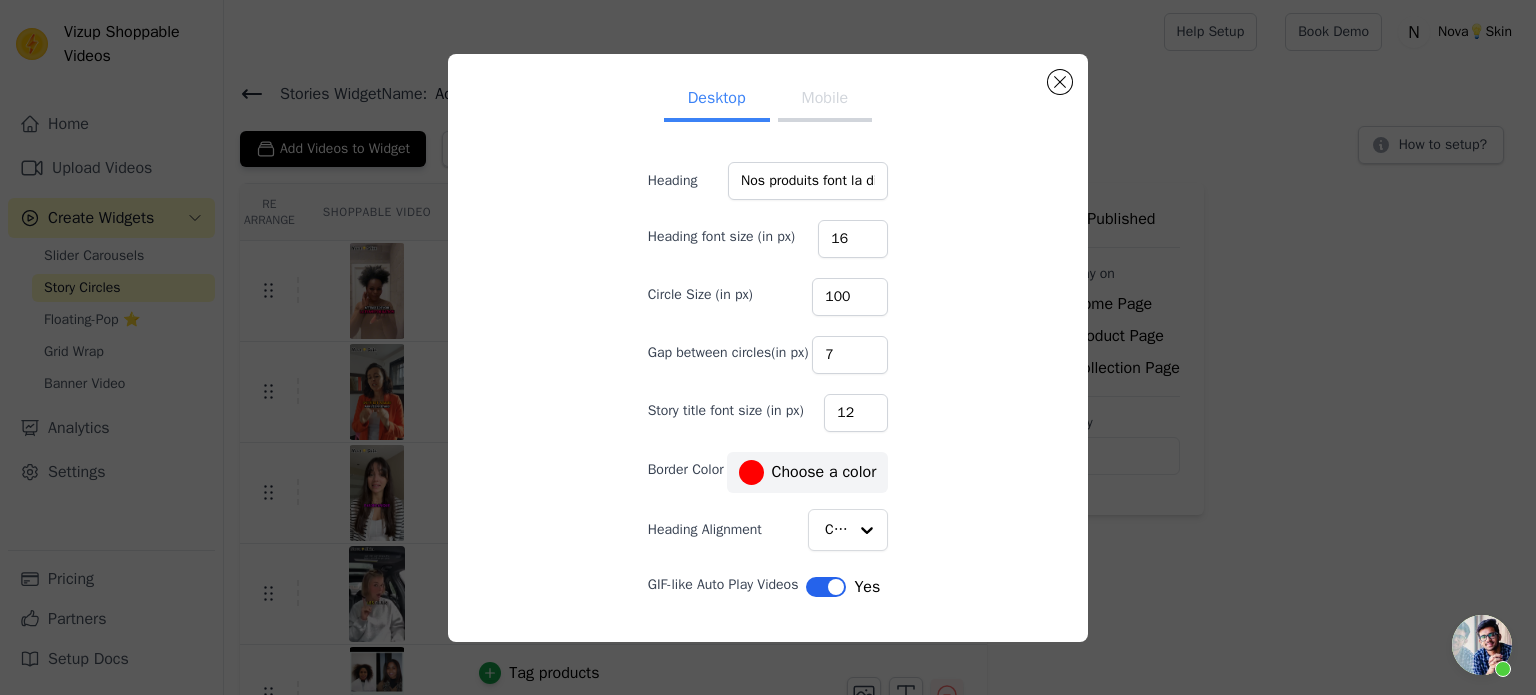 click on "Mobile" at bounding box center [825, 100] 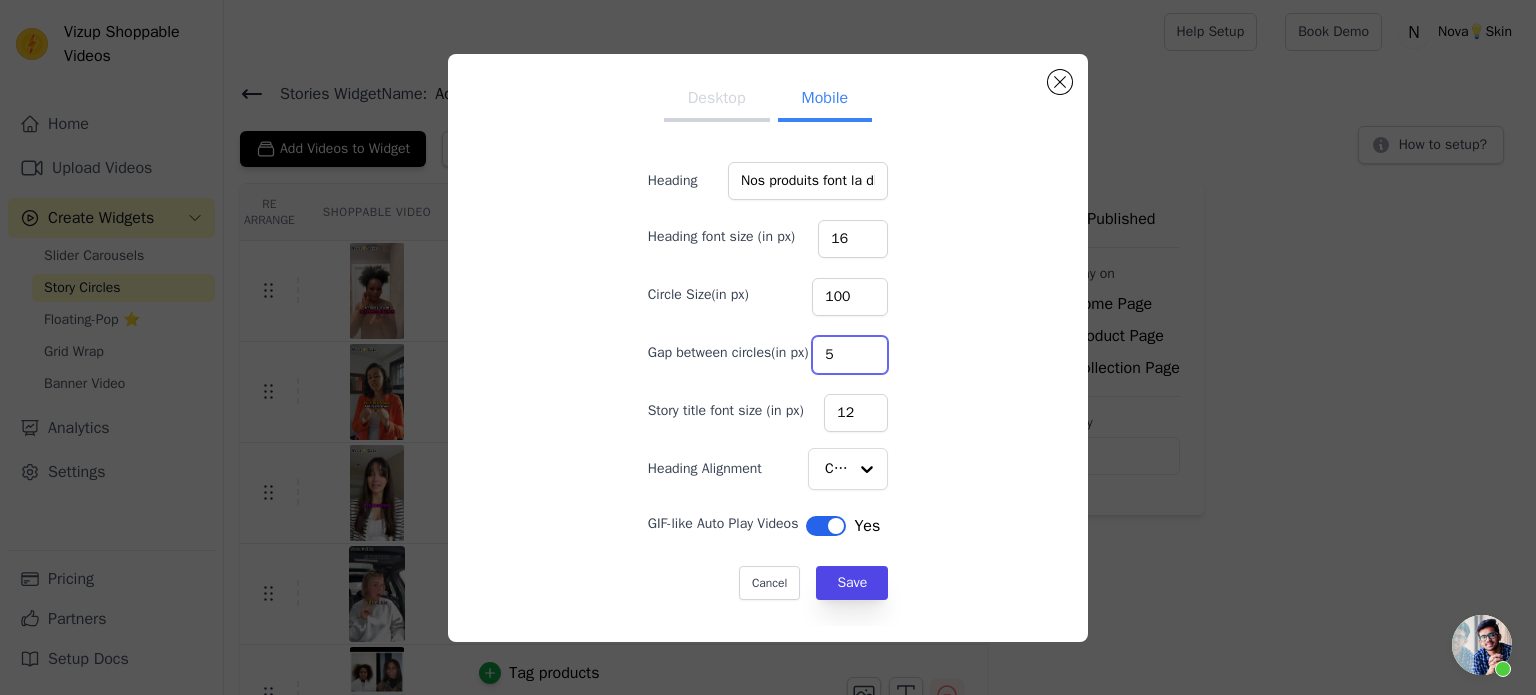 drag, startPoint x: 831, startPoint y: 363, endPoint x: 724, endPoint y: 347, distance: 108.18965 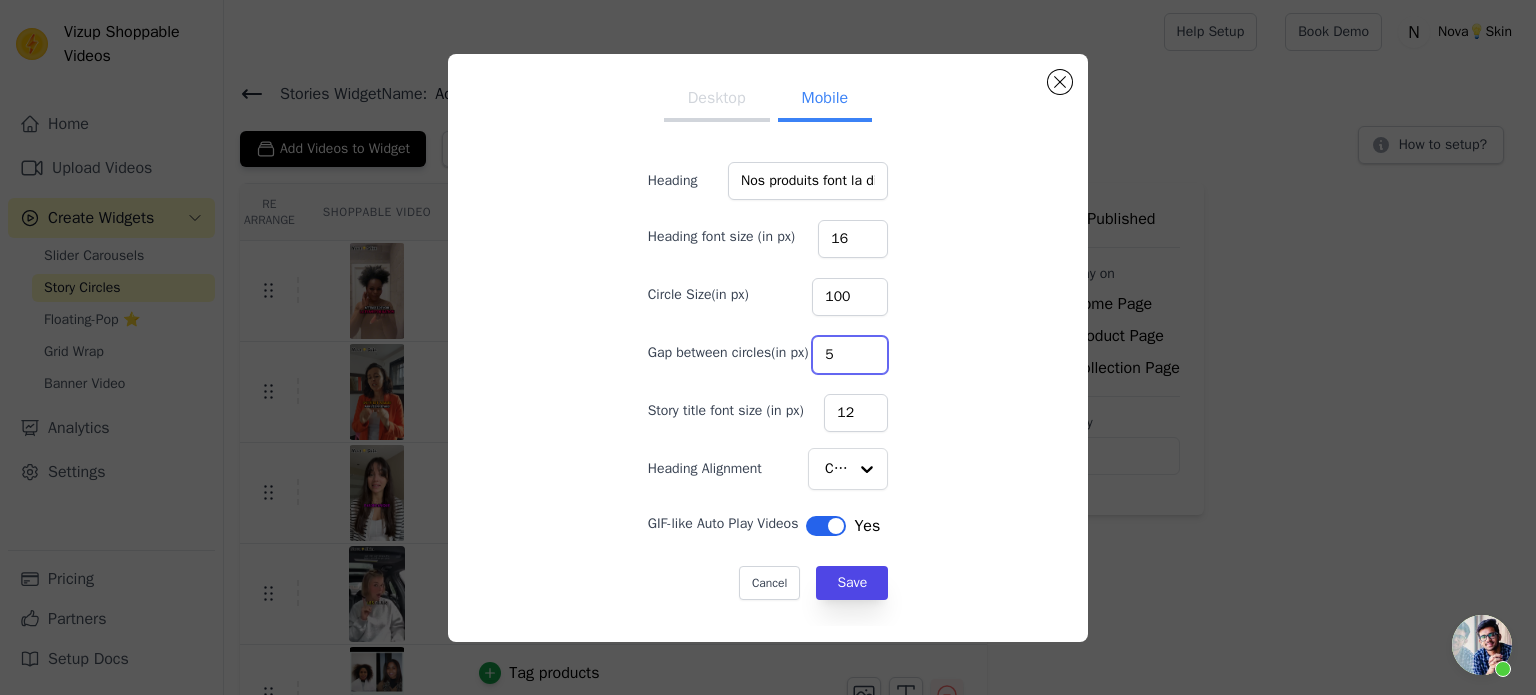 click on "Gap between circles(in px)   5" at bounding box center (768, 353) 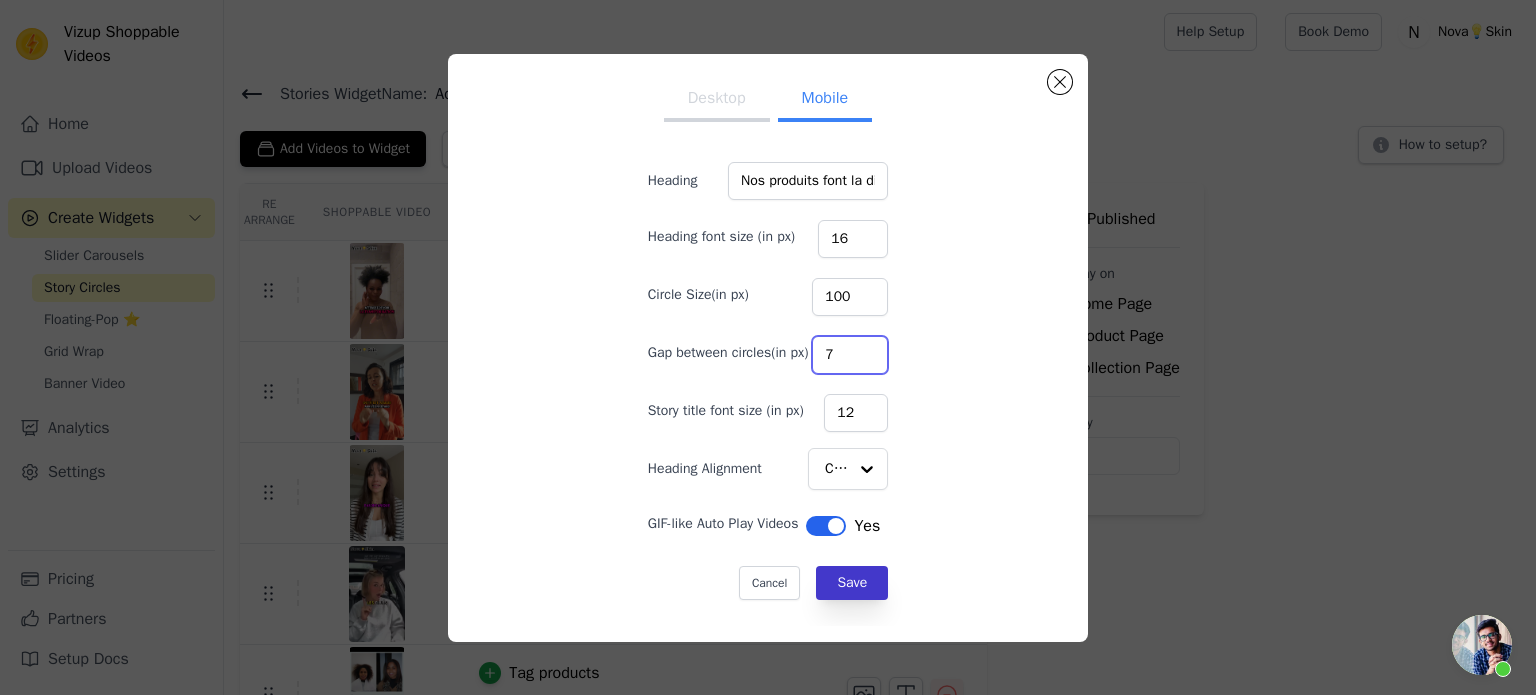 type on "7" 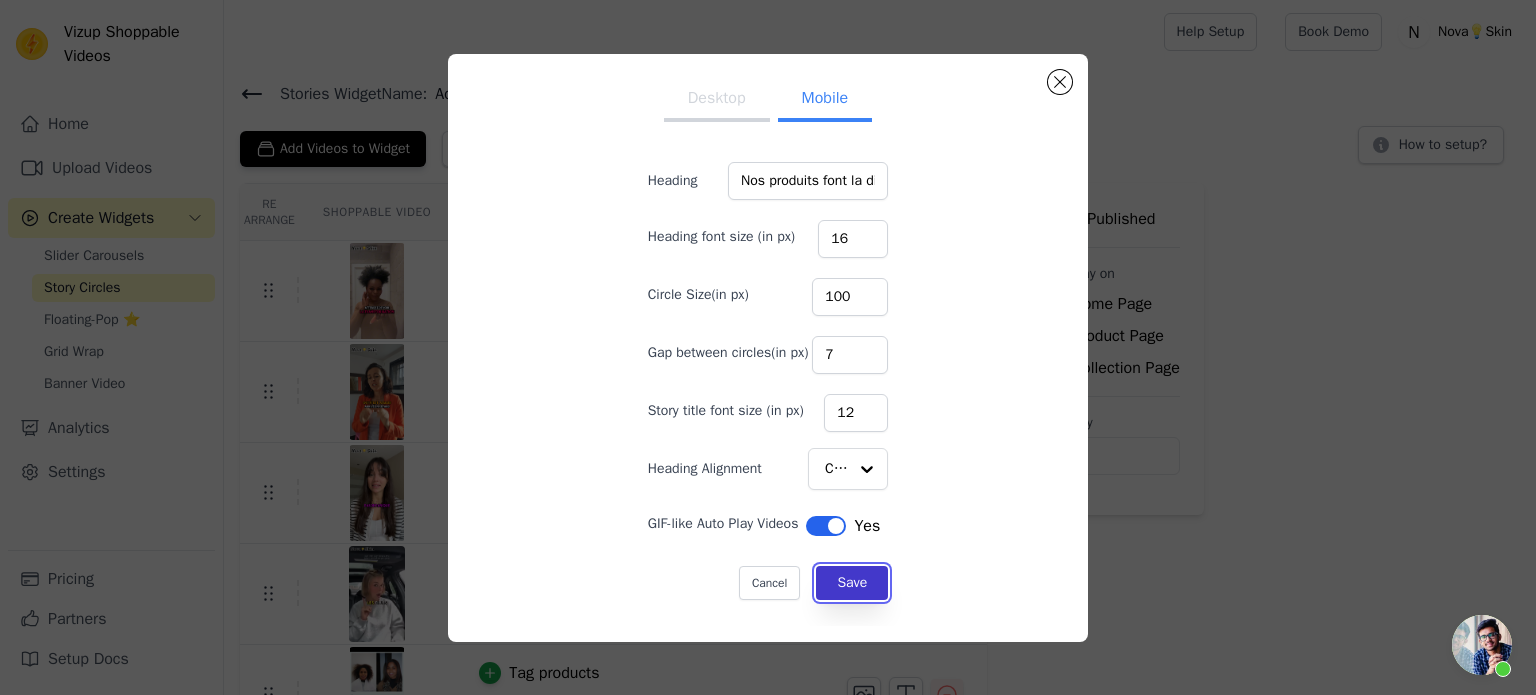click on "Save" at bounding box center (852, 583) 